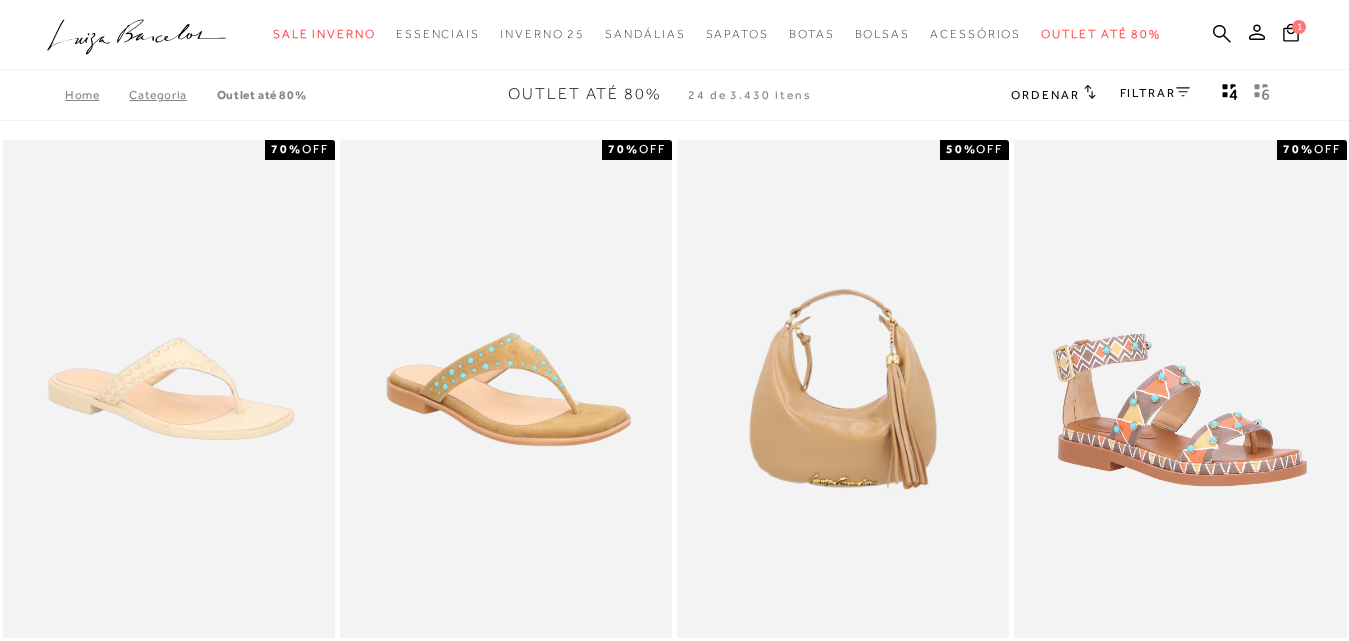 scroll, scrollTop: 0, scrollLeft: 0, axis: both 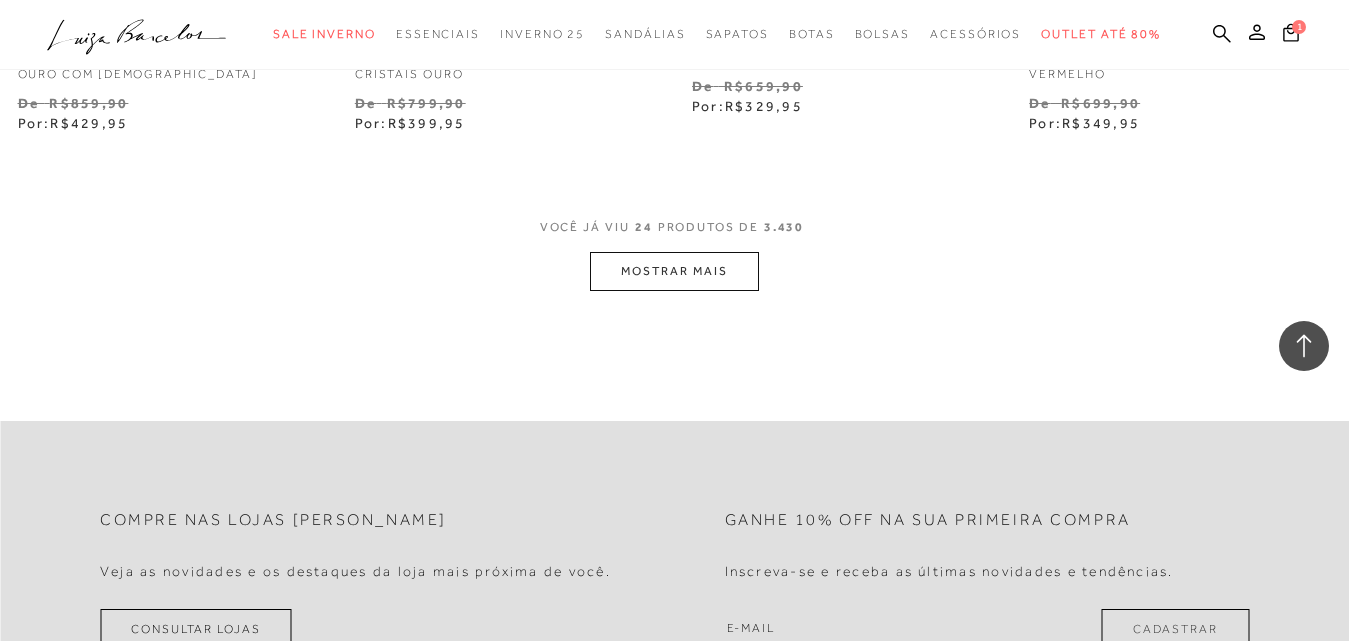 click on "MOSTRAR MAIS" at bounding box center [674, 271] 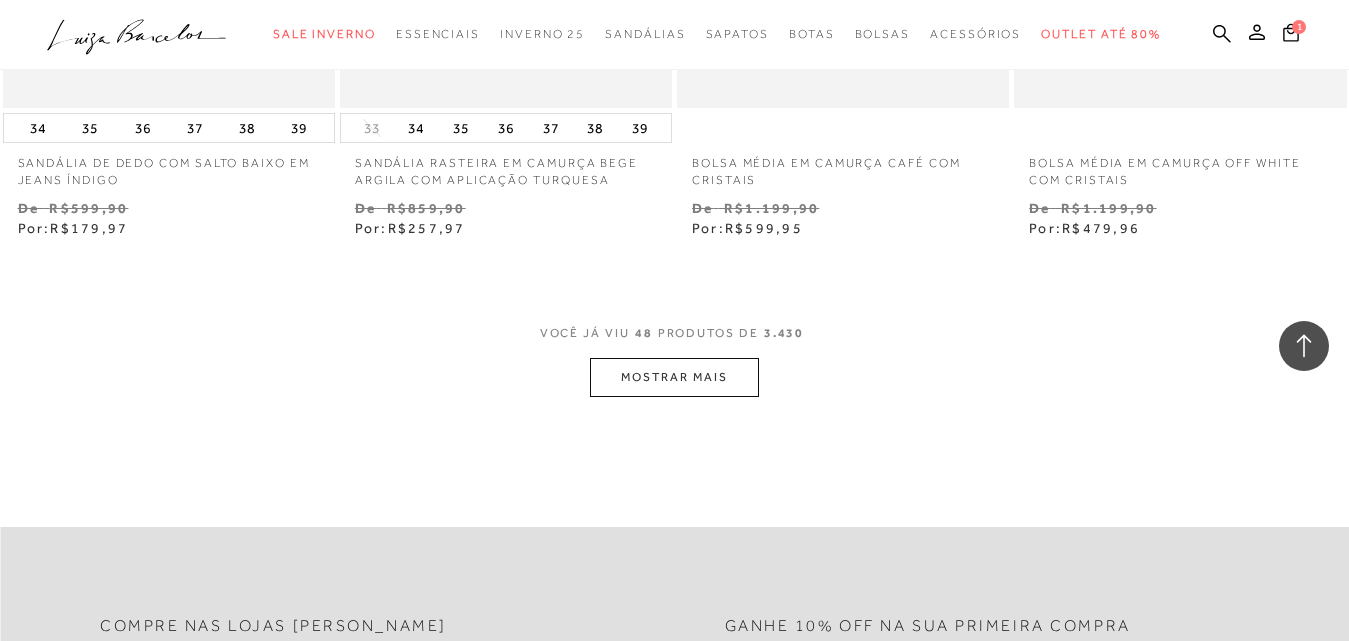 scroll, scrollTop: 7700, scrollLeft: 0, axis: vertical 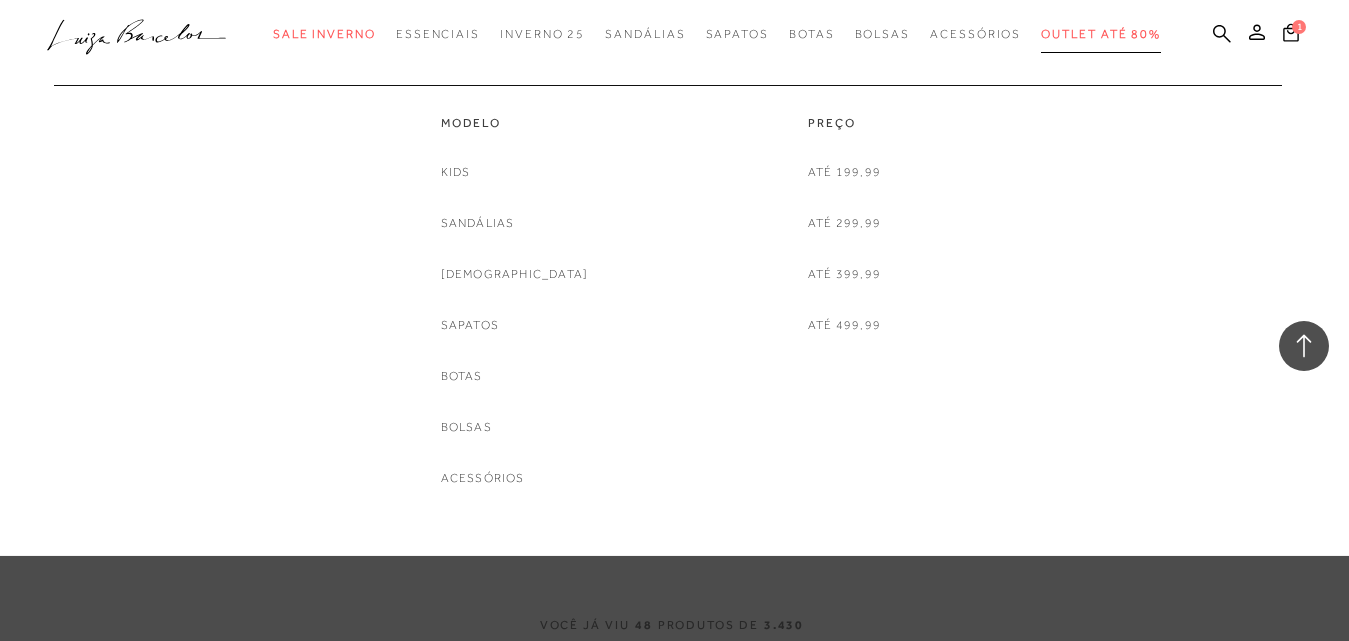 click on "Outlet até 80%" at bounding box center (1101, 34) 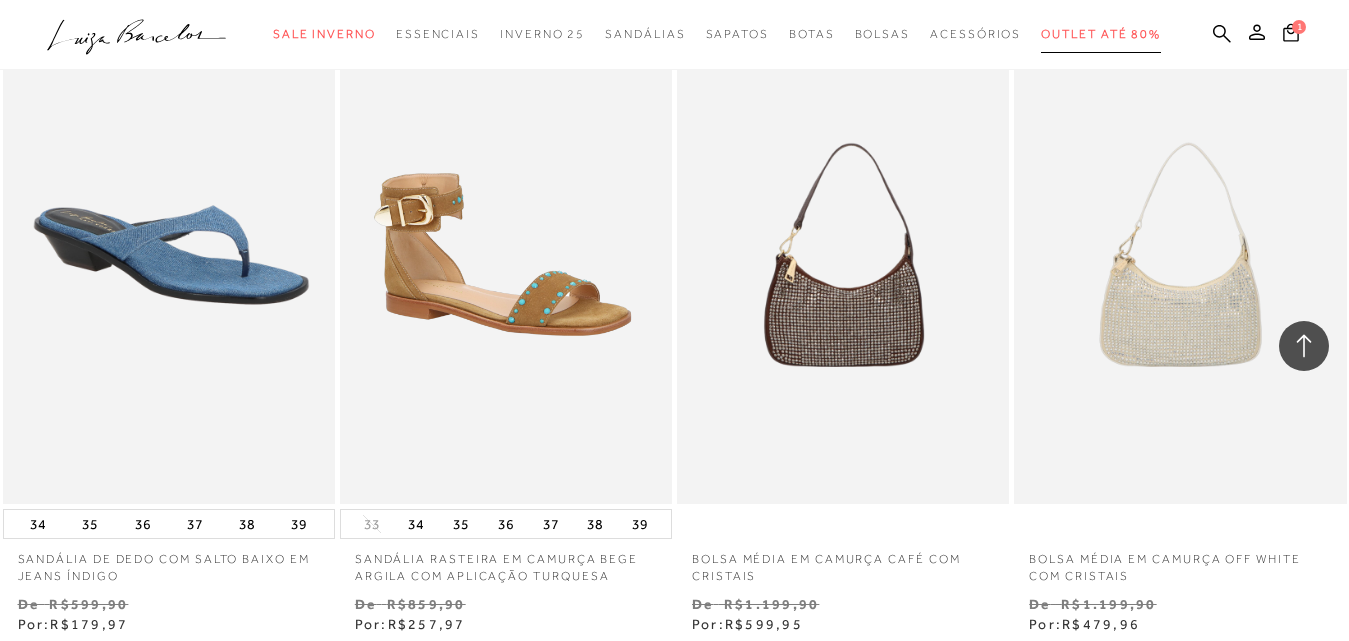 scroll, scrollTop: 3000, scrollLeft: 0, axis: vertical 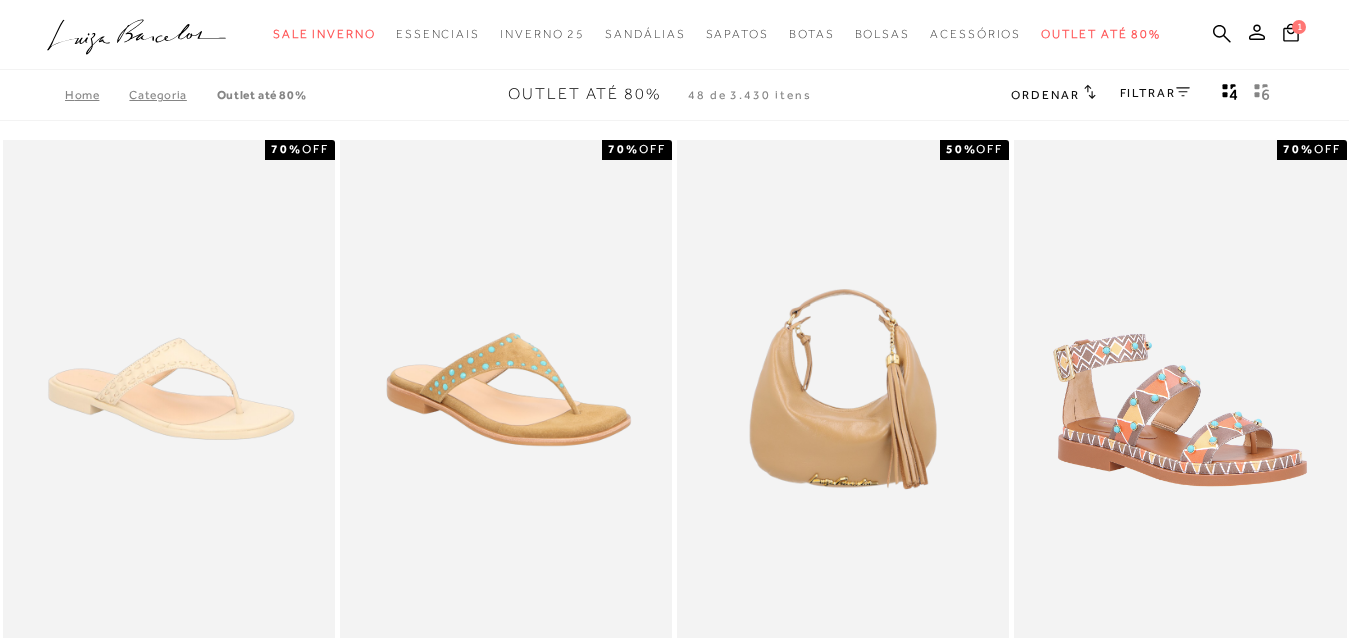 click on "Ordenar" at bounding box center [1045, 95] 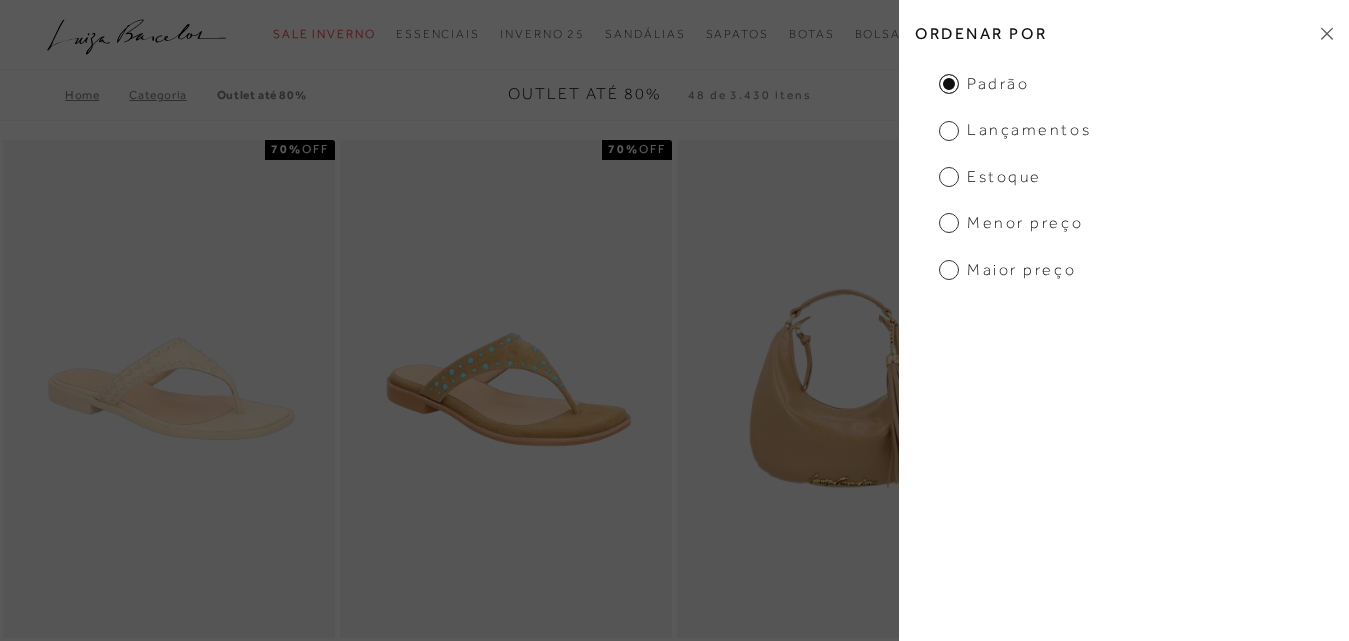 click on "Menor preço" at bounding box center [1011, 223] 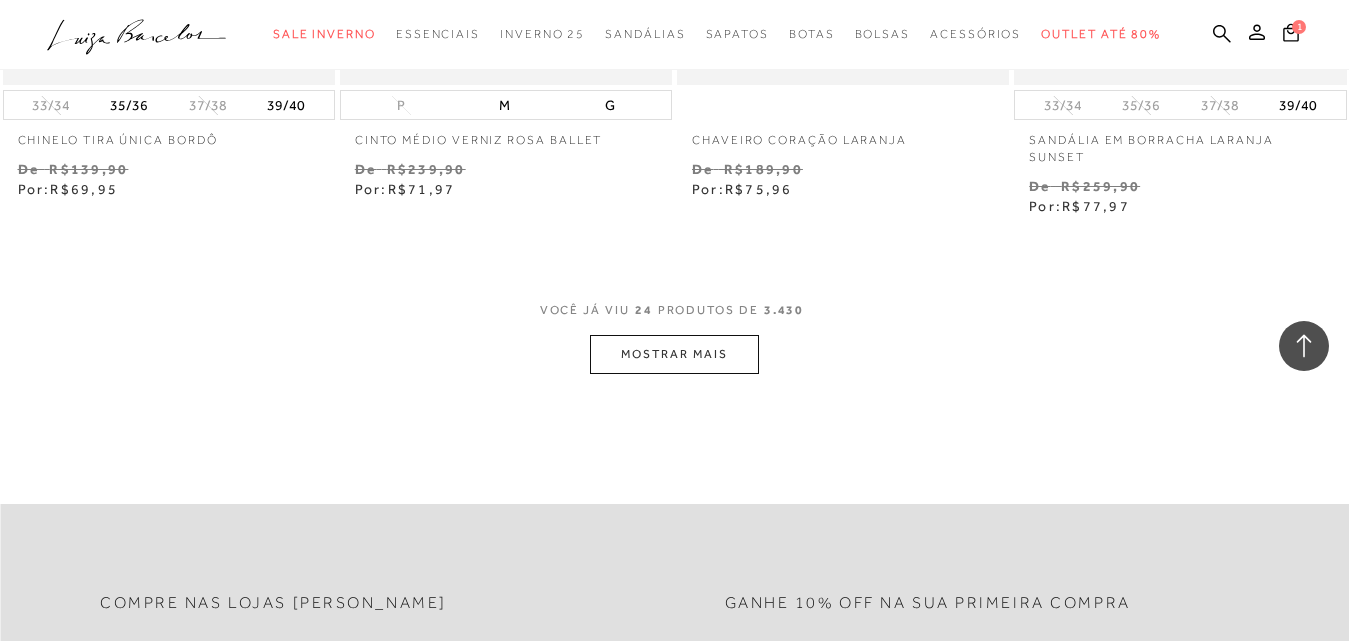 scroll, scrollTop: 11600, scrollLeft: 0, axis: vertical 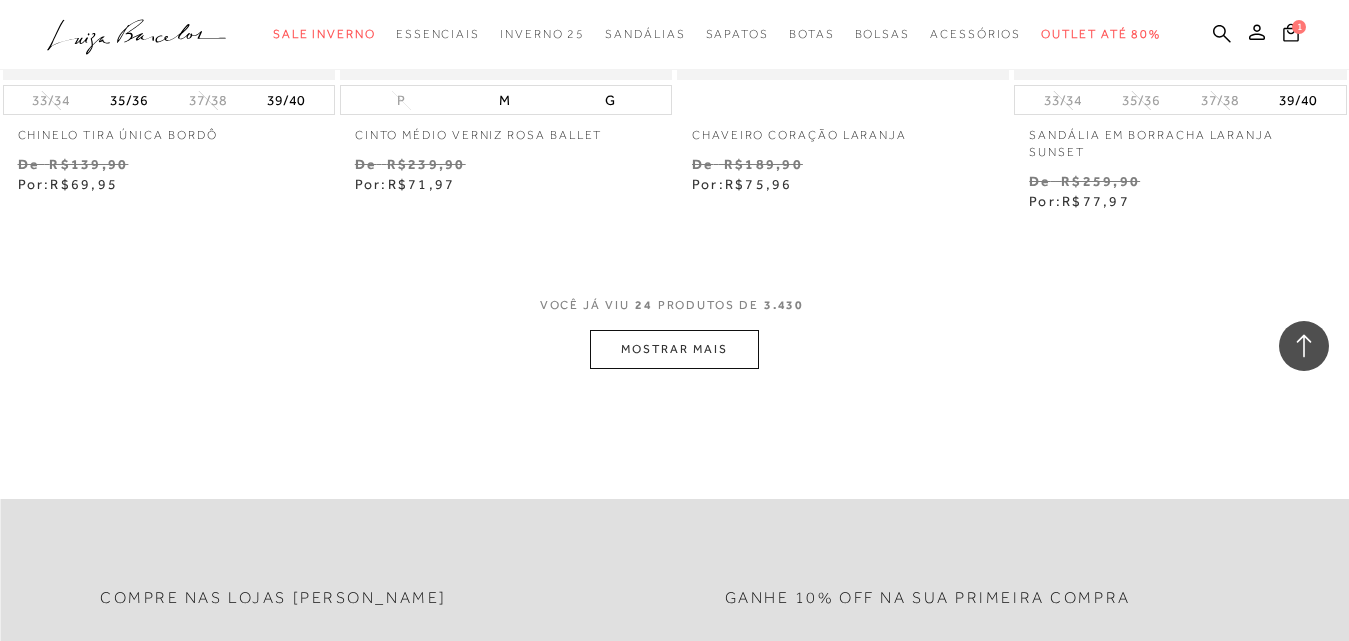 click on "MOSTRAR MAIS" at bounding box center [674, 349] 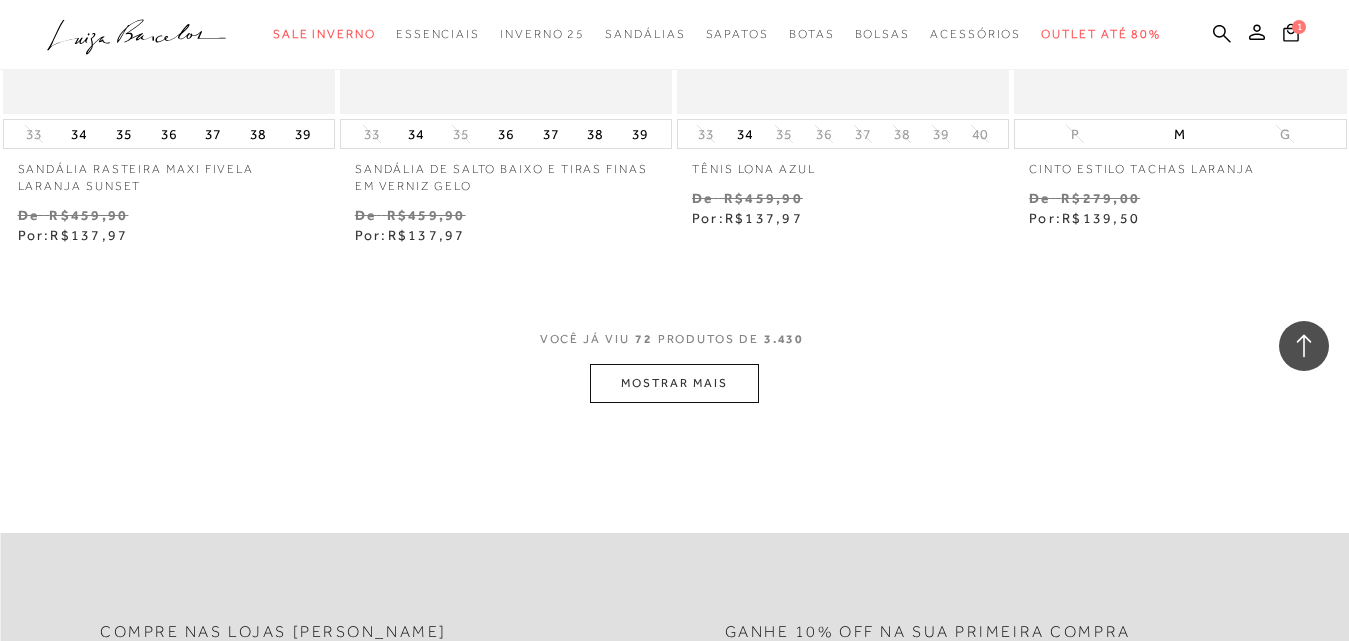 scroll, scrollTop: 15500, scrollLeft: 0, axis: vertical 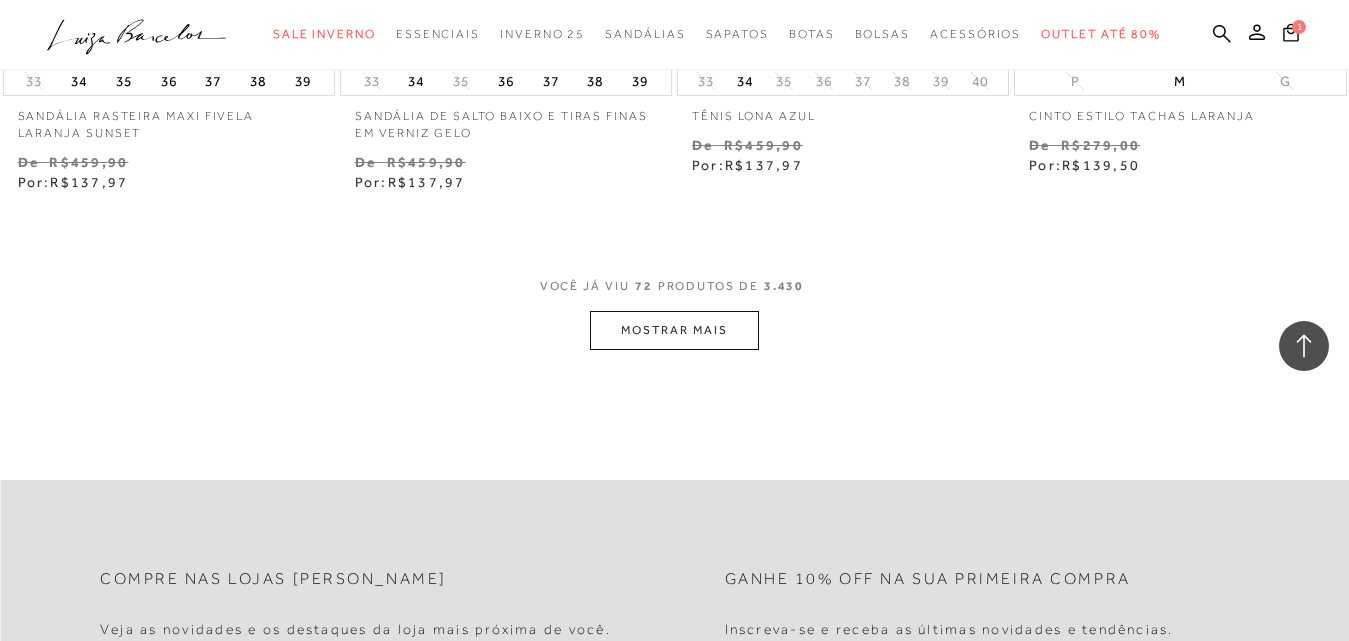 click on "MOSTRAR MAIS" at bounding box center [674, 330] 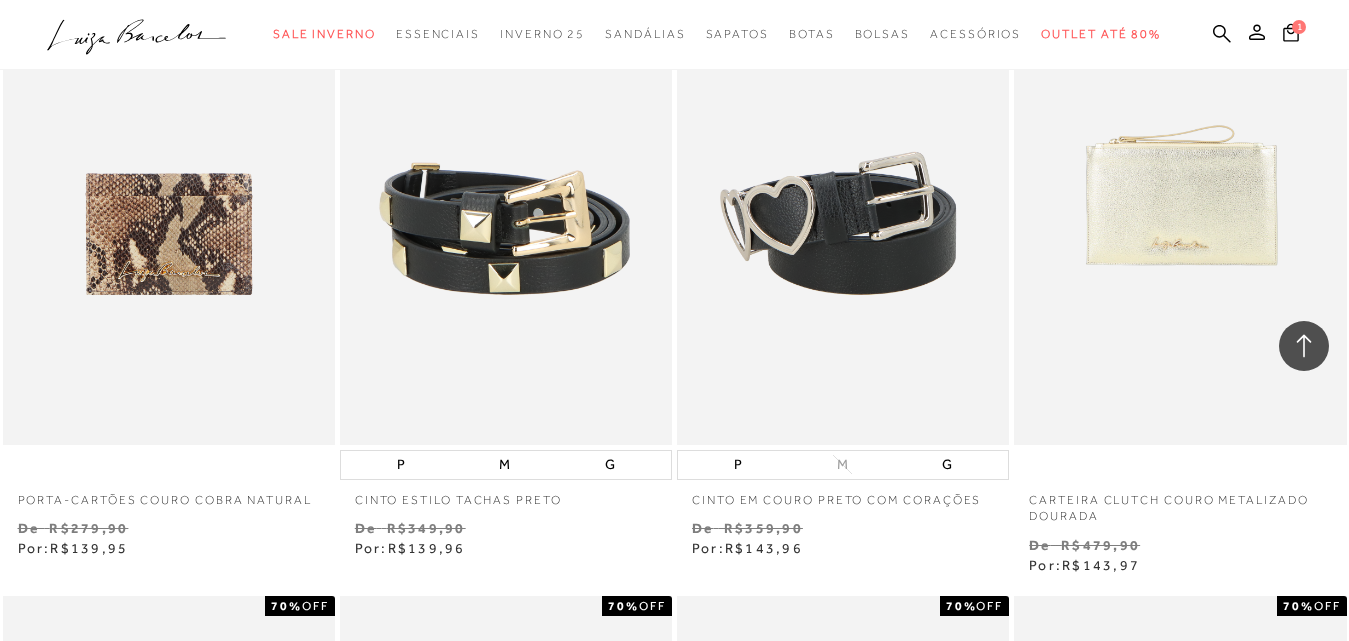scroll, scrollTop: 15800, scrollLeft: 0, axis: vertical 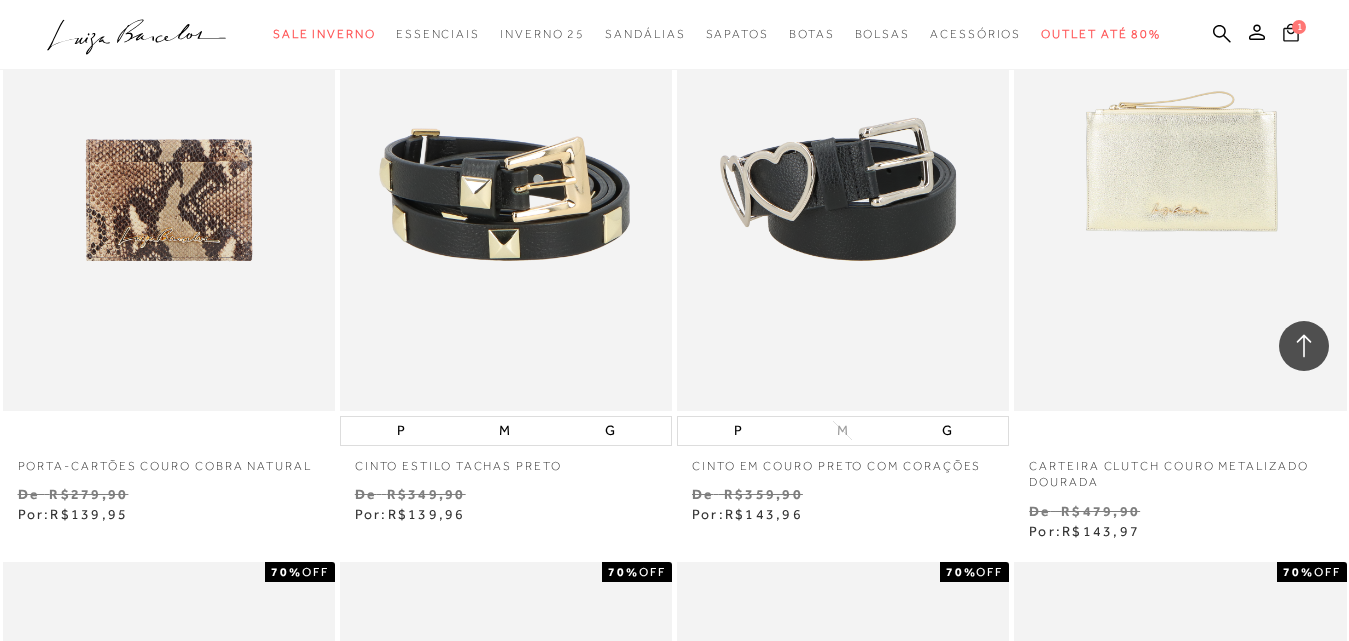 click on "1" at bounding box center (1291, 35) 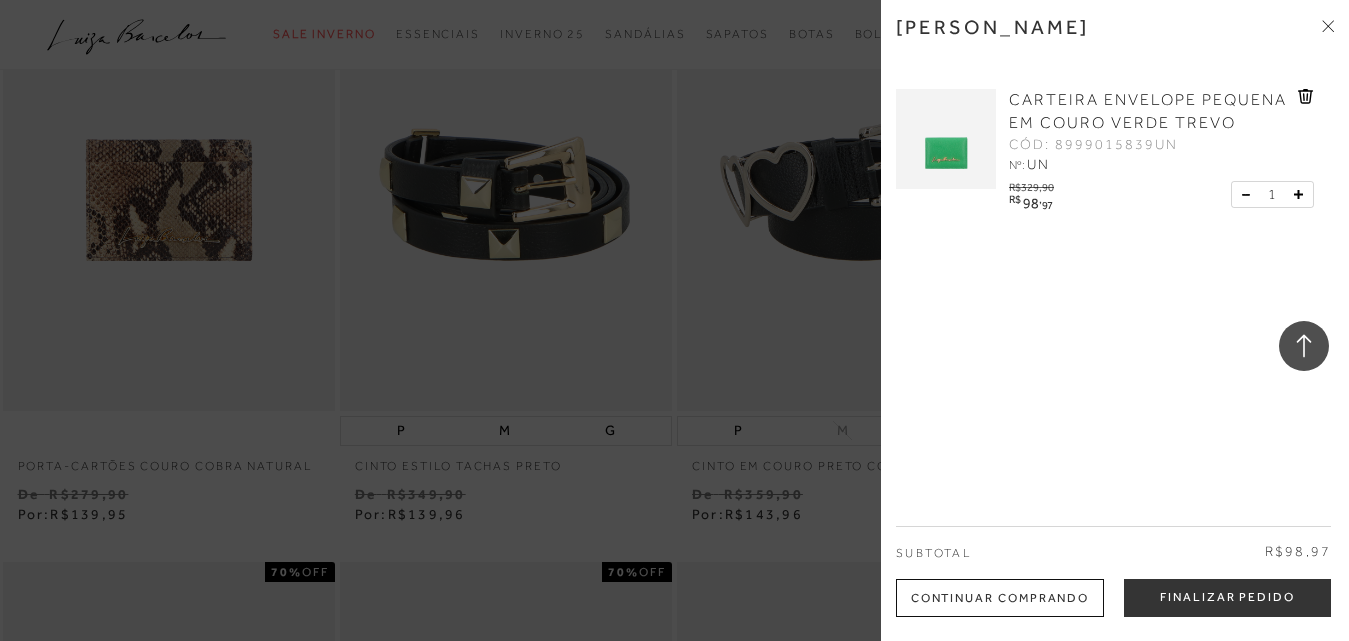 click on "CARTEIRA ENVELOPE PEQUENA EM COURO VERDE TREVO" at bounding box center (1151, 112) 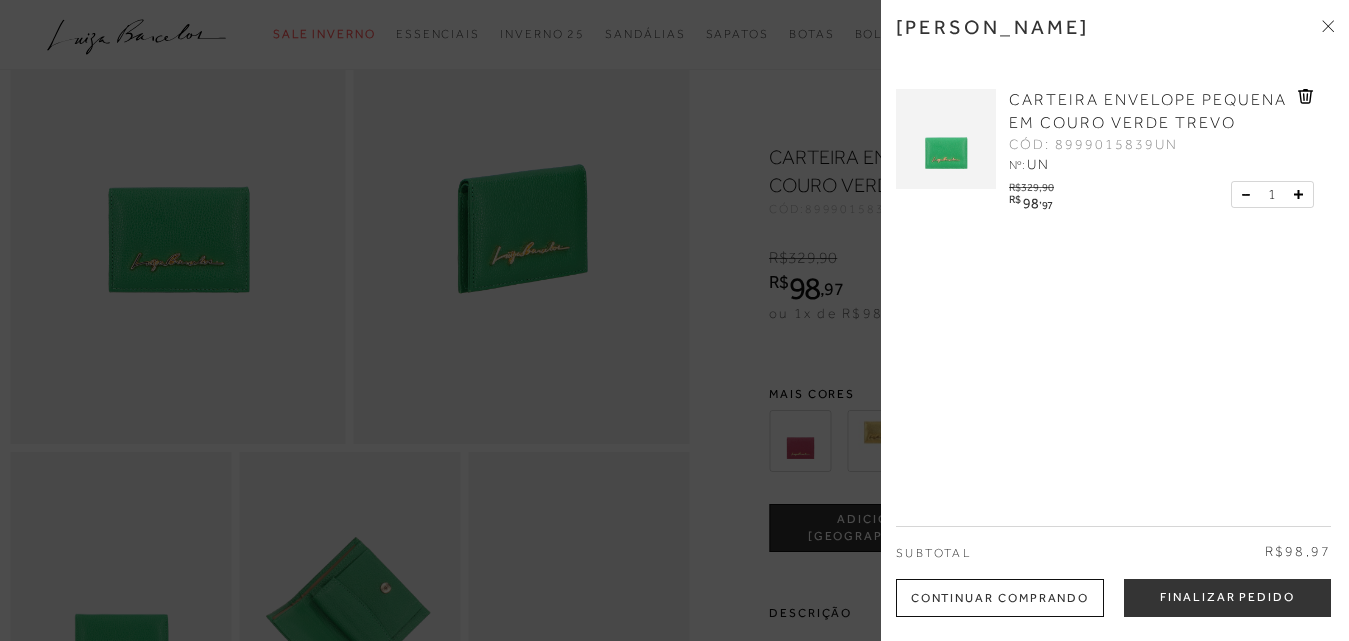 scroll, scrollTop: 200, scrollLeft: 0, axis: vertical 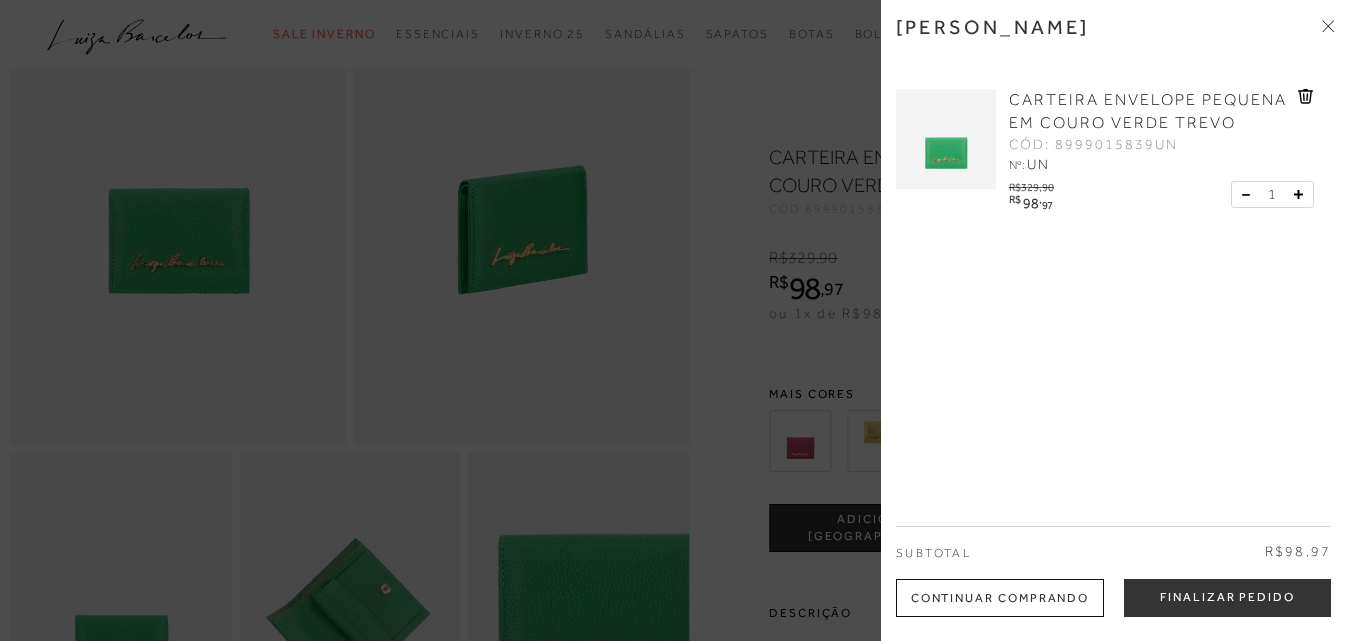 click at bounding box center [1328, 27] 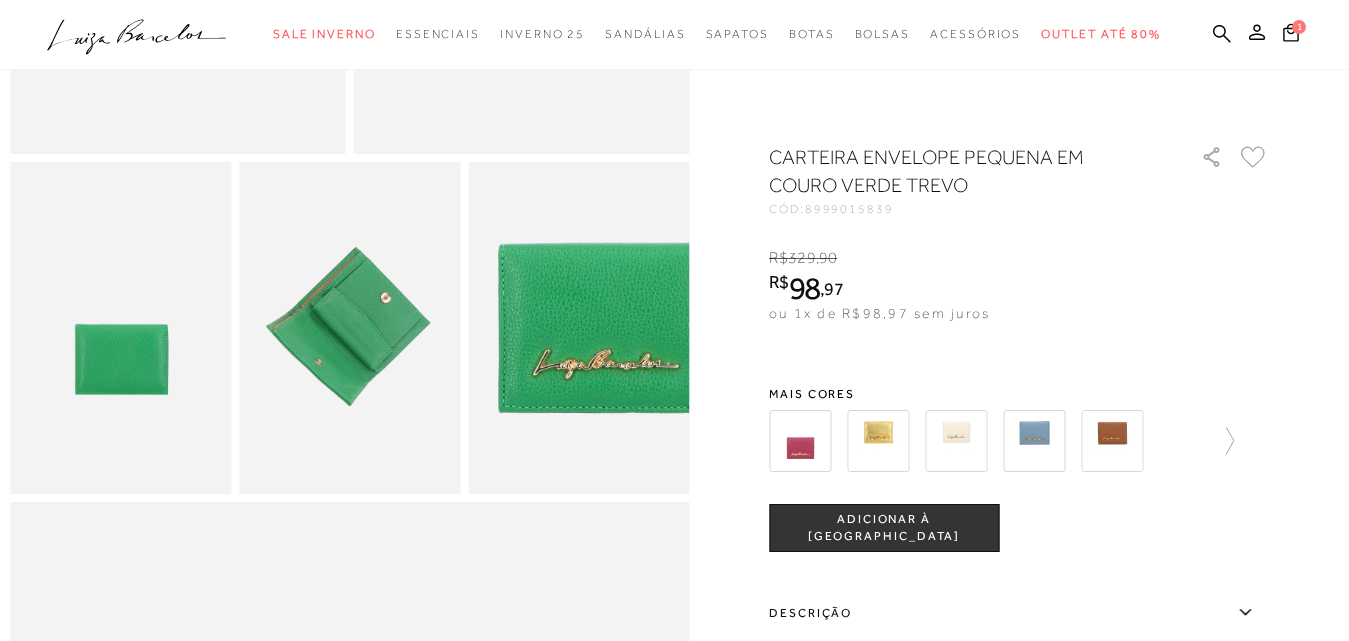 scroll, scrollTop: 500, scrollLeft: 0, axis: vertical 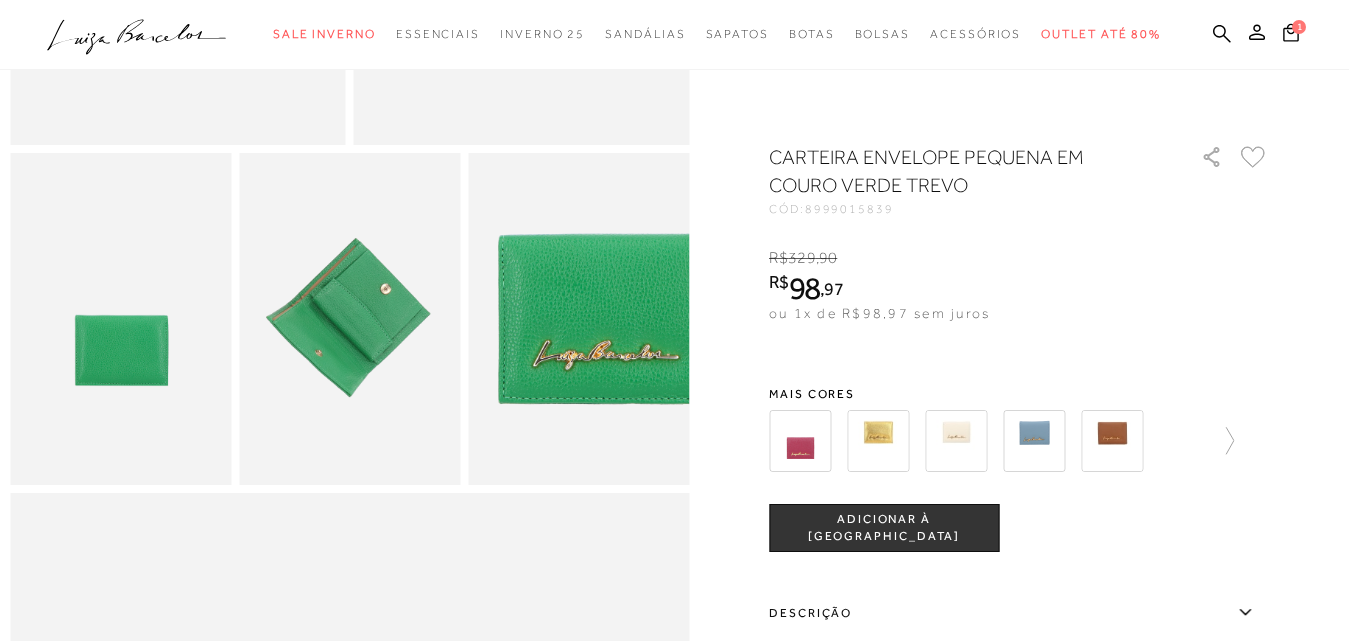 click at bounding box center (349, 319) 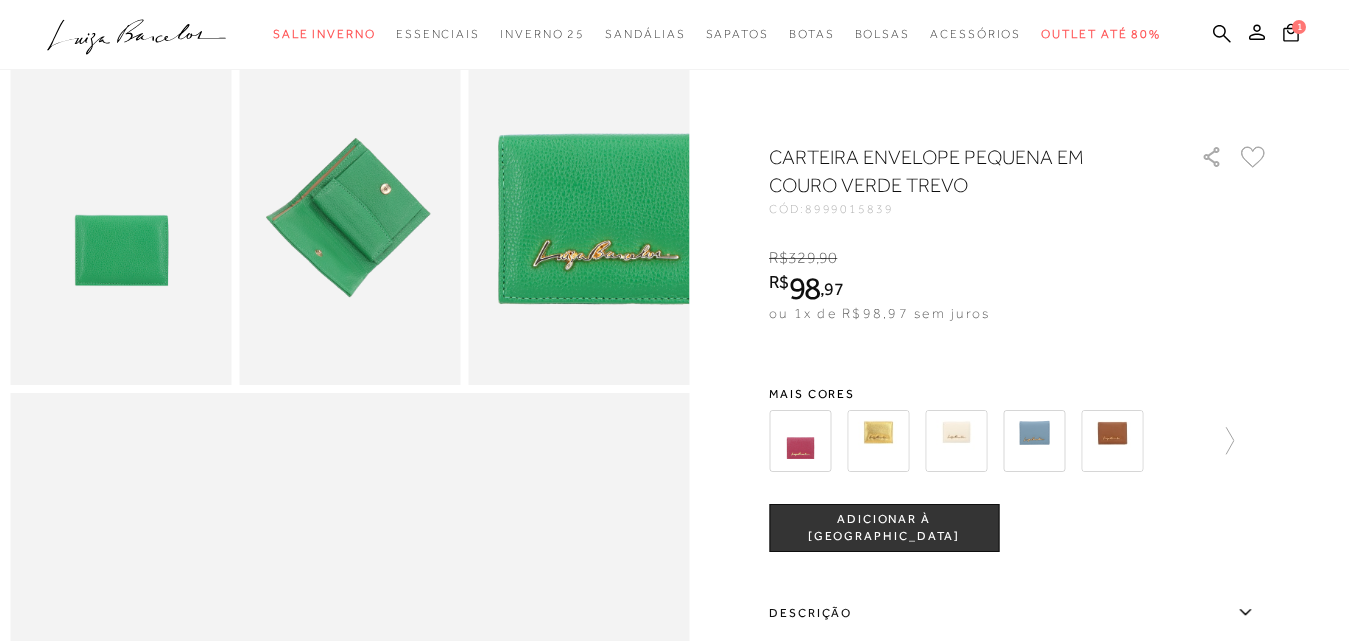 click at bounding box center [878, 441] 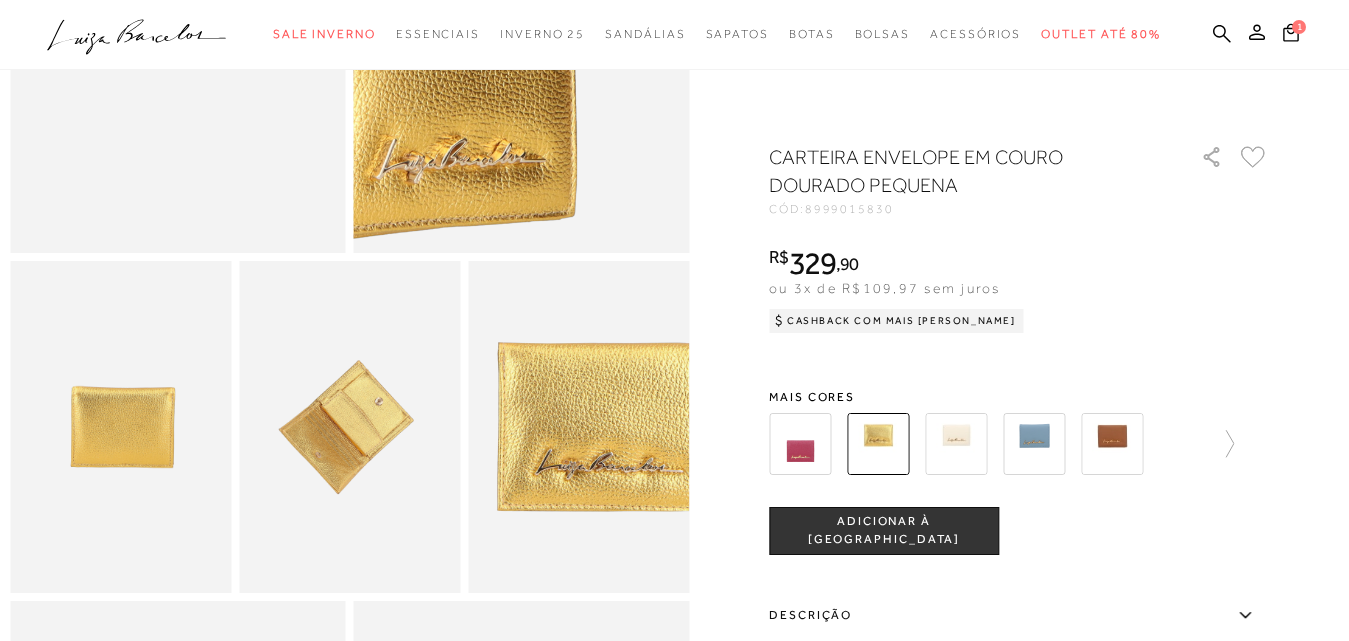 scroll, scrollTop: 500, scrollLeft: 0, axis: vertical 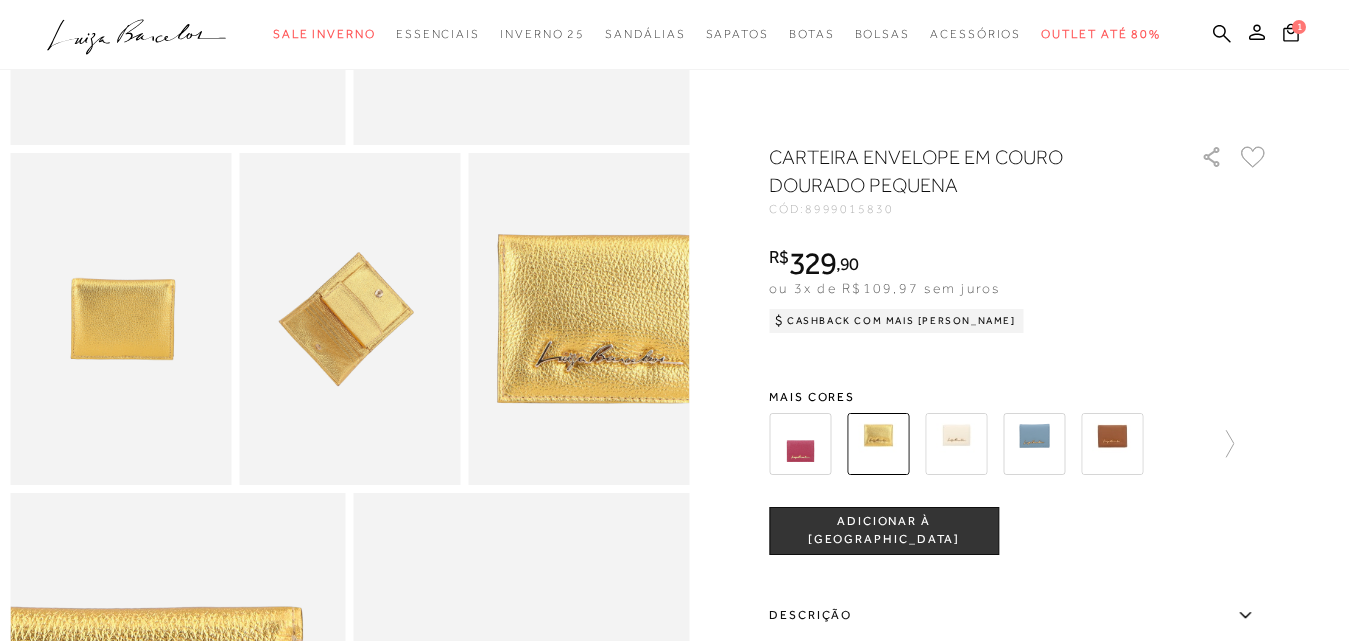 click at bounding box center (349, 319) 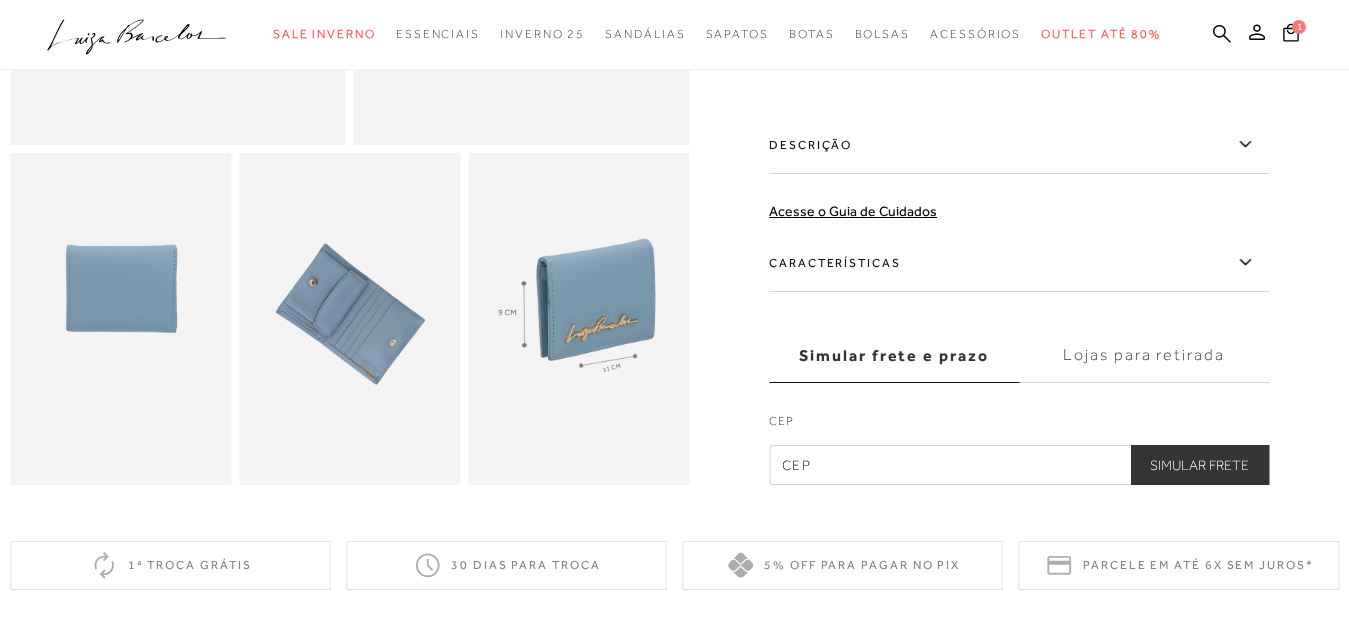 scroll, scrollTop: 0, scrollLeft: 0, axis: both 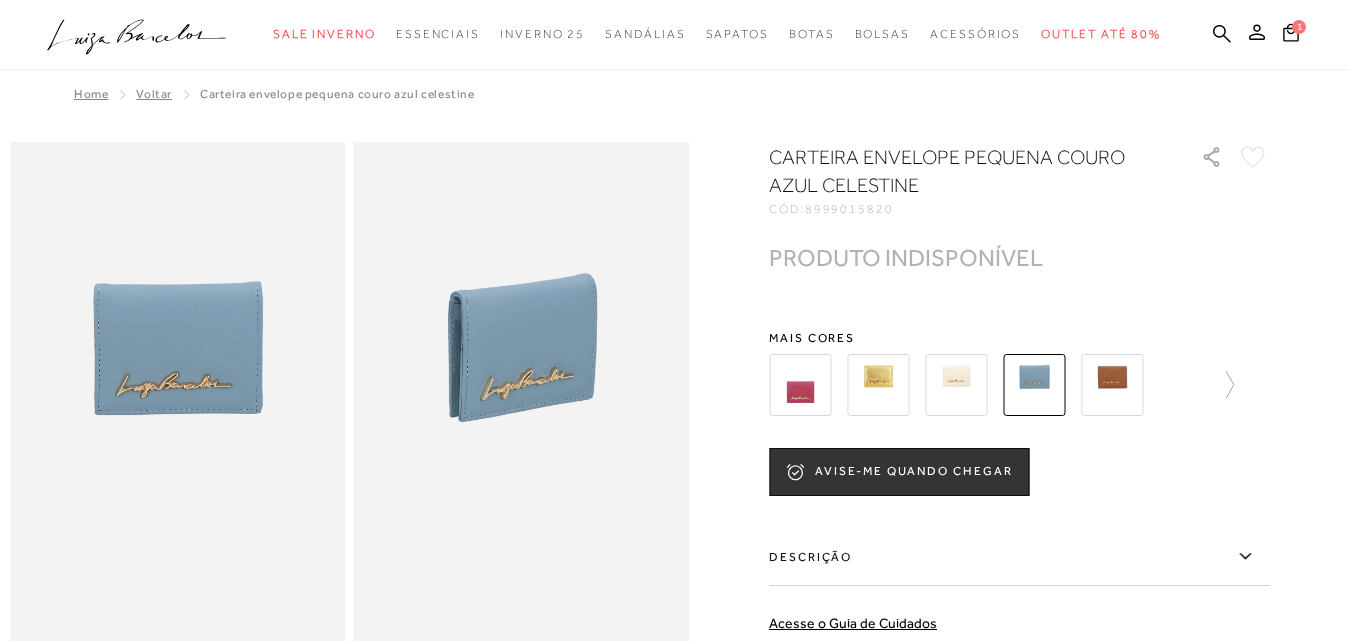 click at bounding box center (1112, 385) 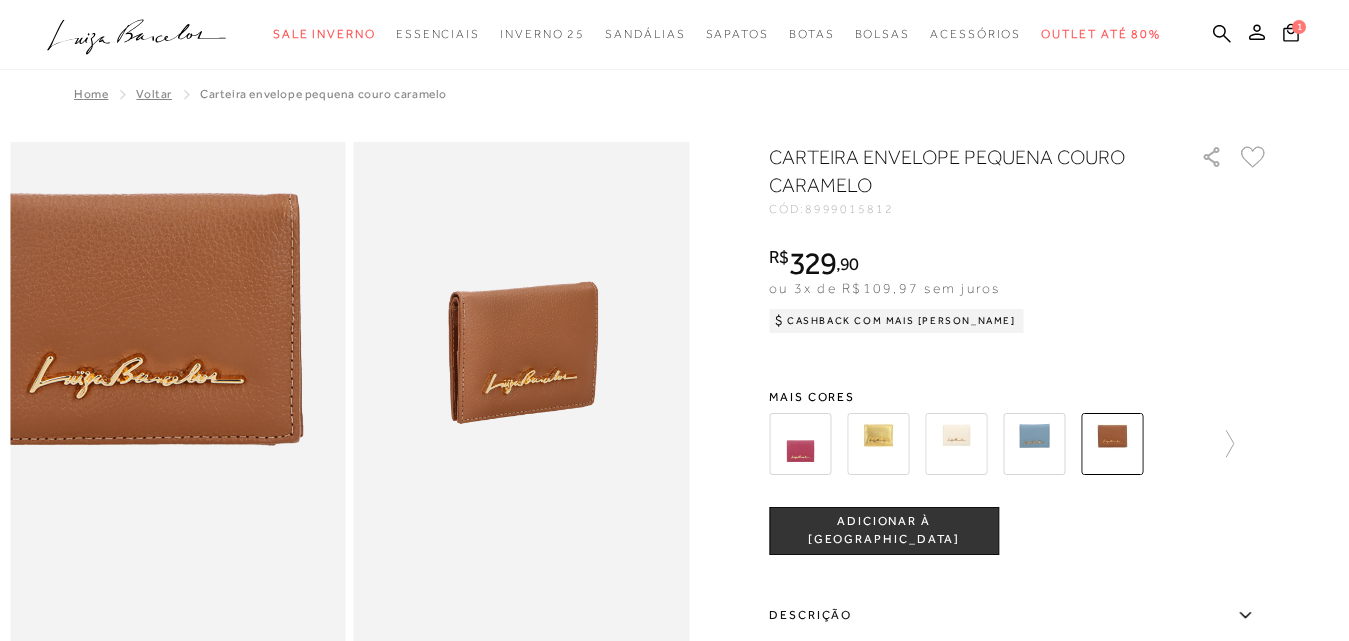 click at bounding box center [138, 407] 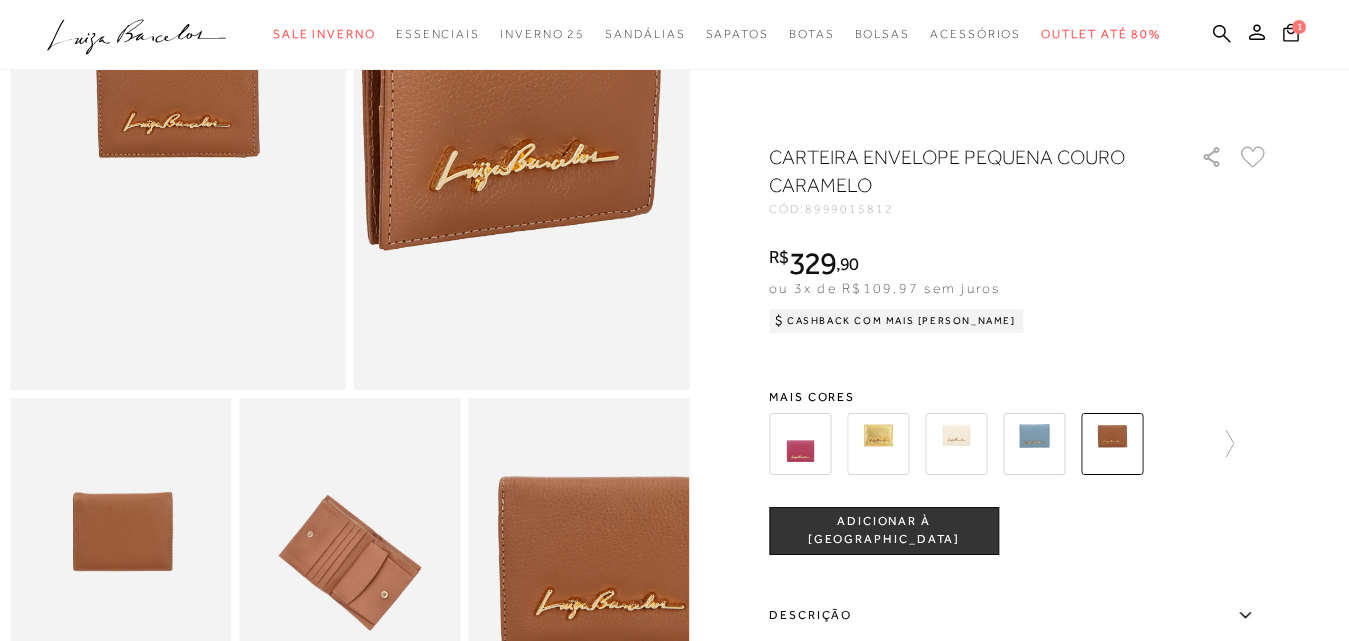 scroll, scrollTop: 300, scrollLeft: 0, axis: vertical 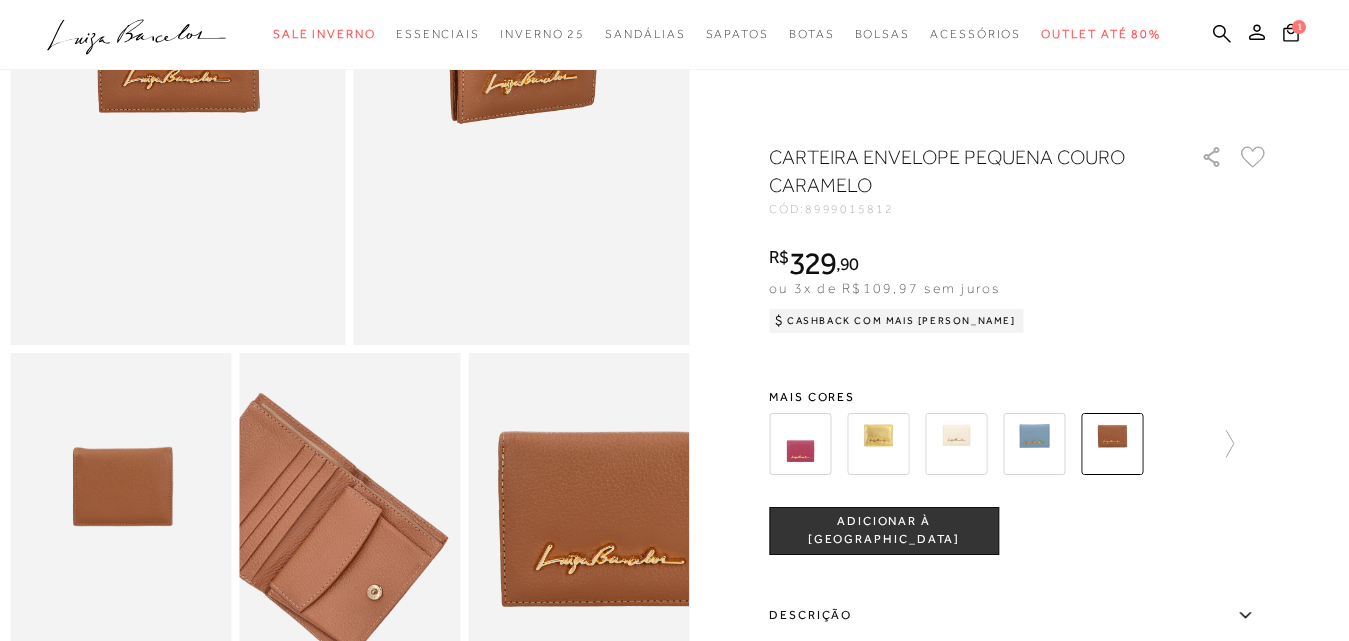 click at bounding box center (305, 530) 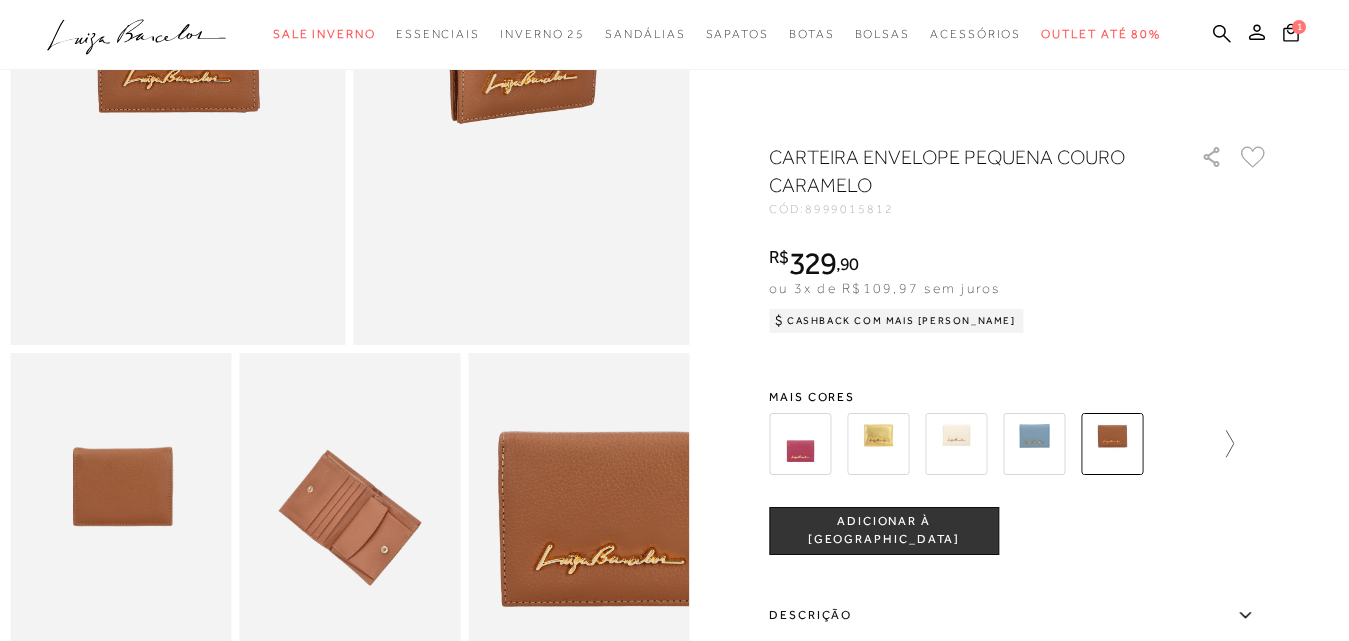 click 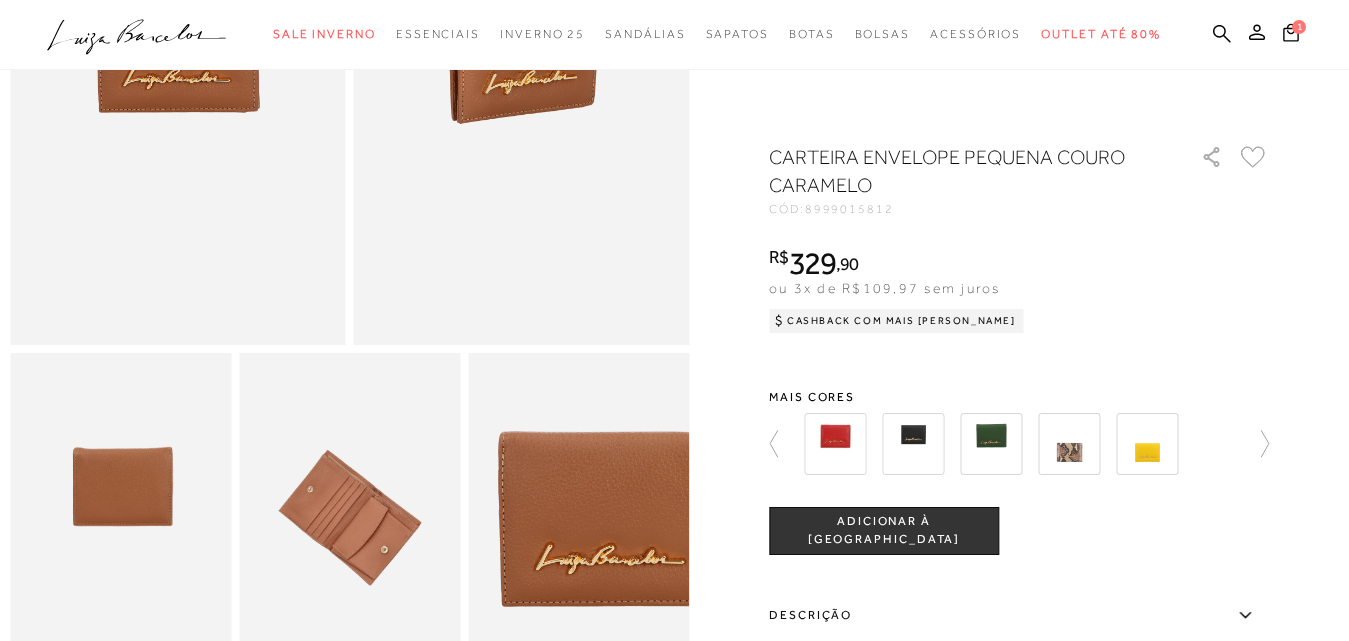 click at bounding box center (991, 444) 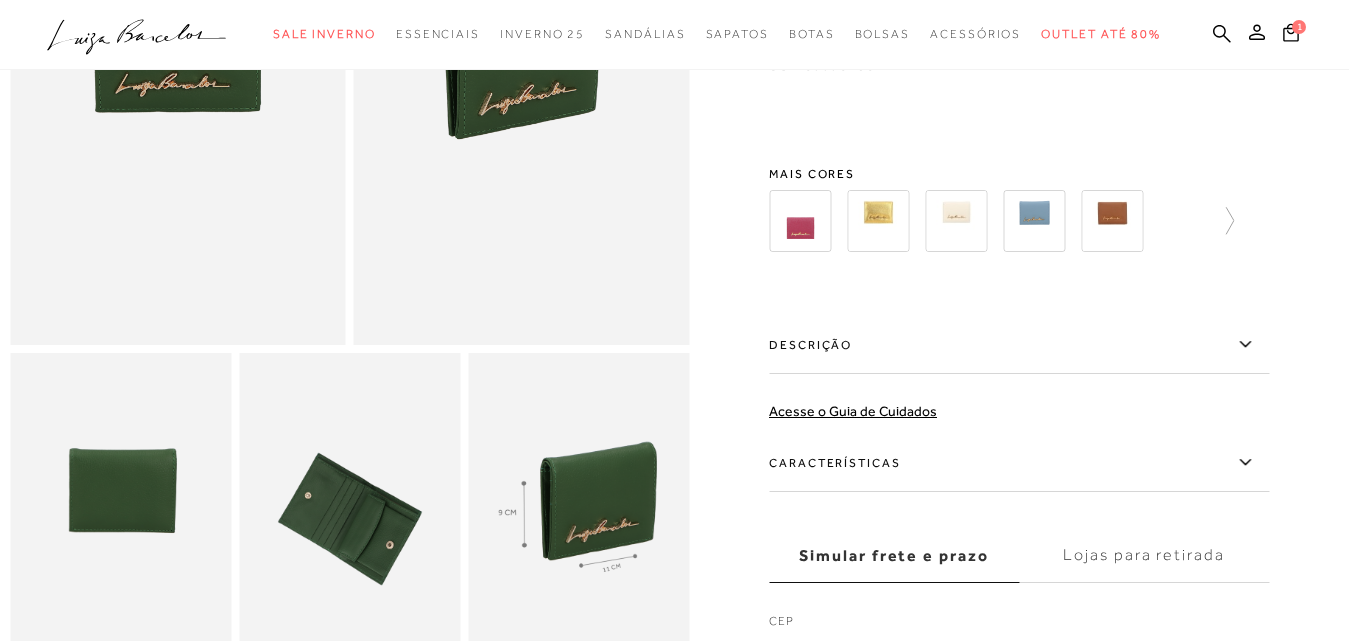 scroll, scrollTop: 0, scrollLeft: 0, axis: both 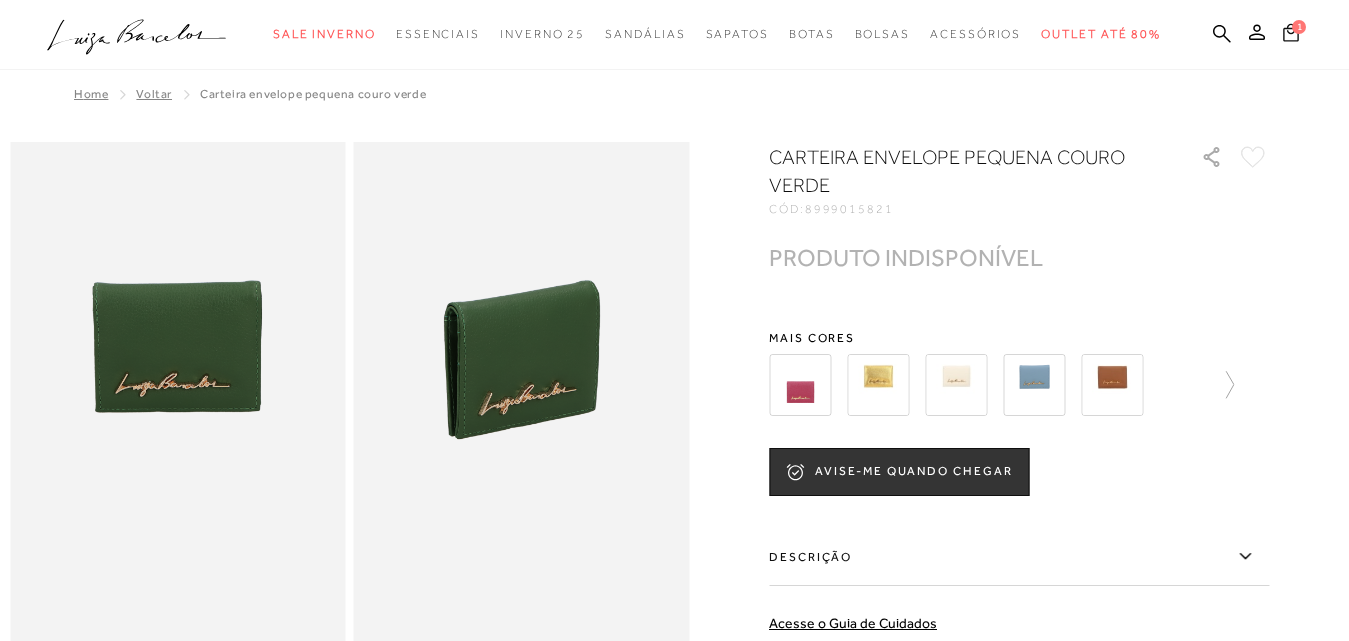 click 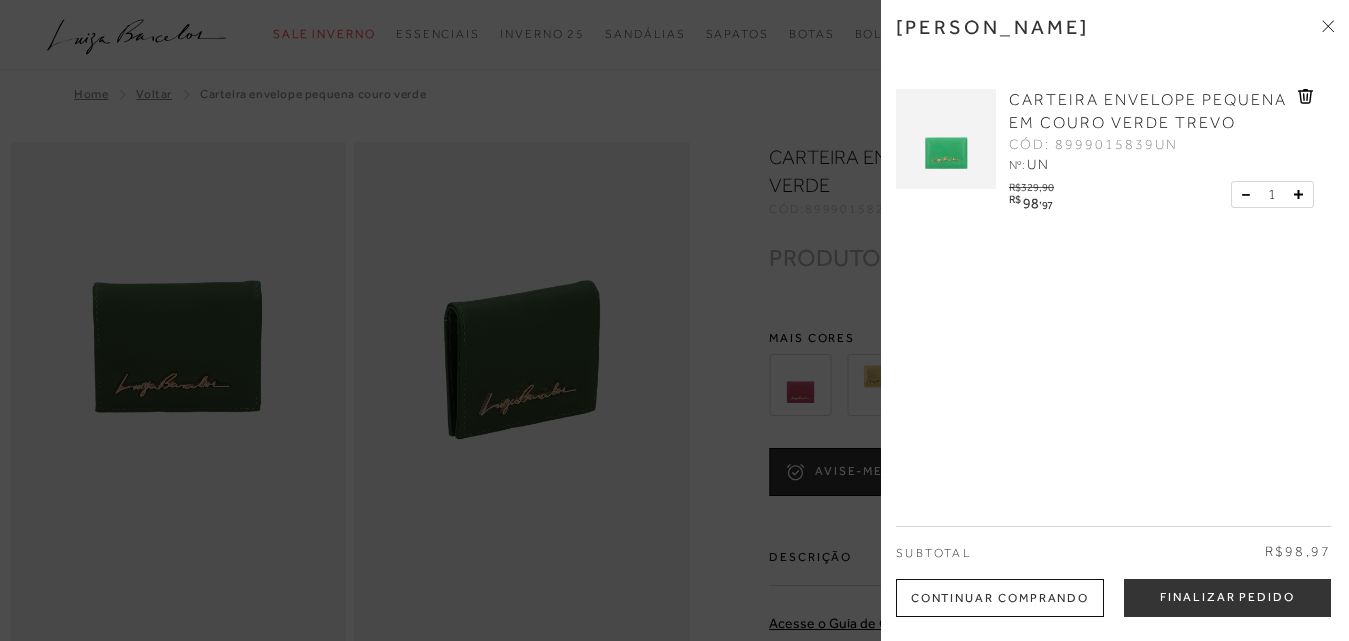 click on "Minha sacola
CARTEIRA ENVELOPE PEQUENA EM COURO VERDE TREVO
CÓD: 8999015839UN
Nº:
UN" at bounding box center [1115, 320] 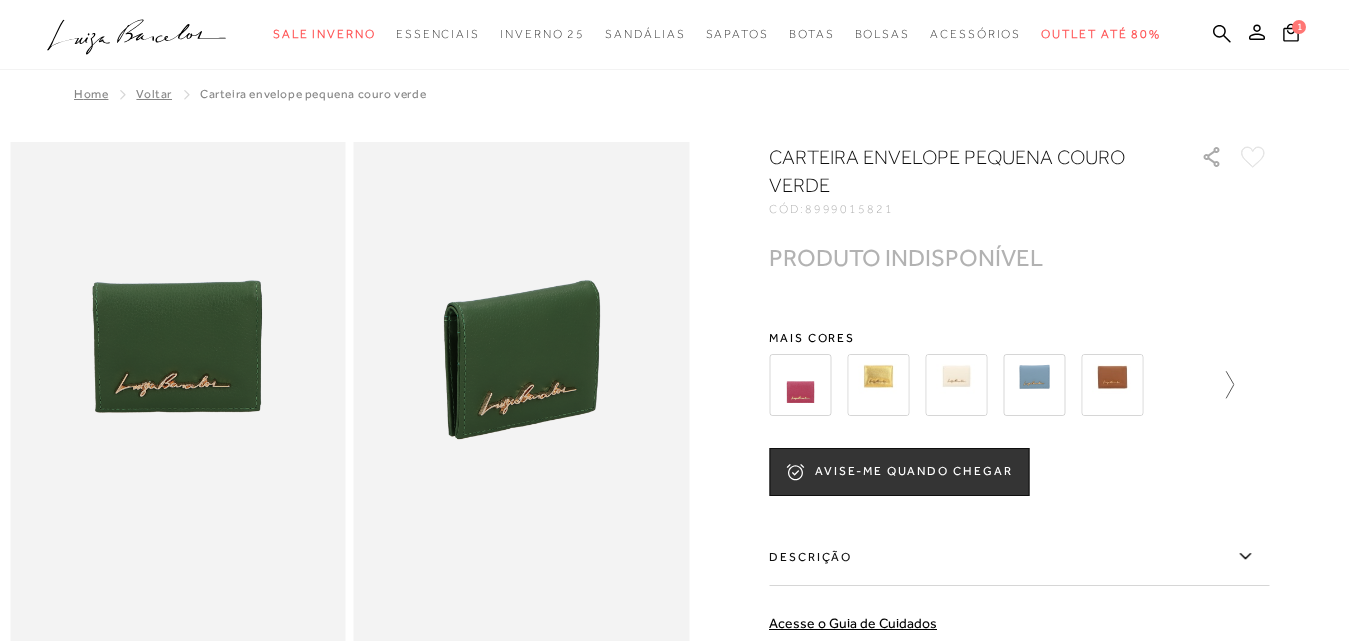 click 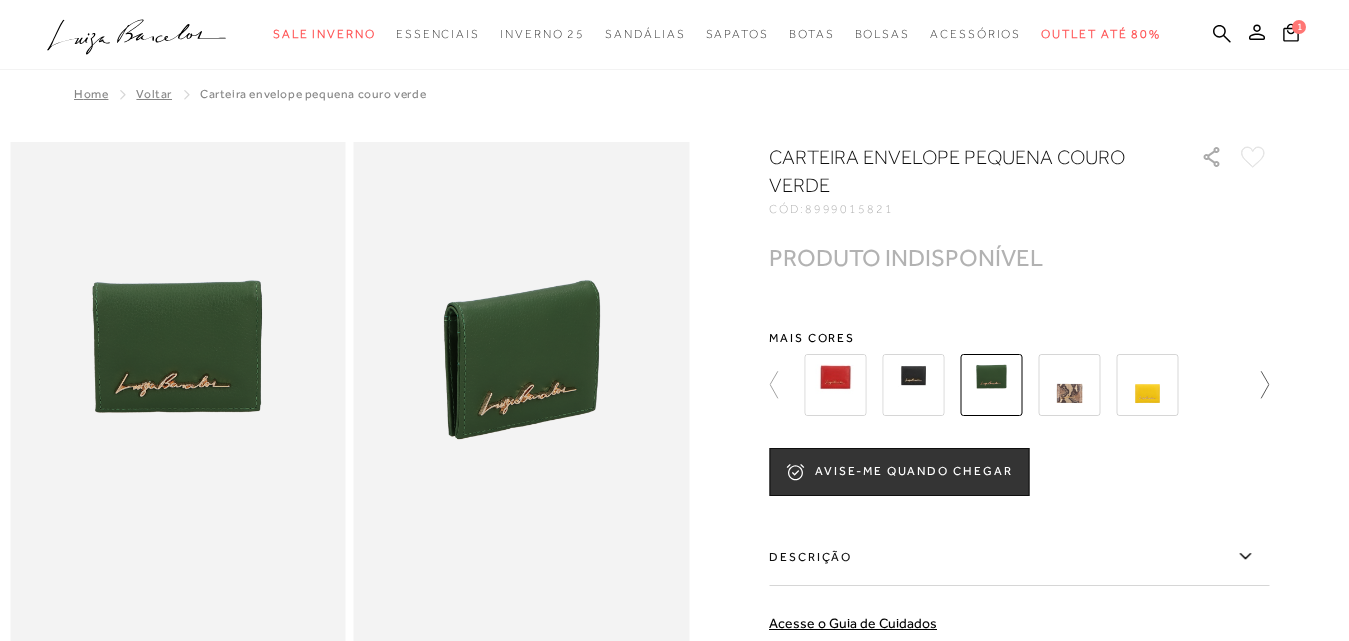 click 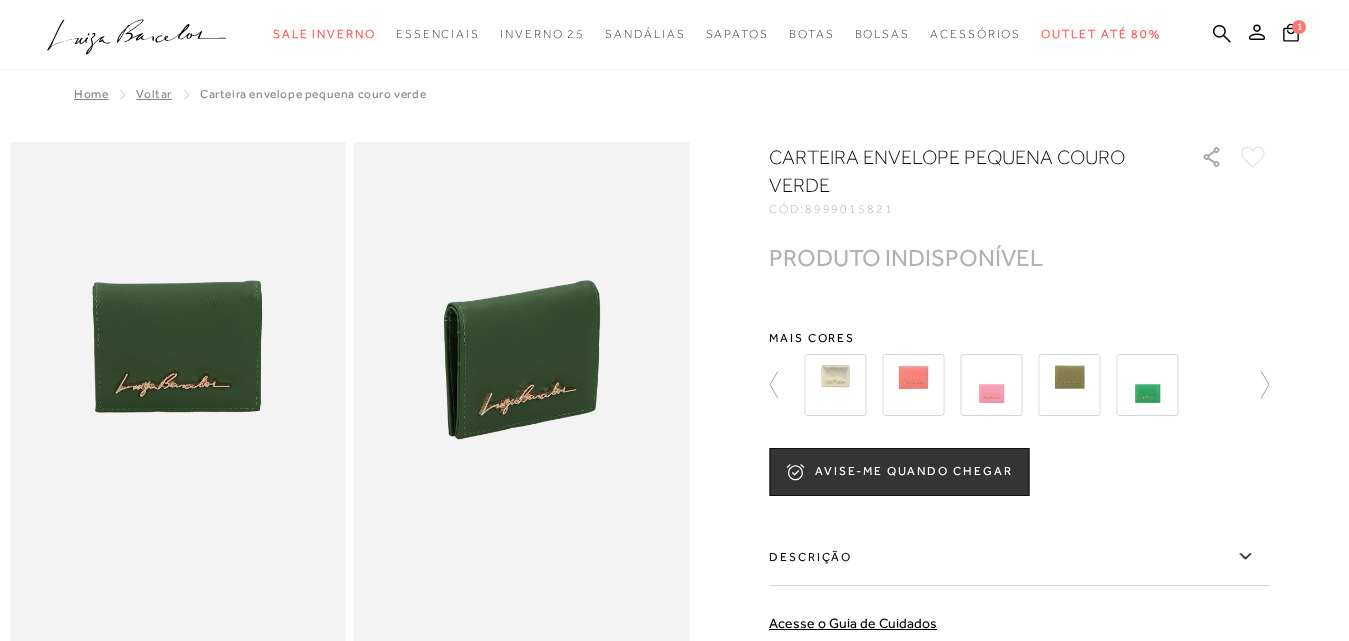 click at bounding box center [1147, 385] 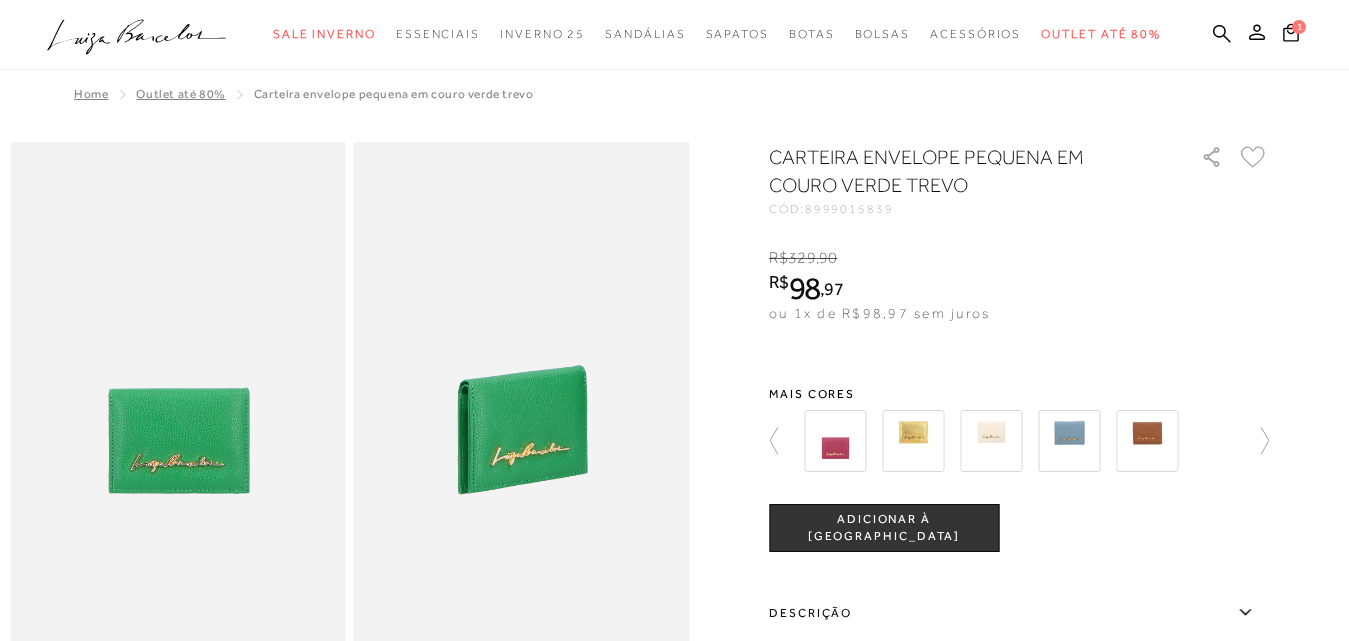 click at bounding box center (1069, 441) 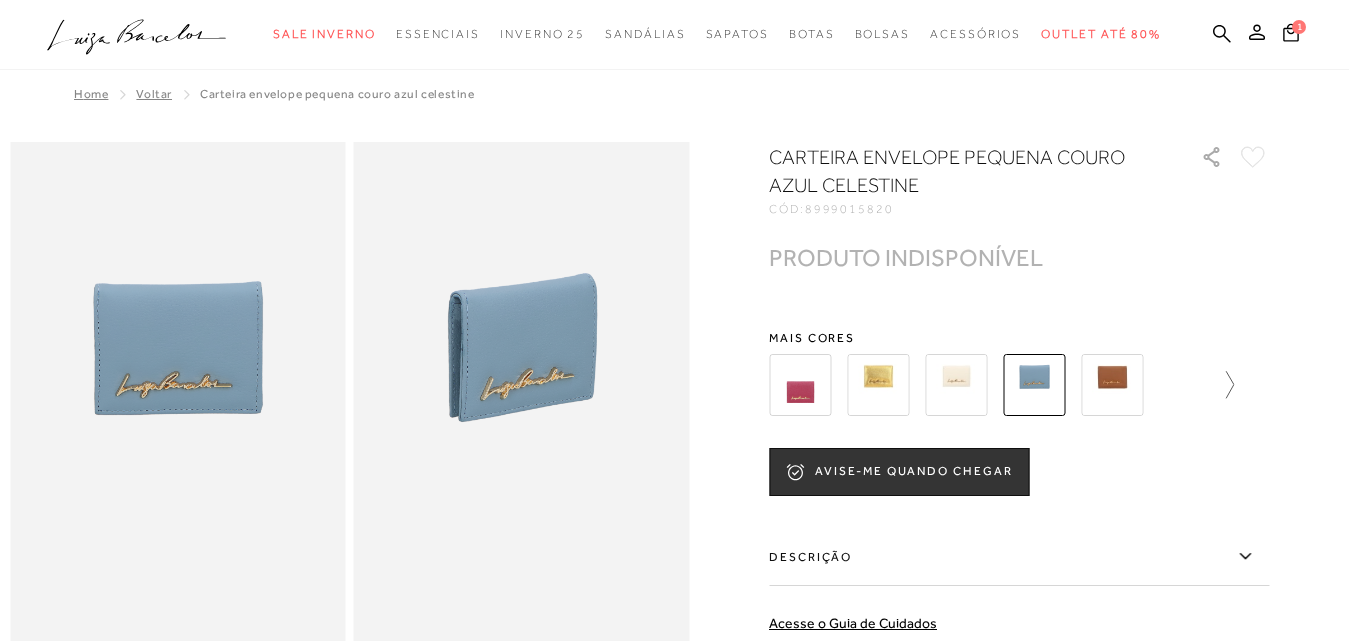 click 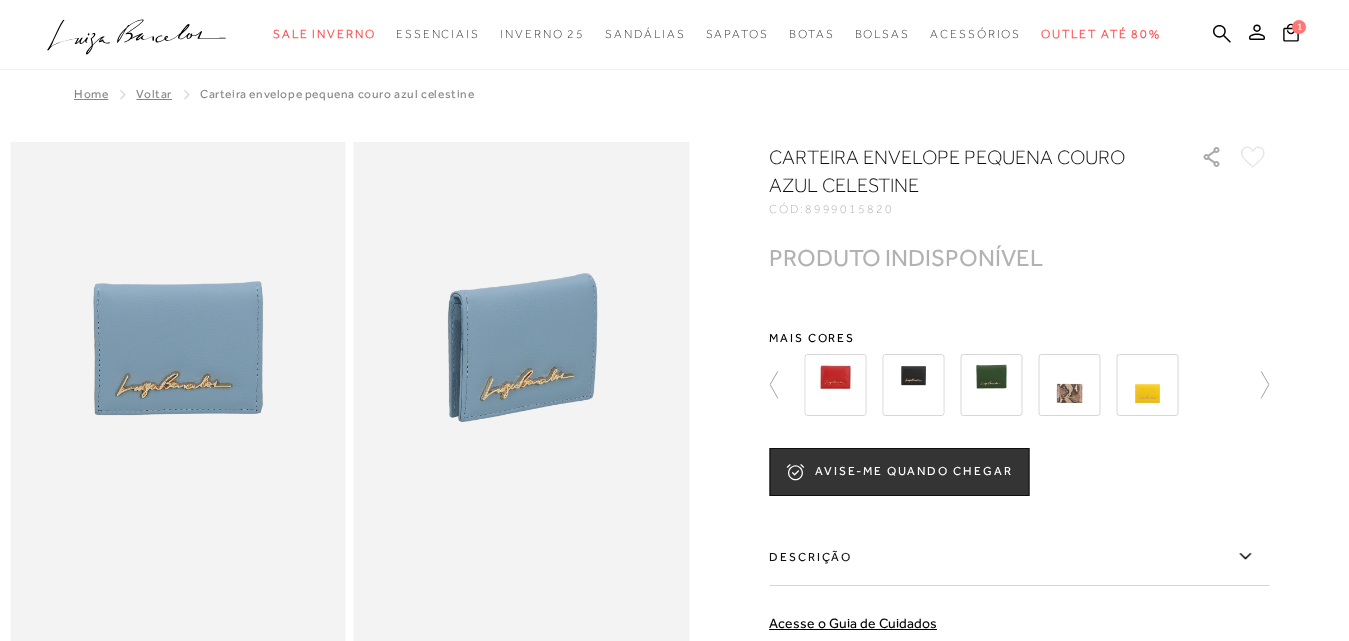 click at bounding box center [1147, 385] 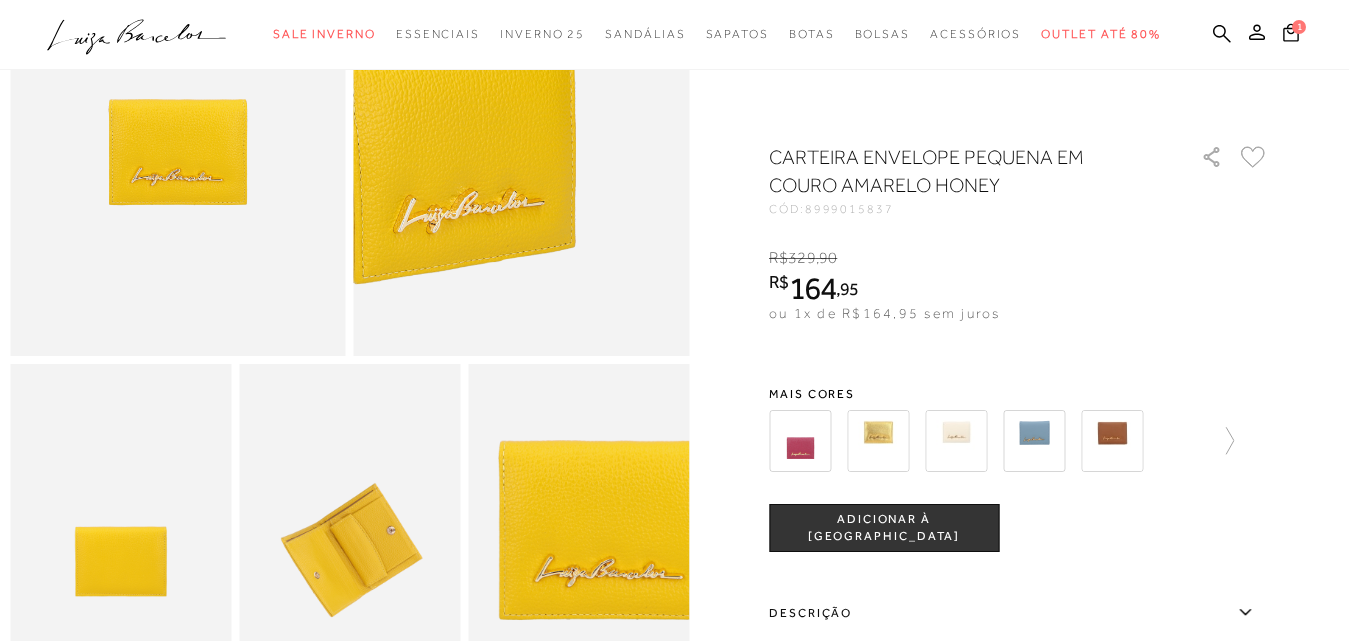 scroll, scrollTop: 300, scrollLeft: 0, axis: vertical 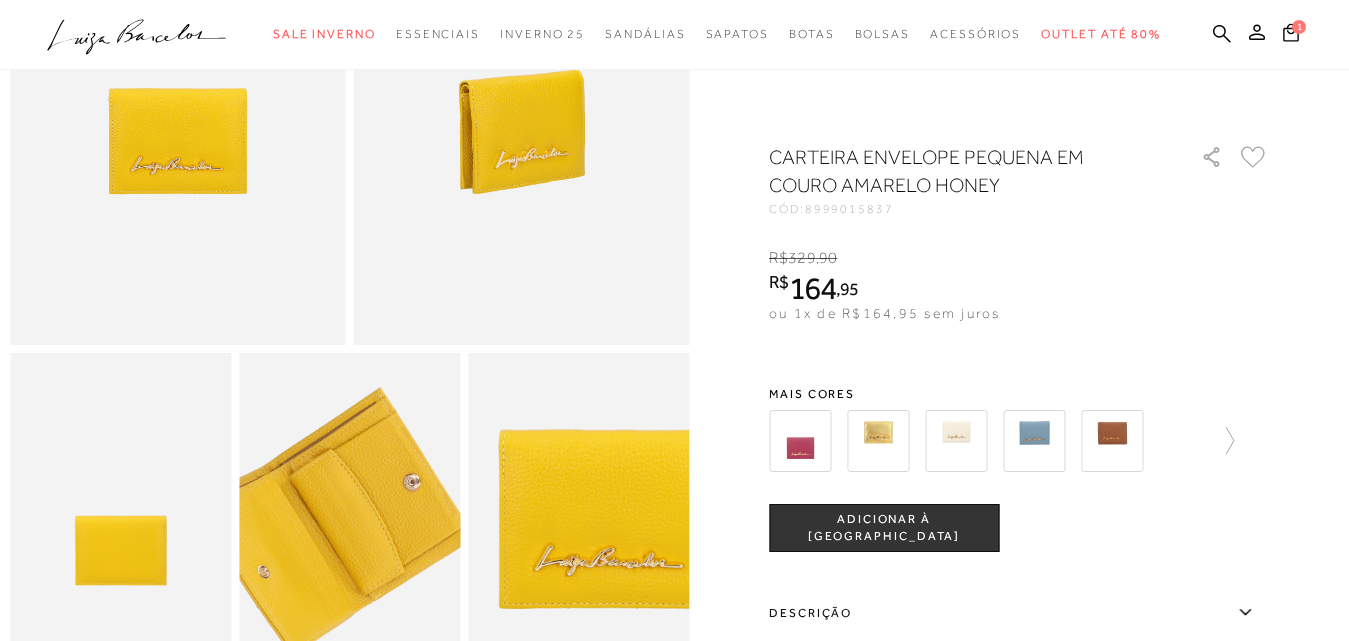click at bounding box center [330, 480] 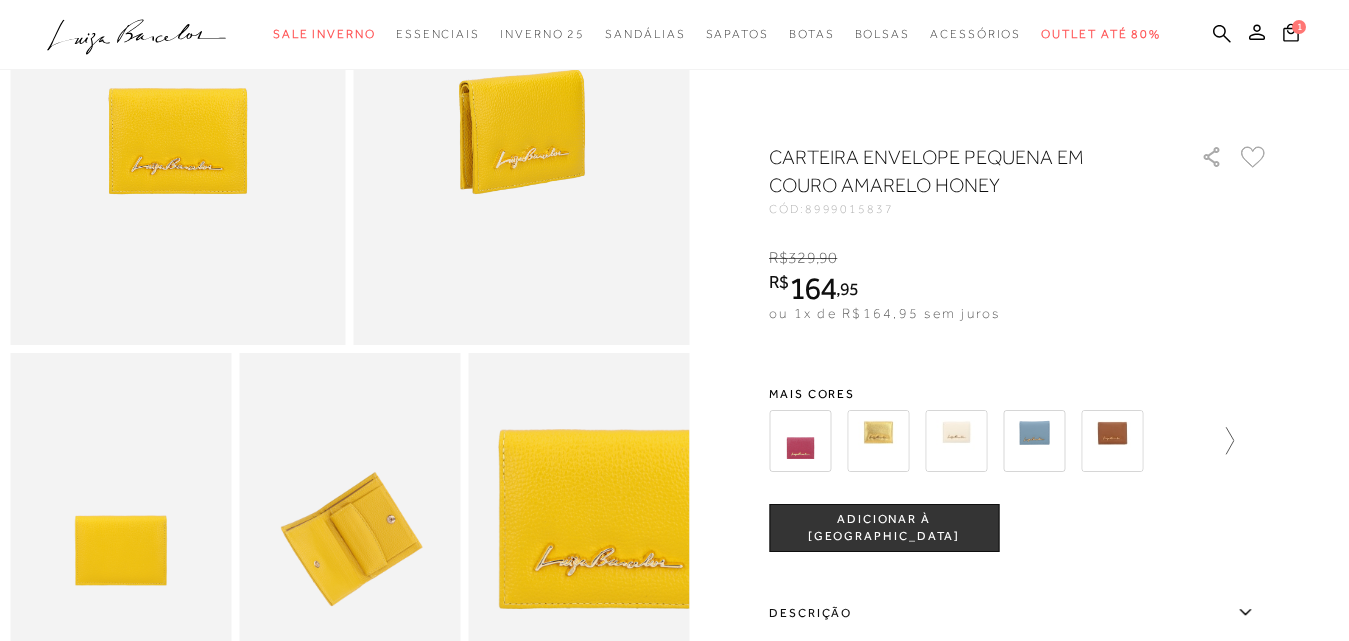 click 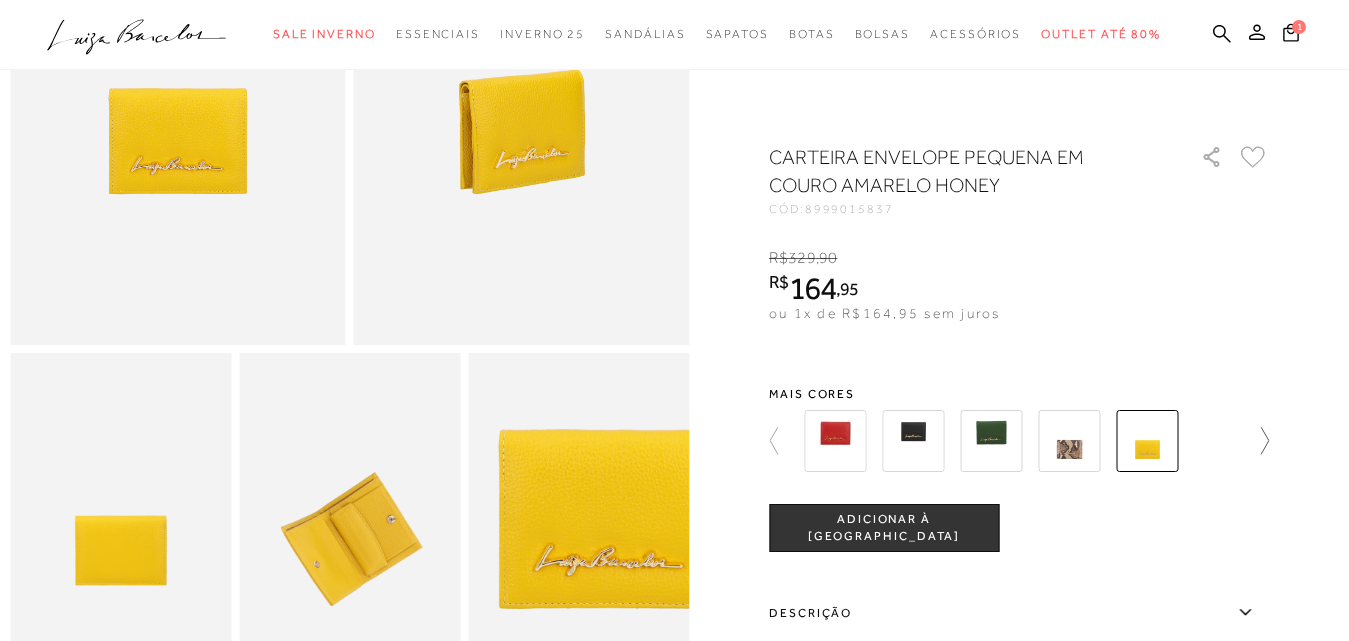 click 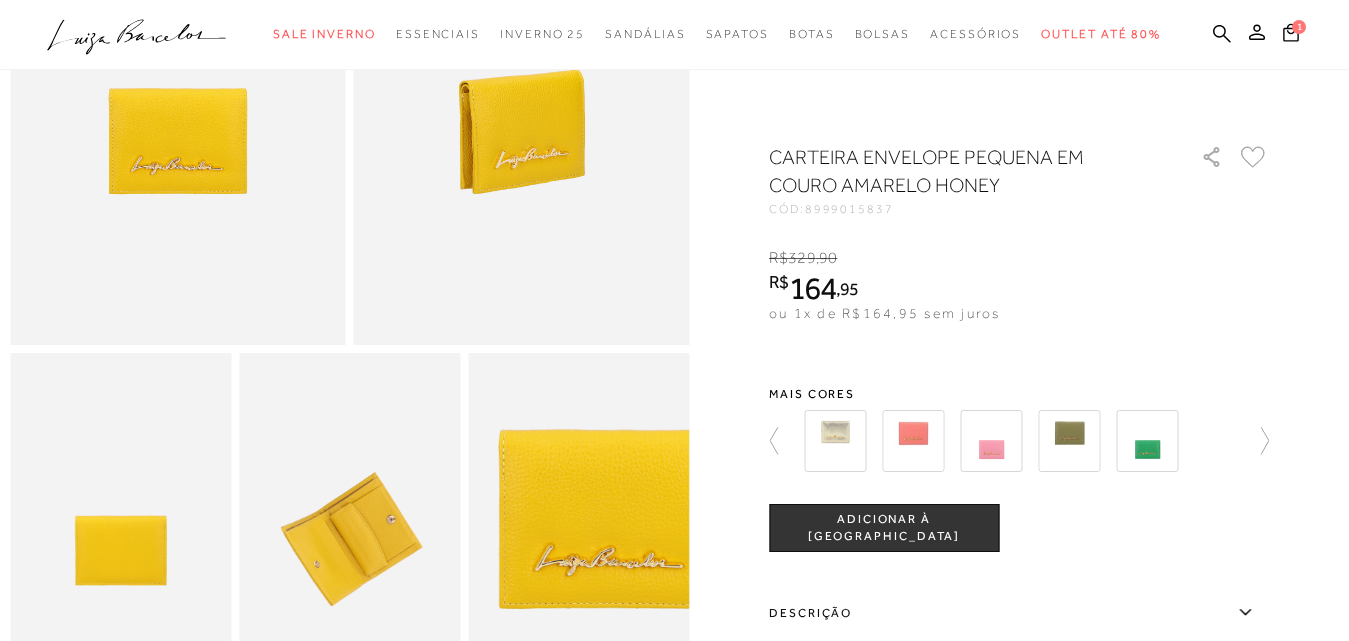 click at bounding box center (1069, 441) 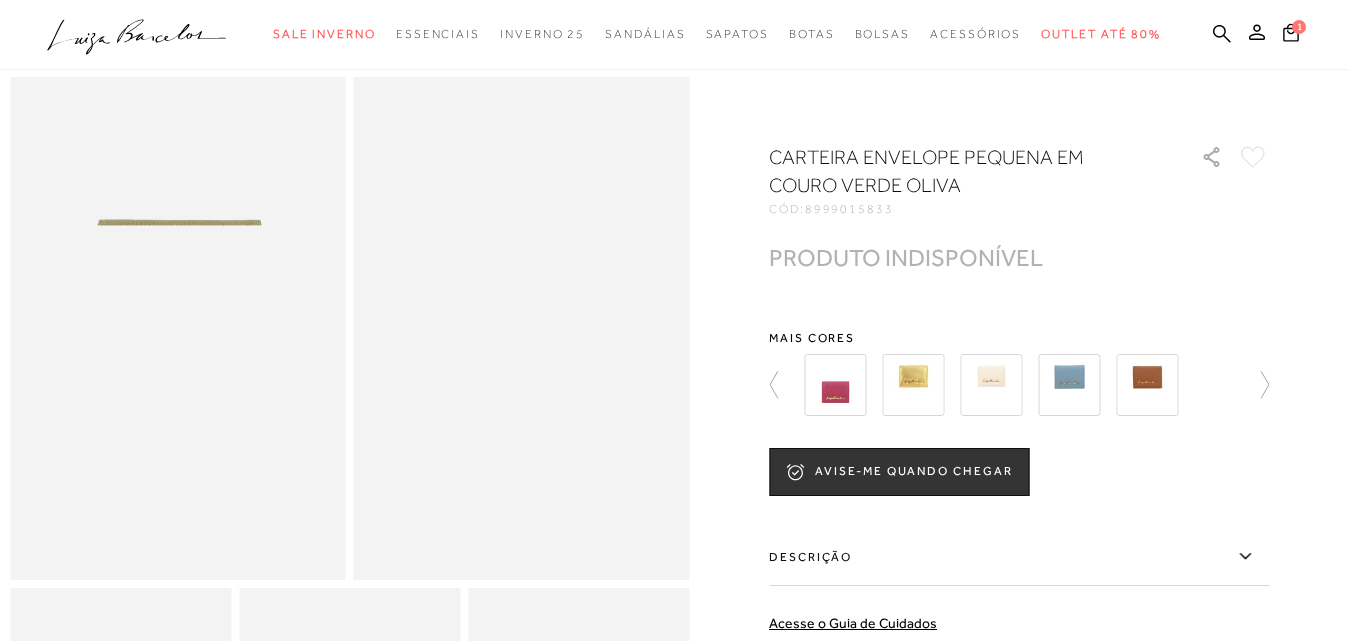scroll, scrollTop: 100, scrollLeft: 0, axis: vertical 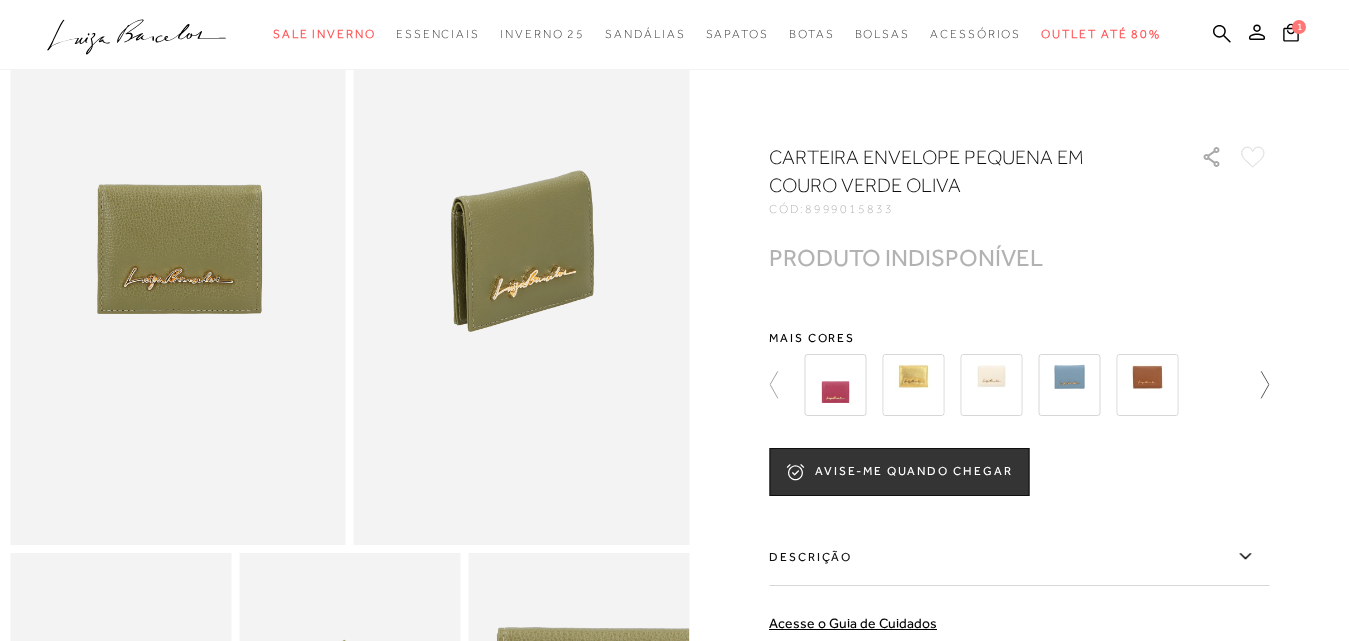 click 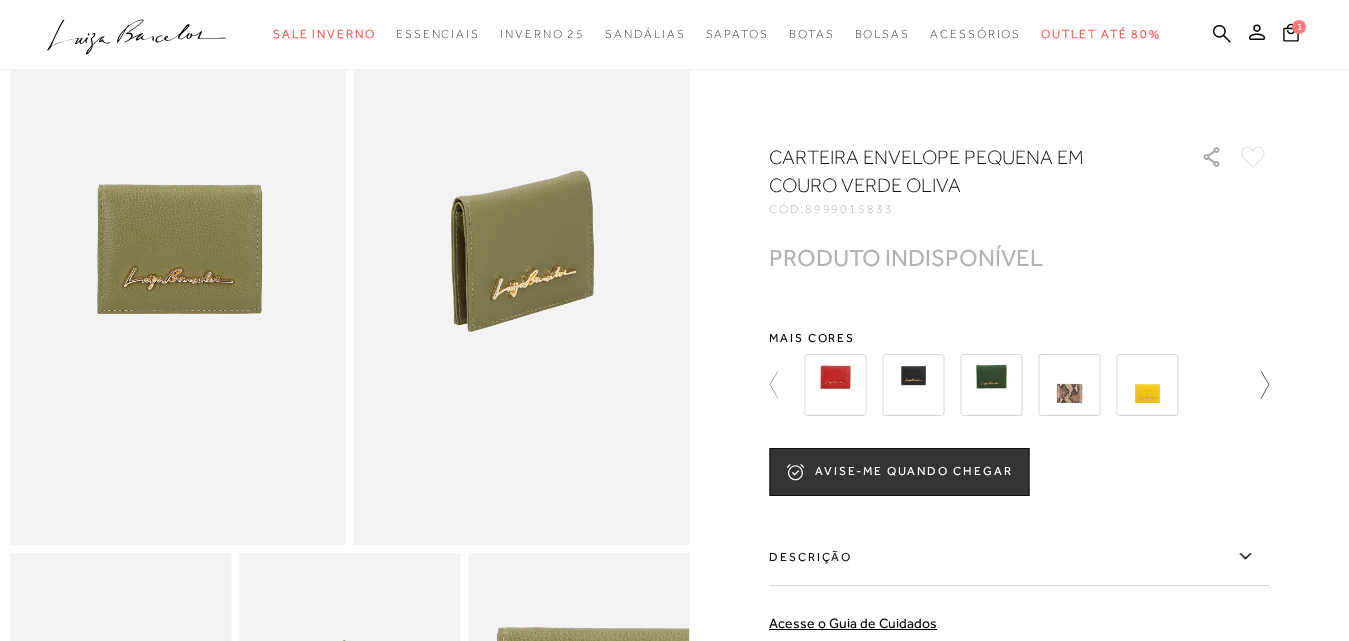 click 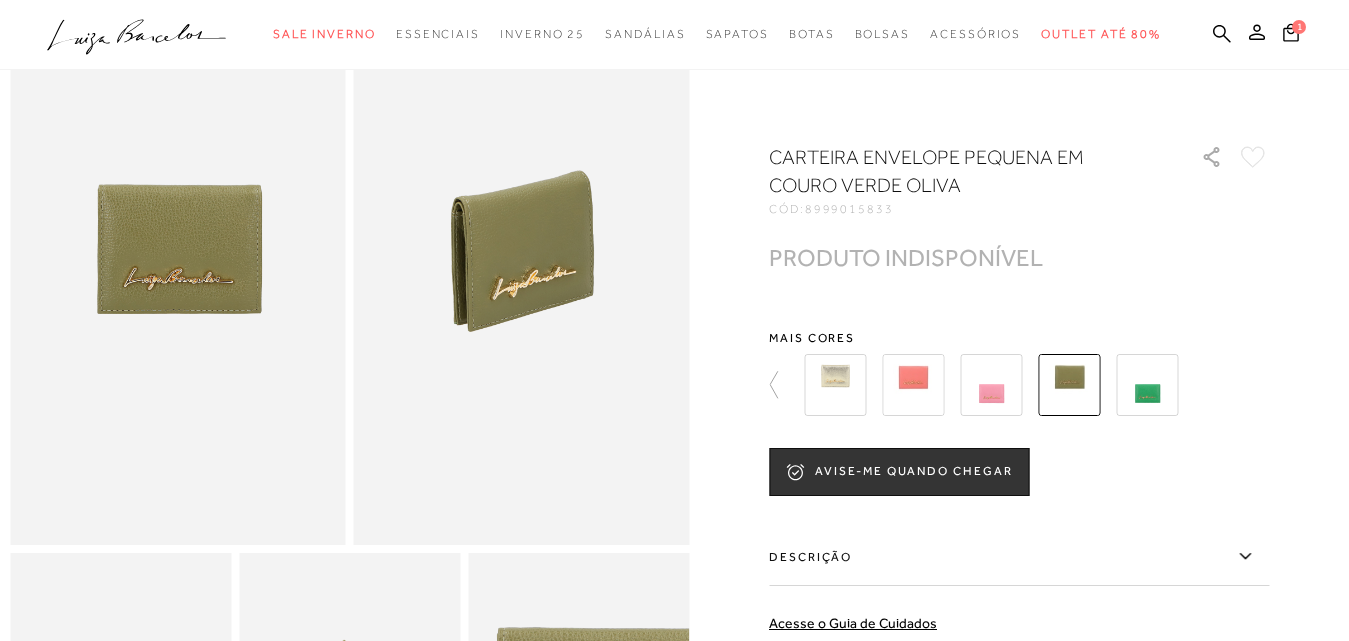 click at bounding box center [1147, 385] 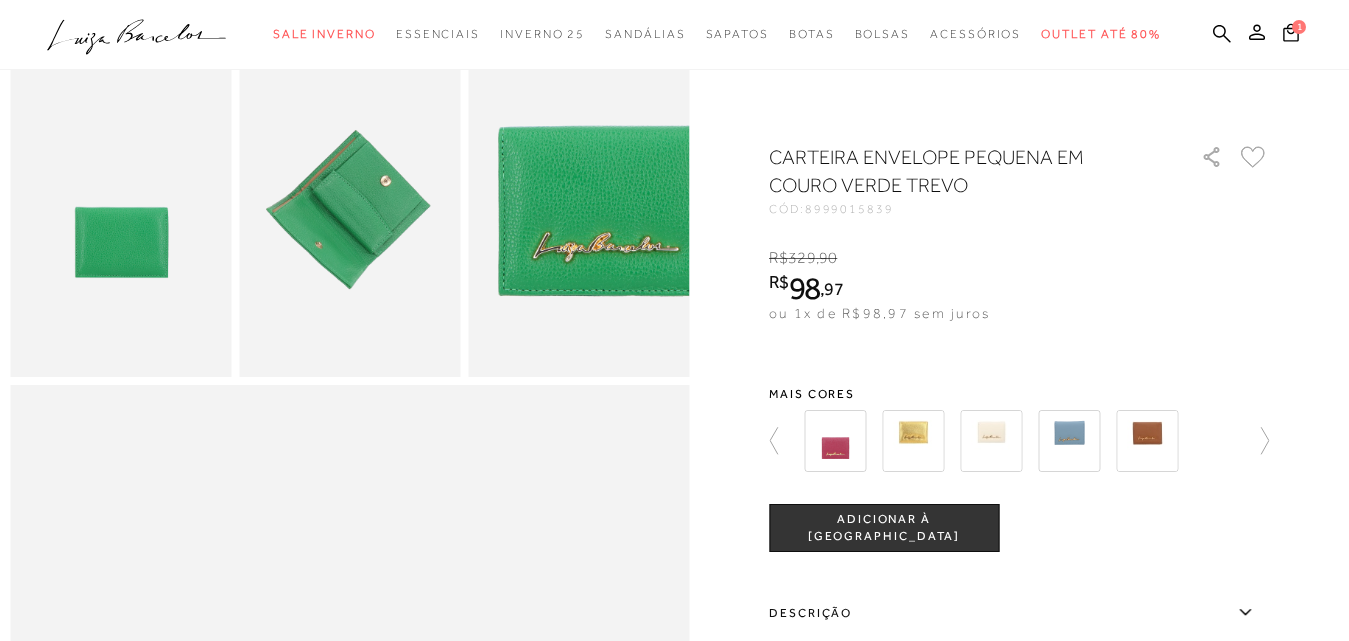 scroll, scrollTop: 600, scrollLeft: 0, axis: vertical 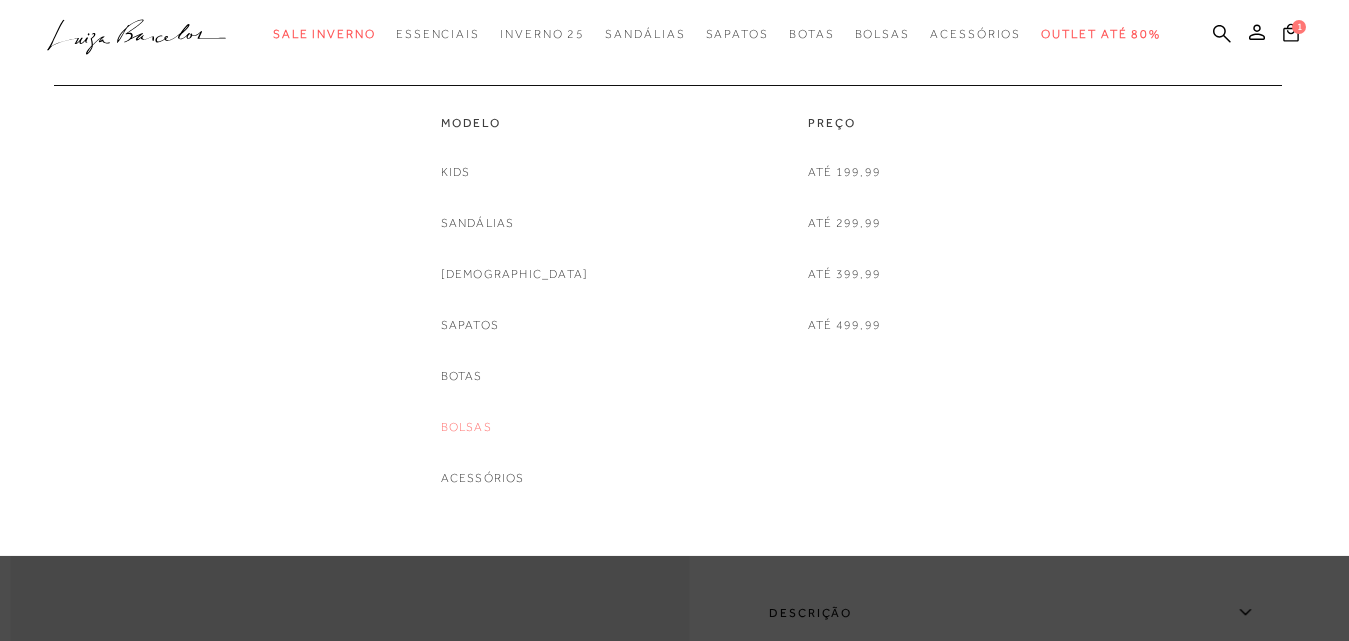 click on "Bolsas" at bounding box center [466, 427] 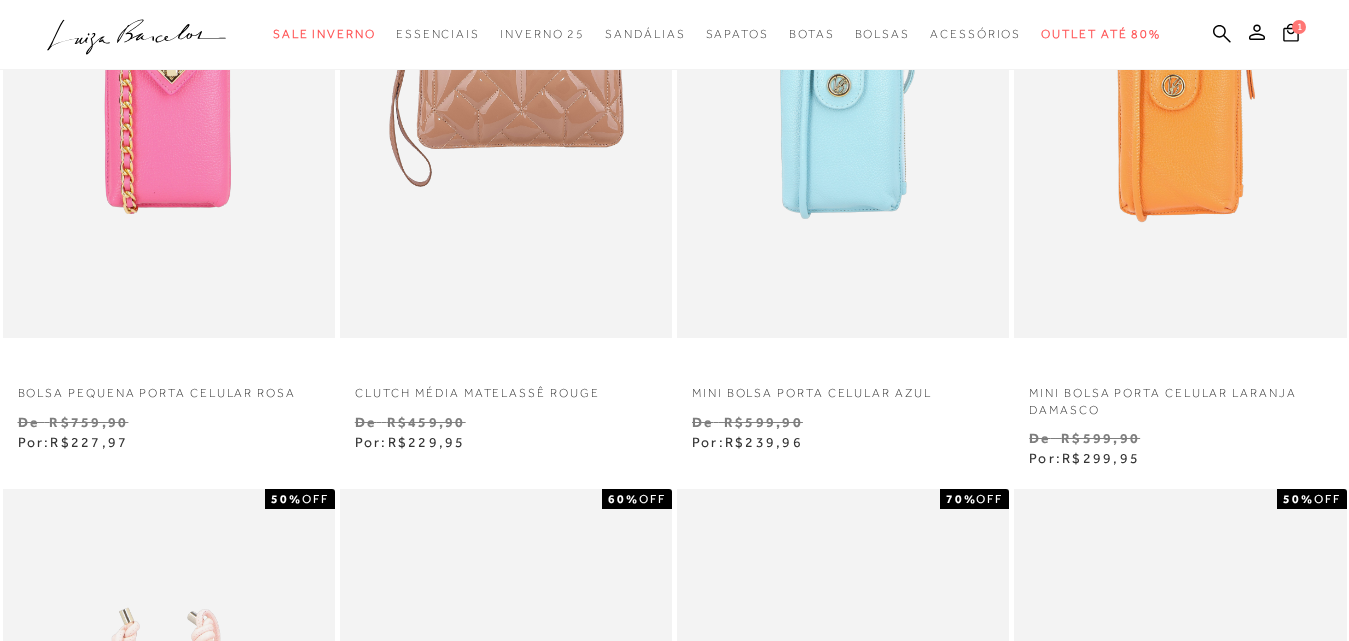 scroll, scrollTop: 0, scrollLeft: 0, axis: both 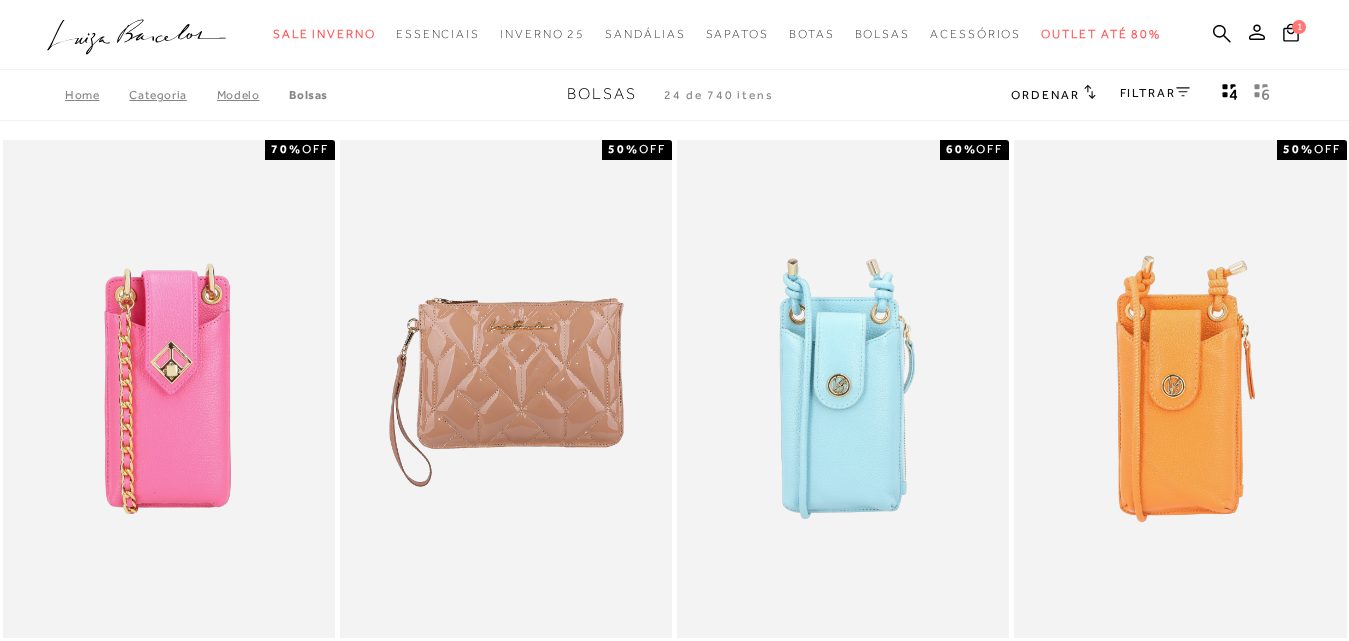 click on "Ordenar" at bounding box center (1053, 94) 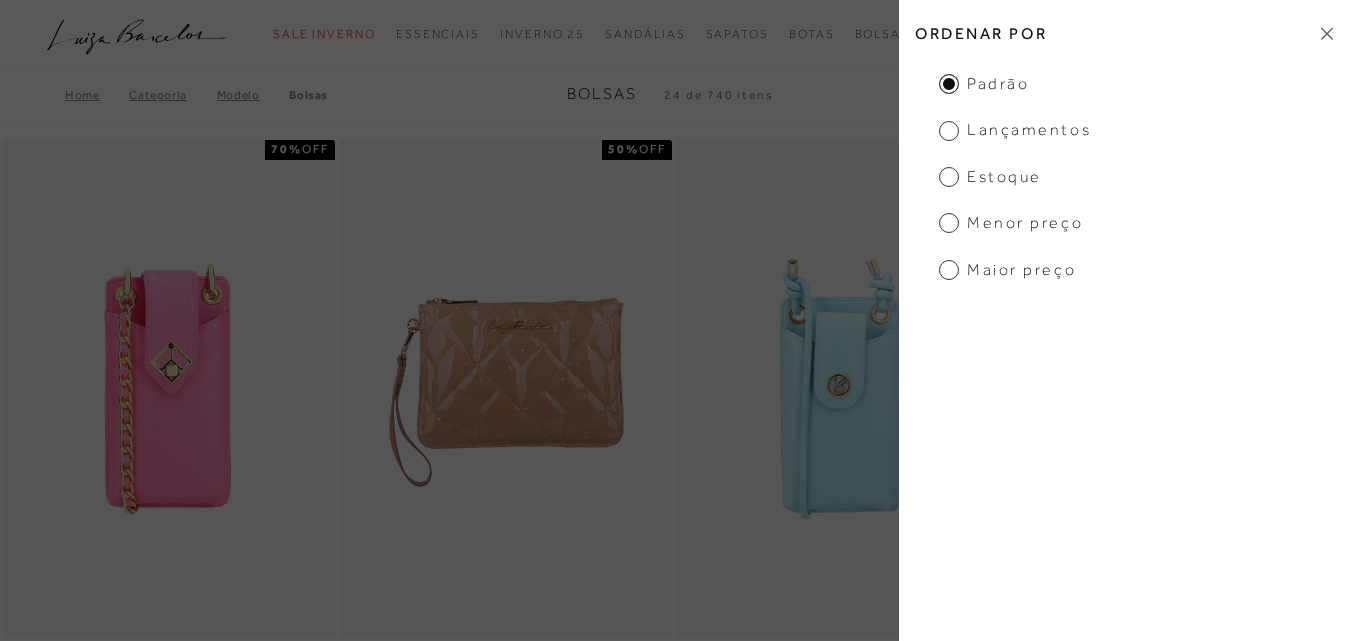 click on "Menor preço" at bounding box center (1011, 223) 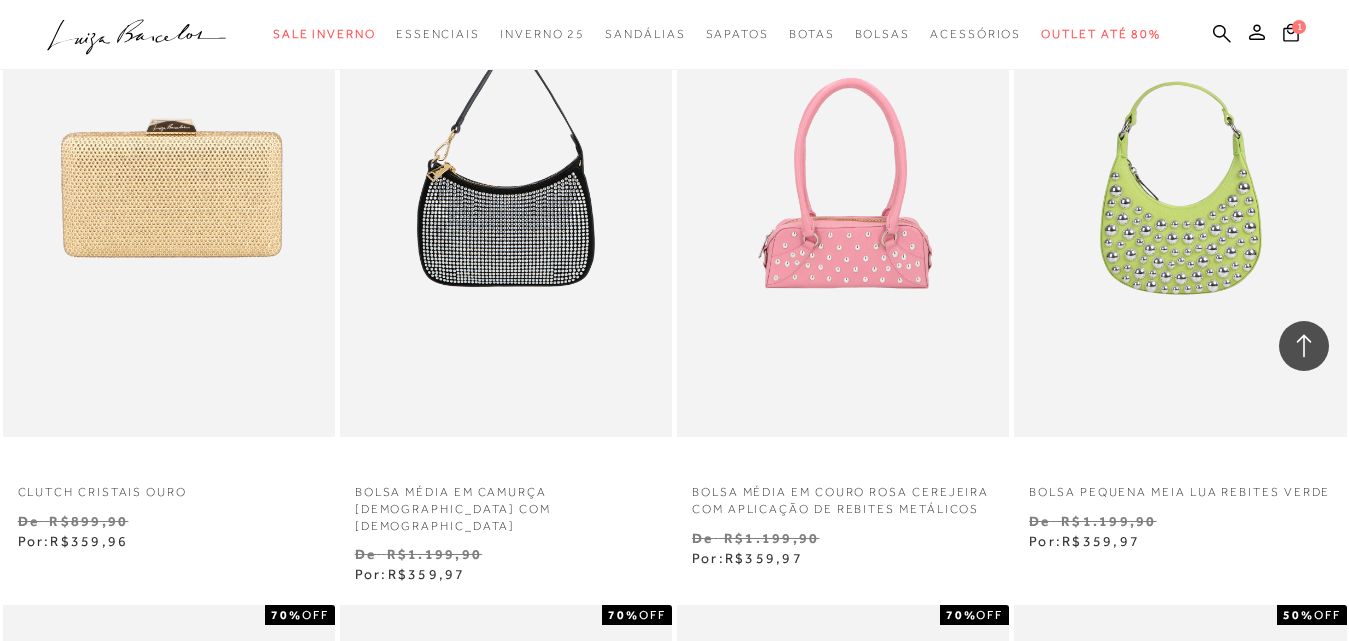 scroll, scrollTop: 1400, scrollLeft: 0, axis: vertical 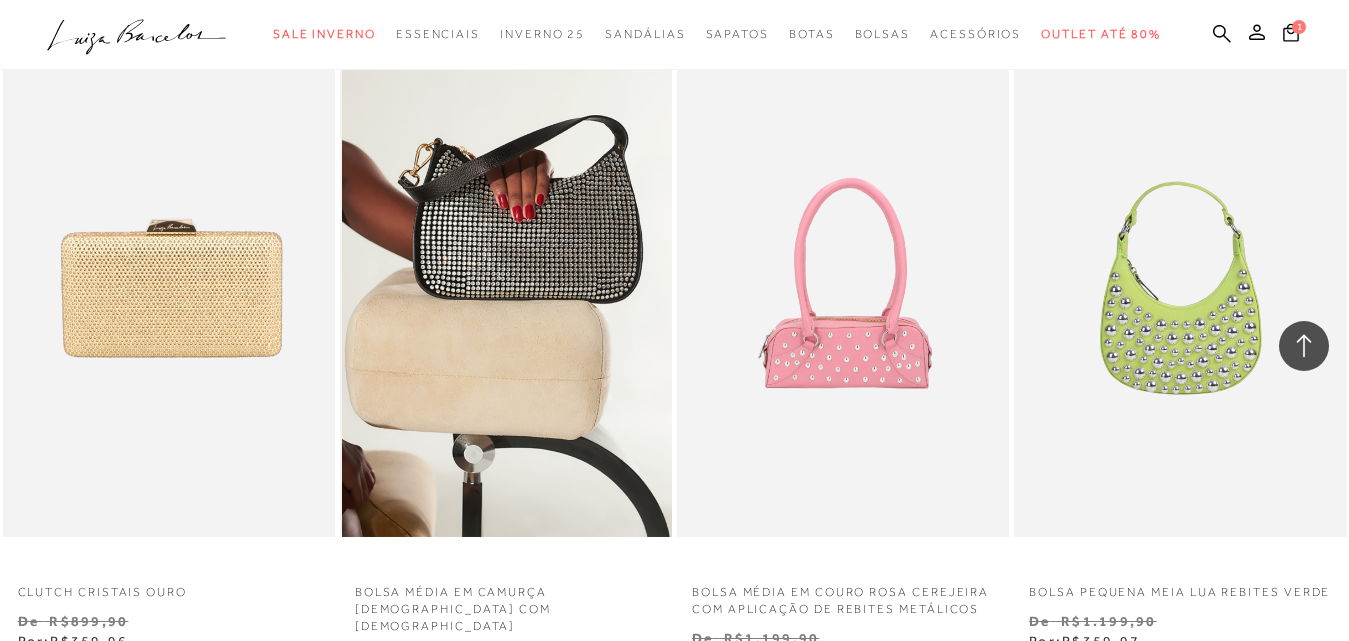 click at bounding box center (507, 288) 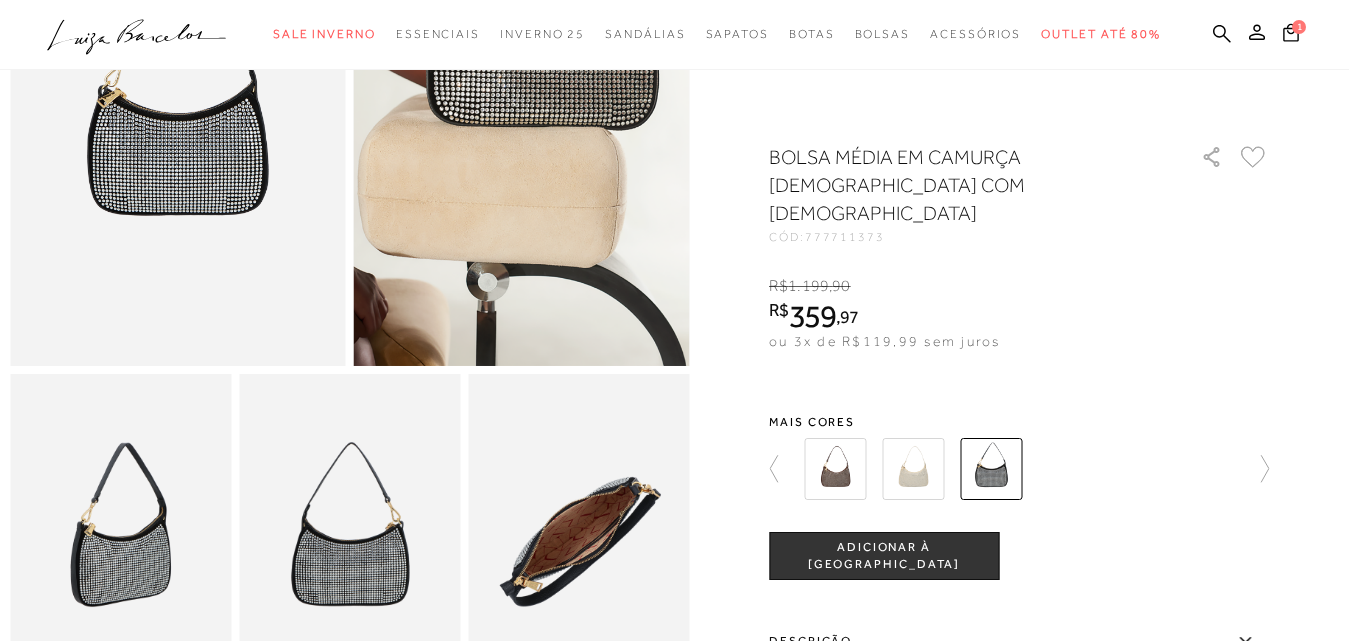 scroll, scrollTop: 400, scrollLeft: 0, axis: vertical 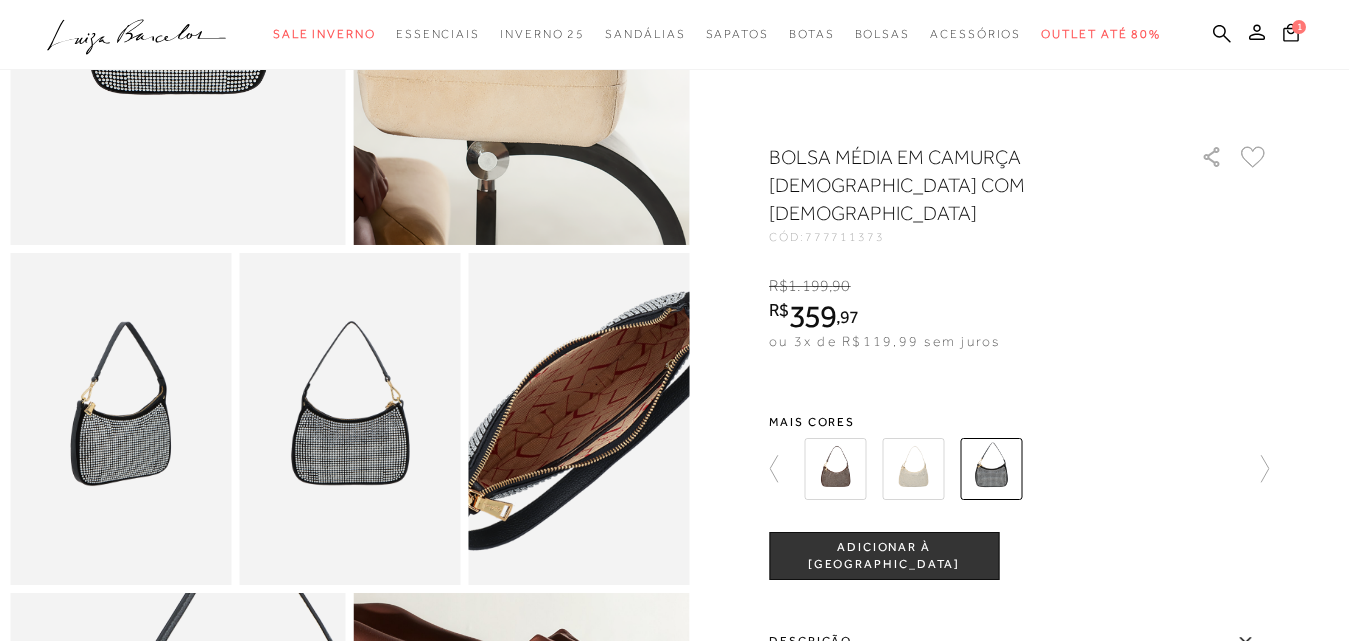 click at bounding box center [585, 417] 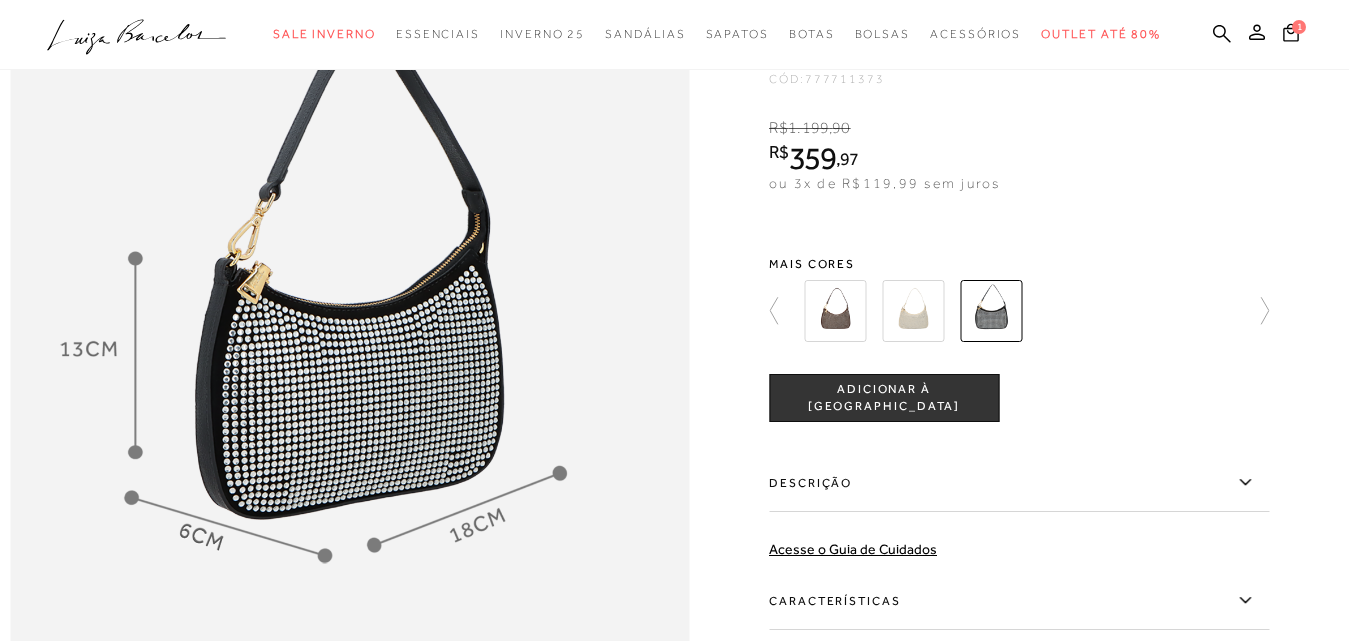 scroll, scrollTop: 1700, scrollLeft: 0, axis: vertical 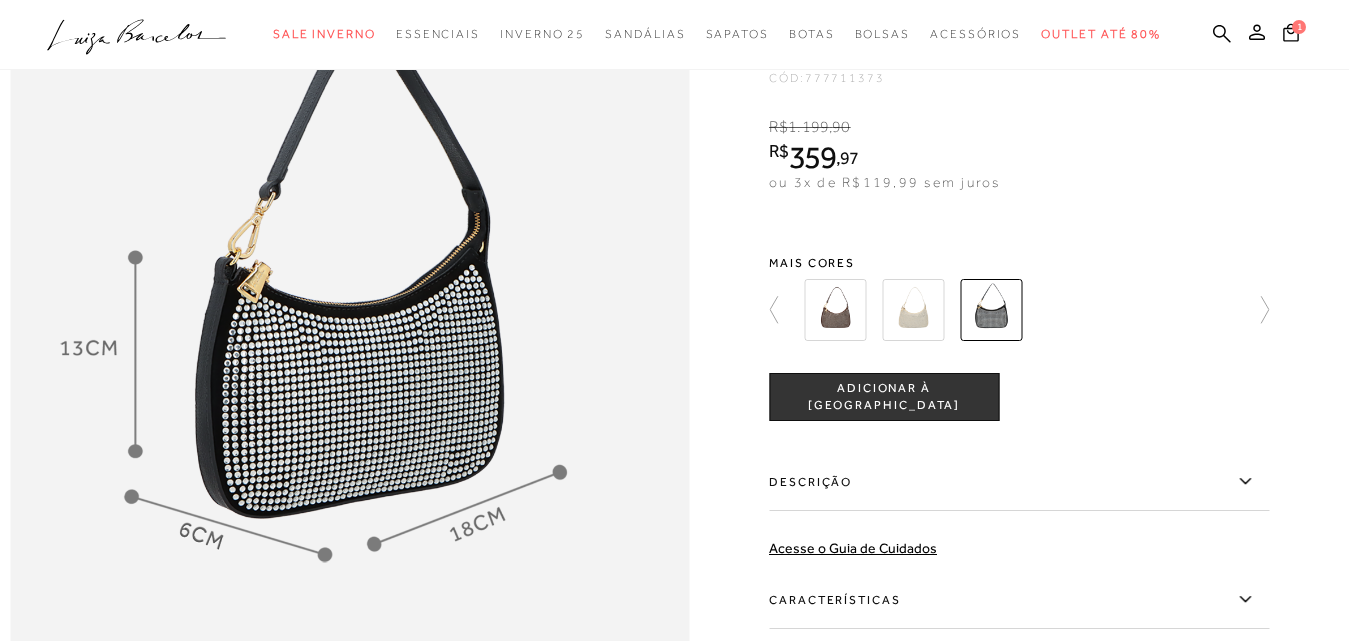 click at bounding box center [349, 313] 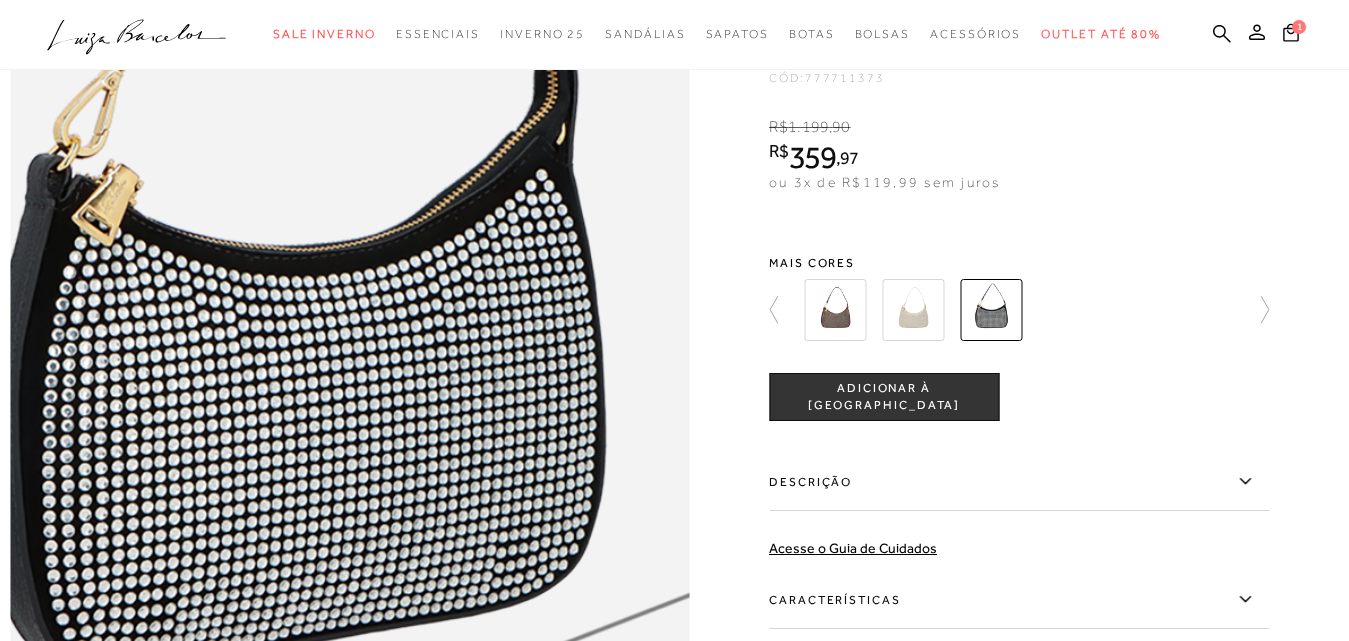 click at bounding box center (297, 266) 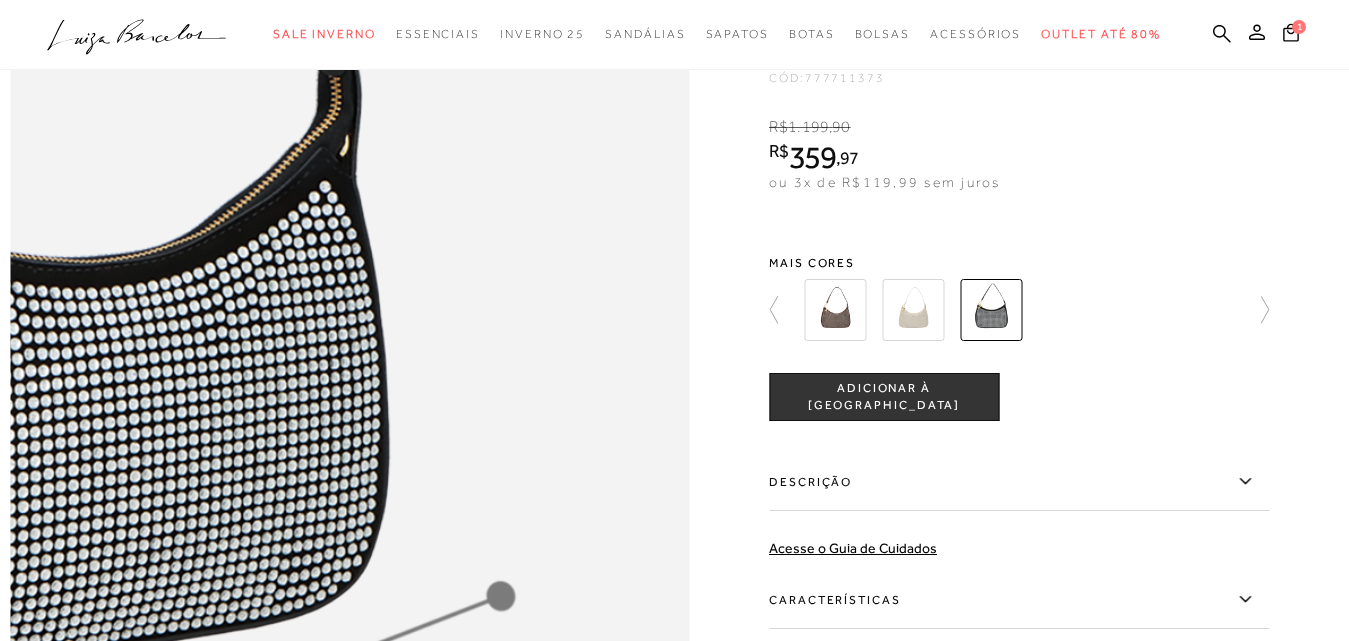 click at bounding box center [81, 278] 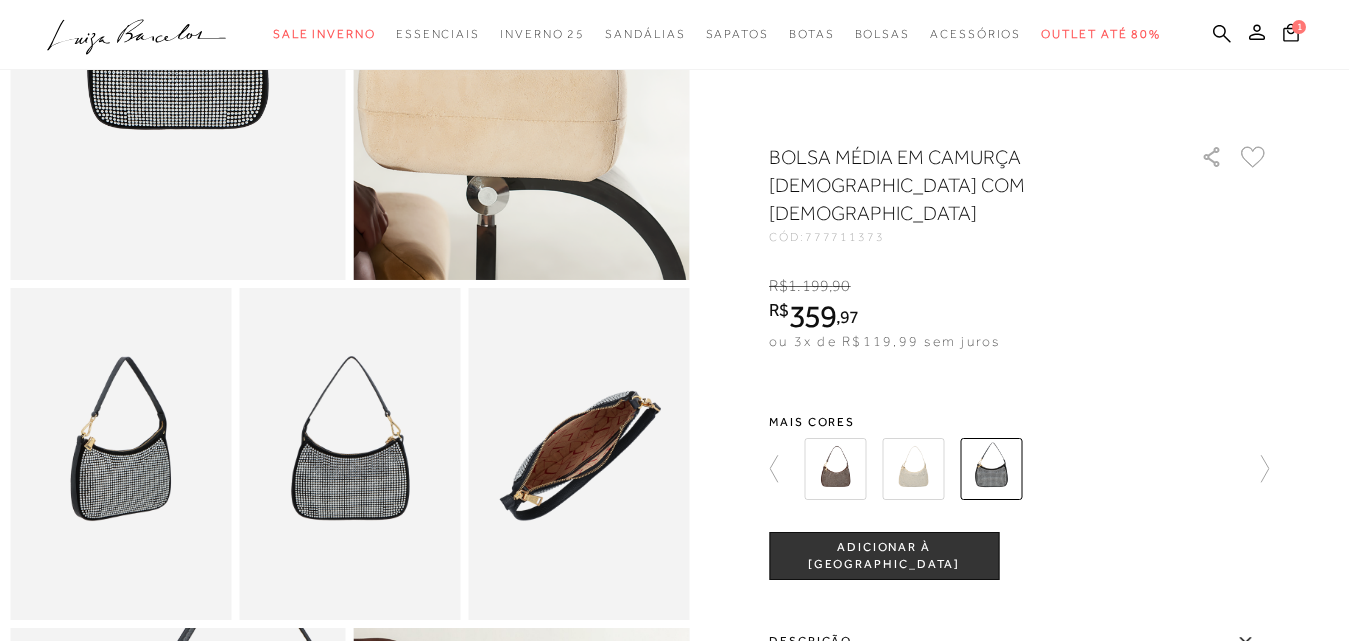 scroll, scrollTop: 400, scrollLeft: 0, axis: vertical 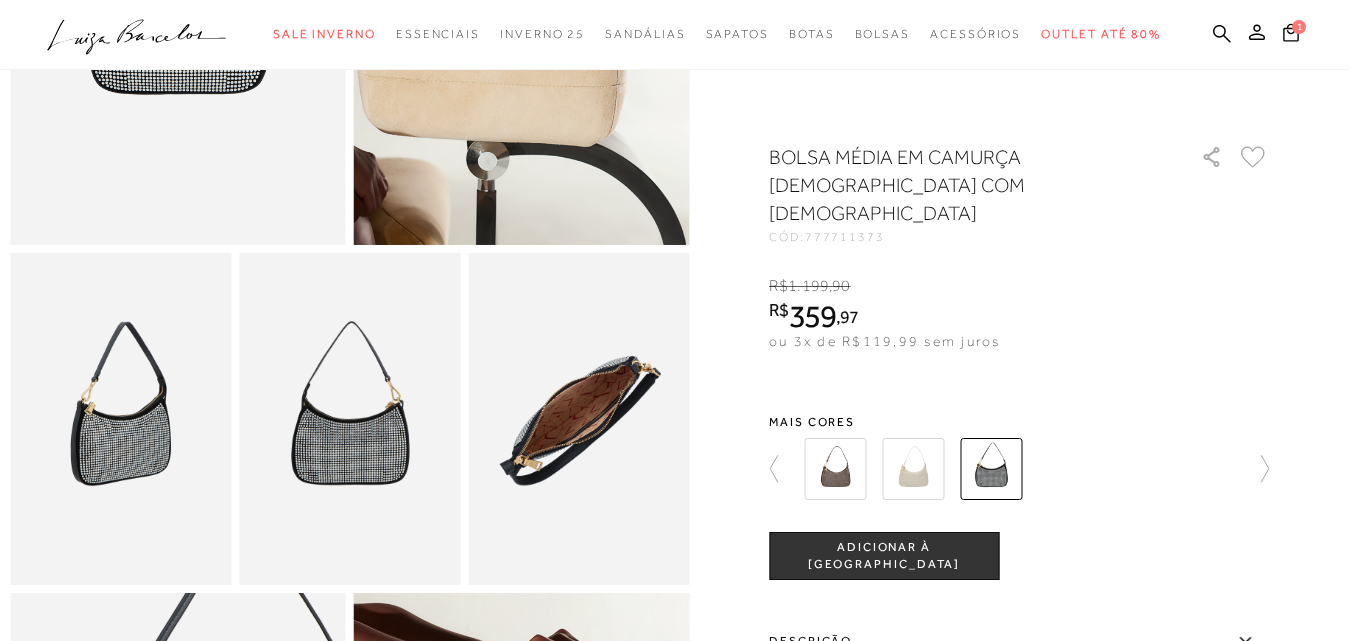 click at bounding box center (835, 469) 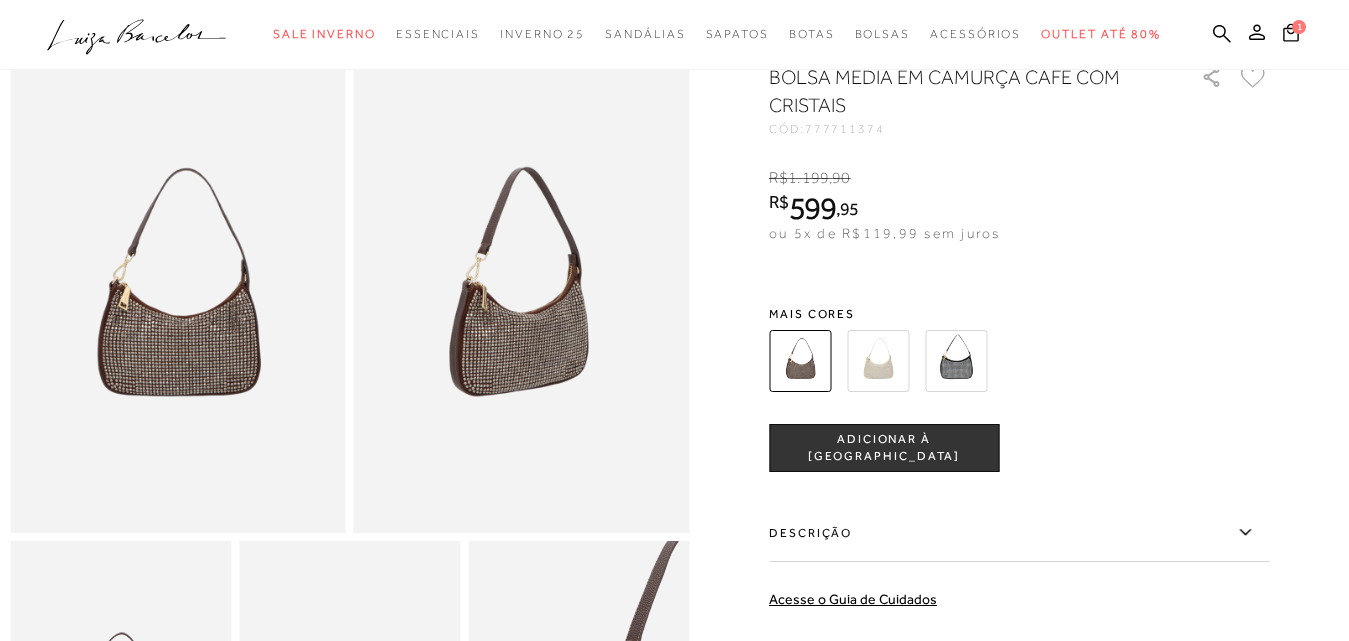 scroll, scrollTop: 0, scrollLeft: 0, axis: both 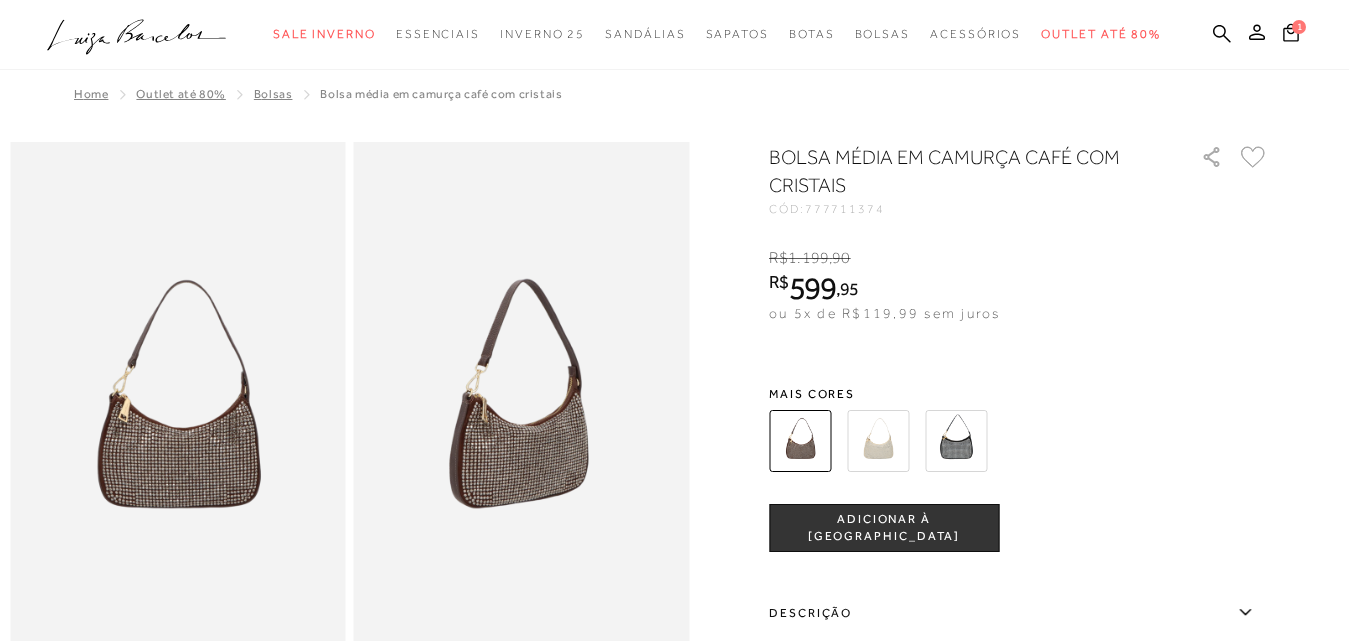 click at bounding box center [878, 441] 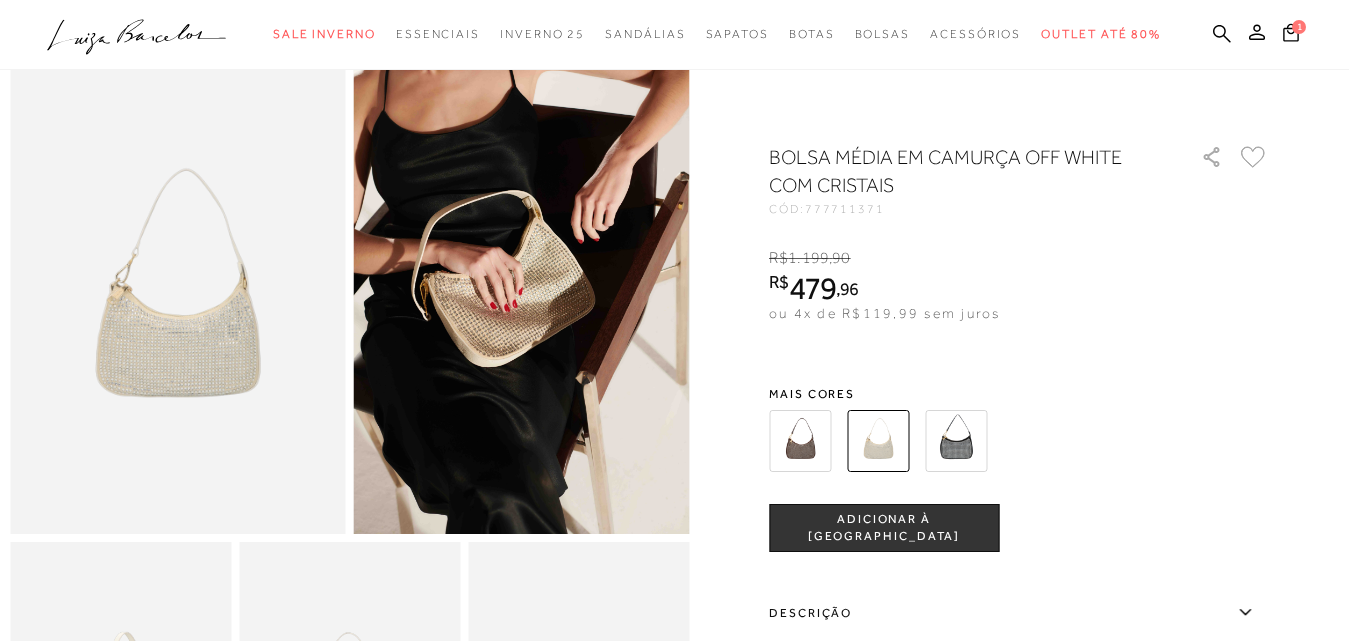 scroll, scrollTop: 100, scrollLeft: 0, axis: vertical 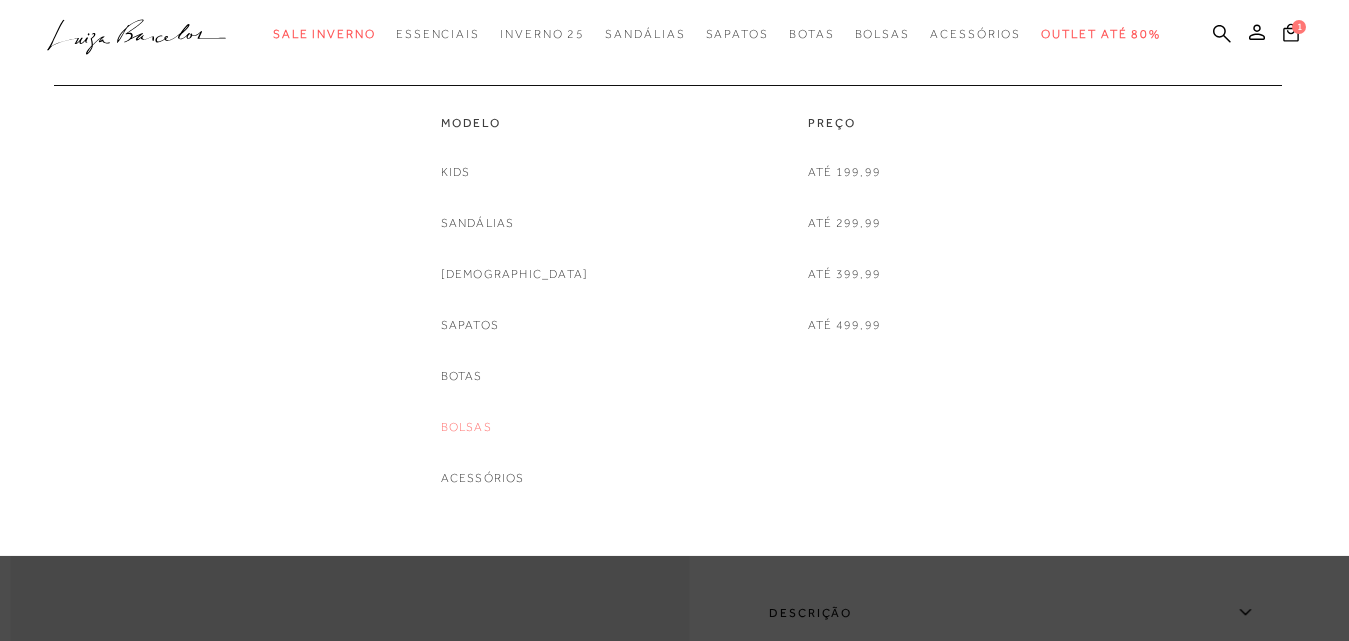click on "Bolsas" at bounding box center [466, 427] 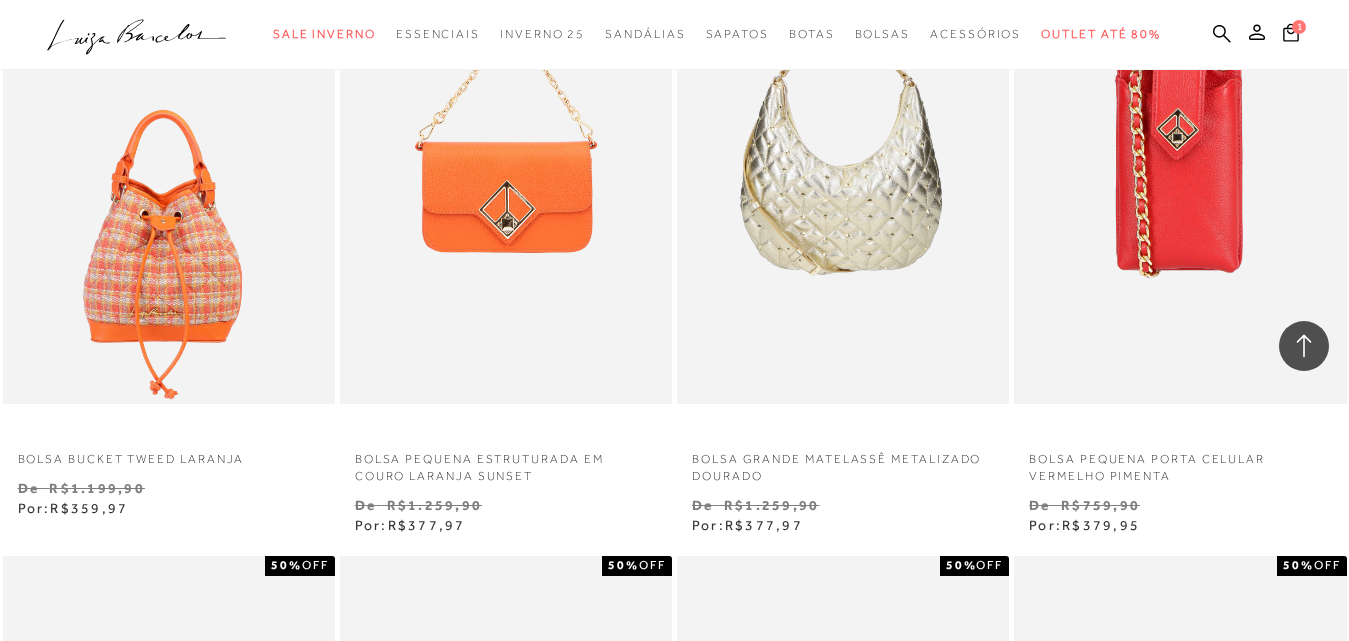 scroll, scrollTop: 2200, scrollLeft: 0, axis: vertical 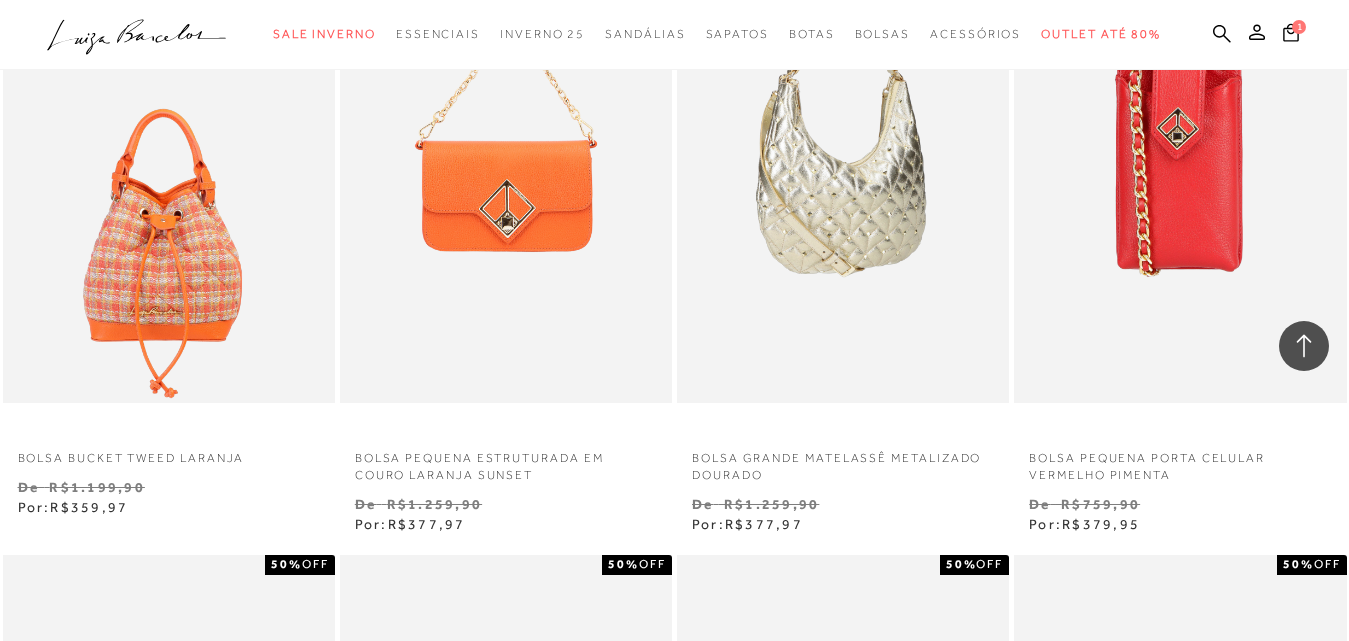 click at bounding box center (844, 154) 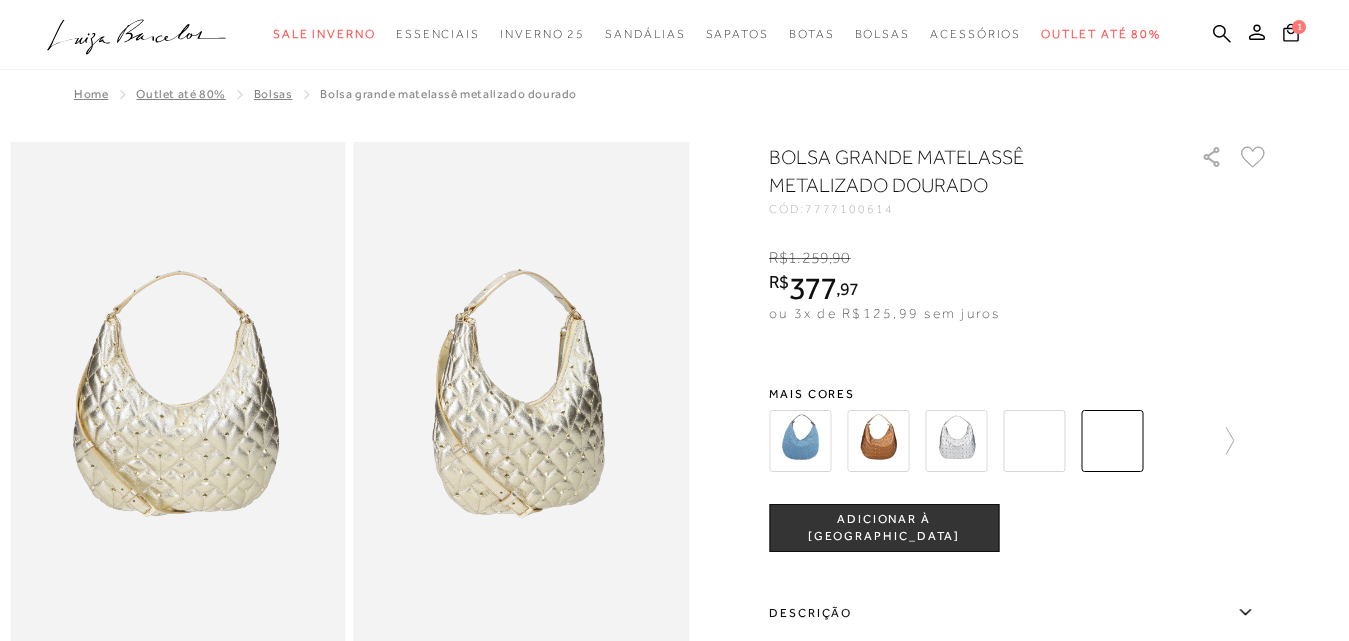 scroll, scrollTop: 200, scrollLeft: 0, axis: vertical 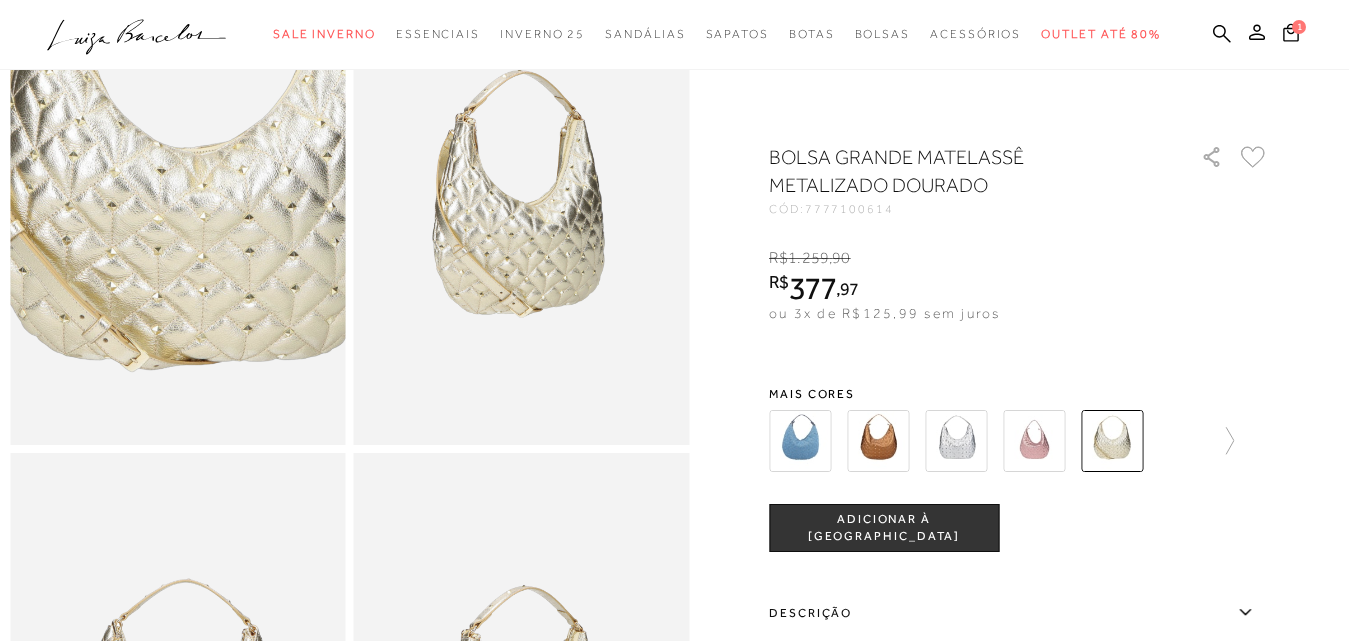 click at bounding box center [192, 125] 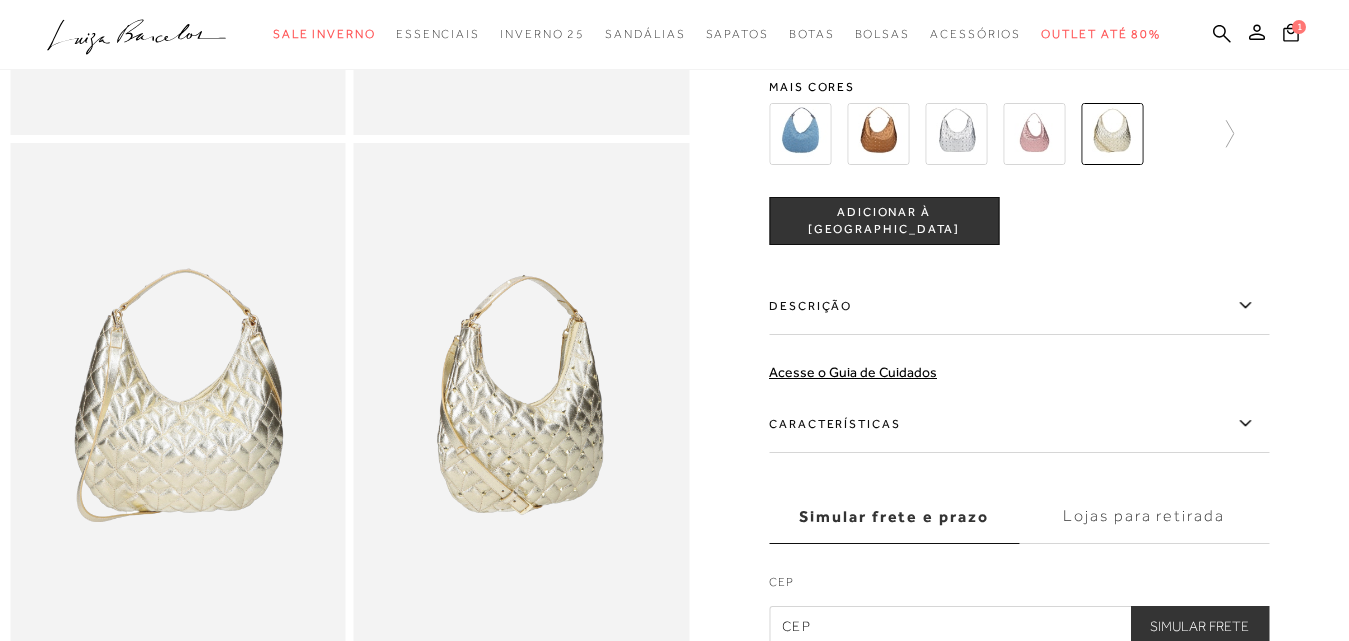 scroll, scrollTop: 600, scrollLeft: 0, axis: vertical 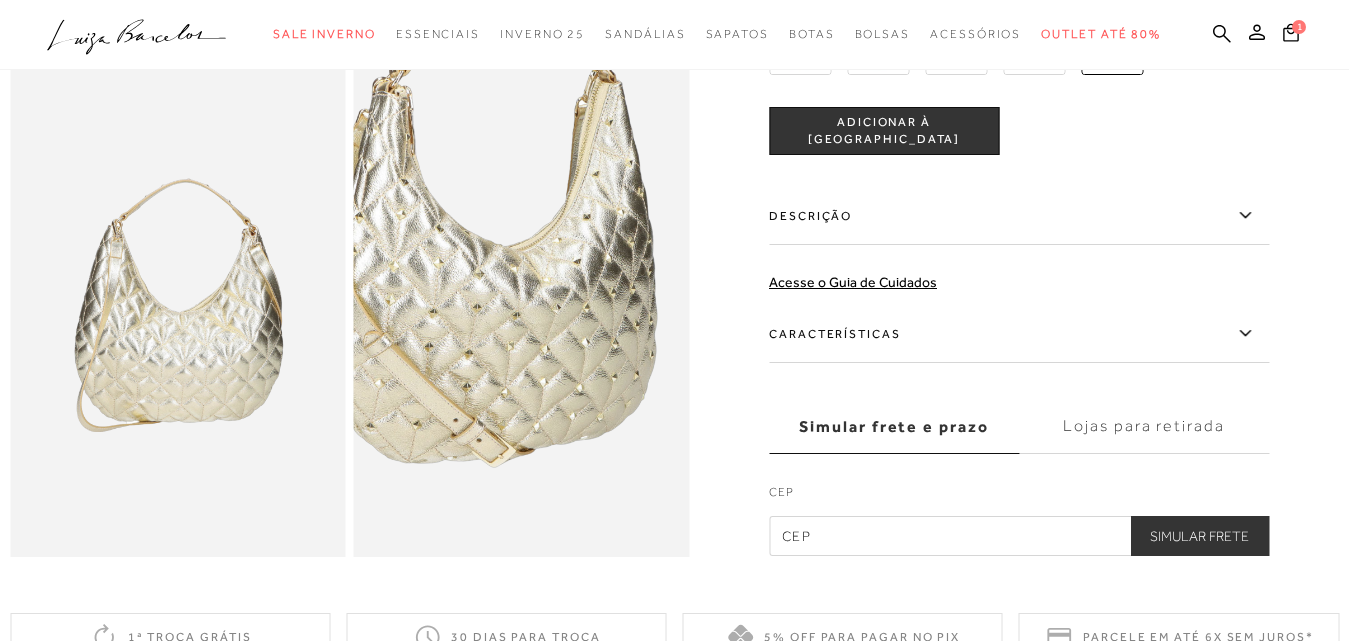 click at bounding box center [492, 229] 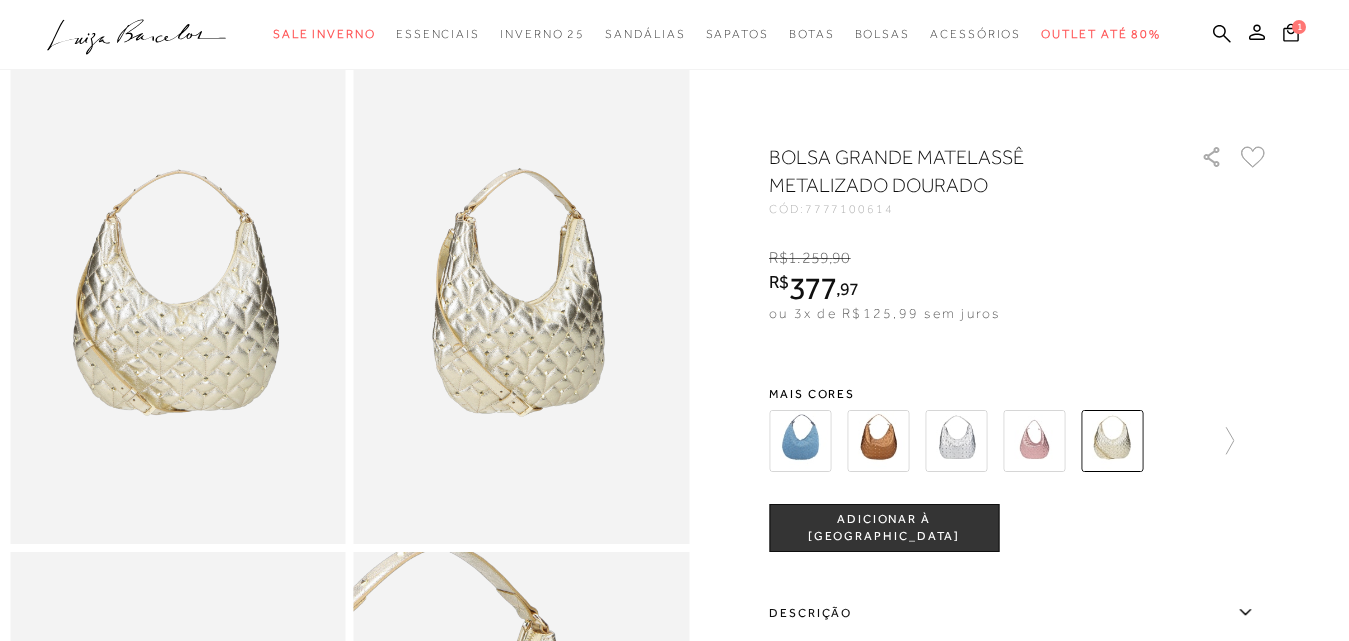 scroll, scrollTop: 100, scrollLeft: 0, axis: vertical 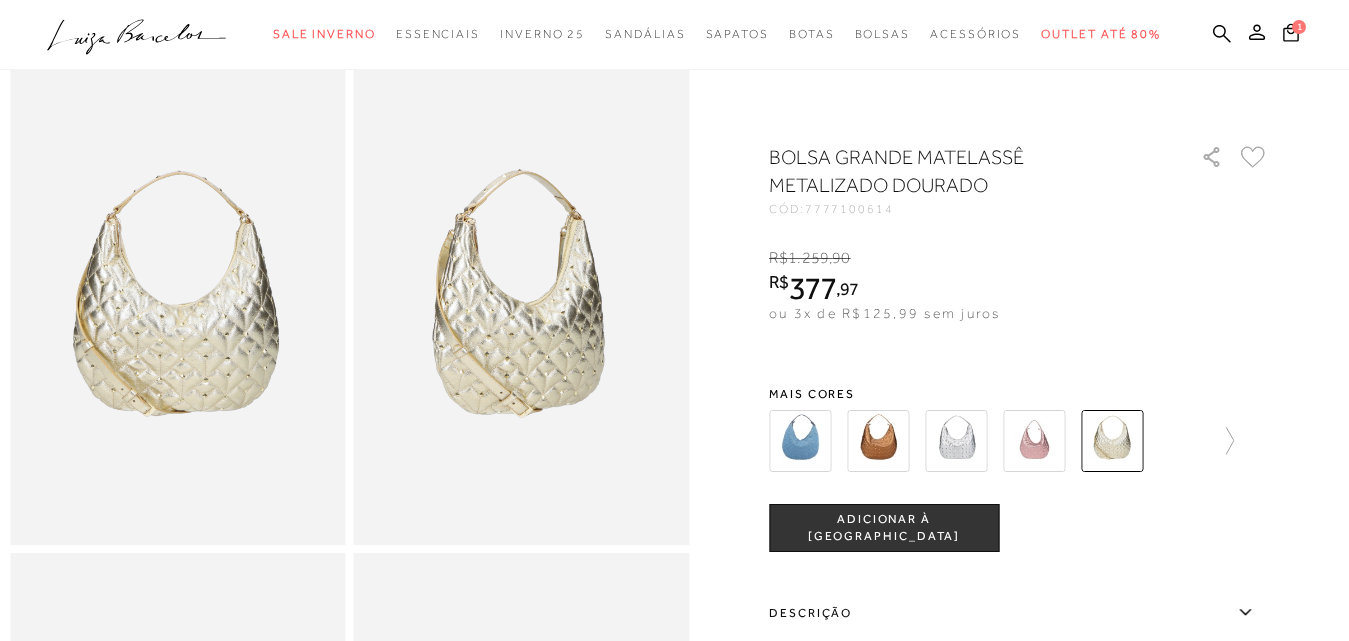 click at bounding box center (878, 441) 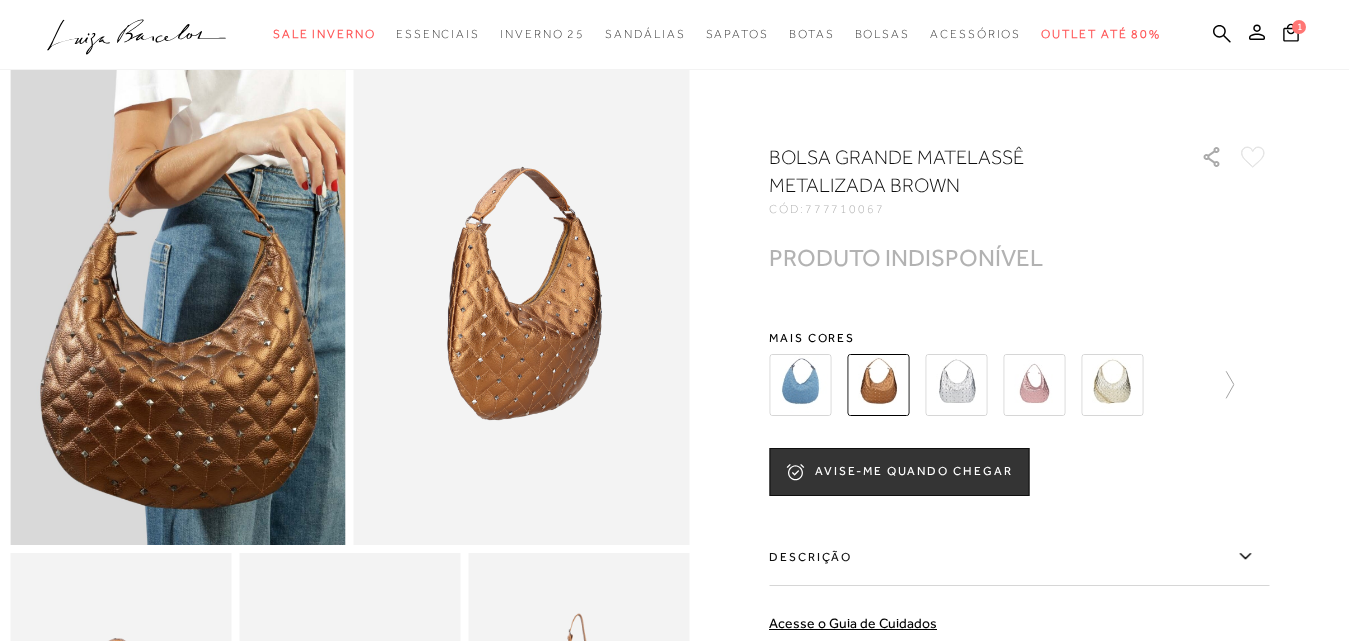 scroll, scrollTop: 0, scrollLeft: 0, axis: both 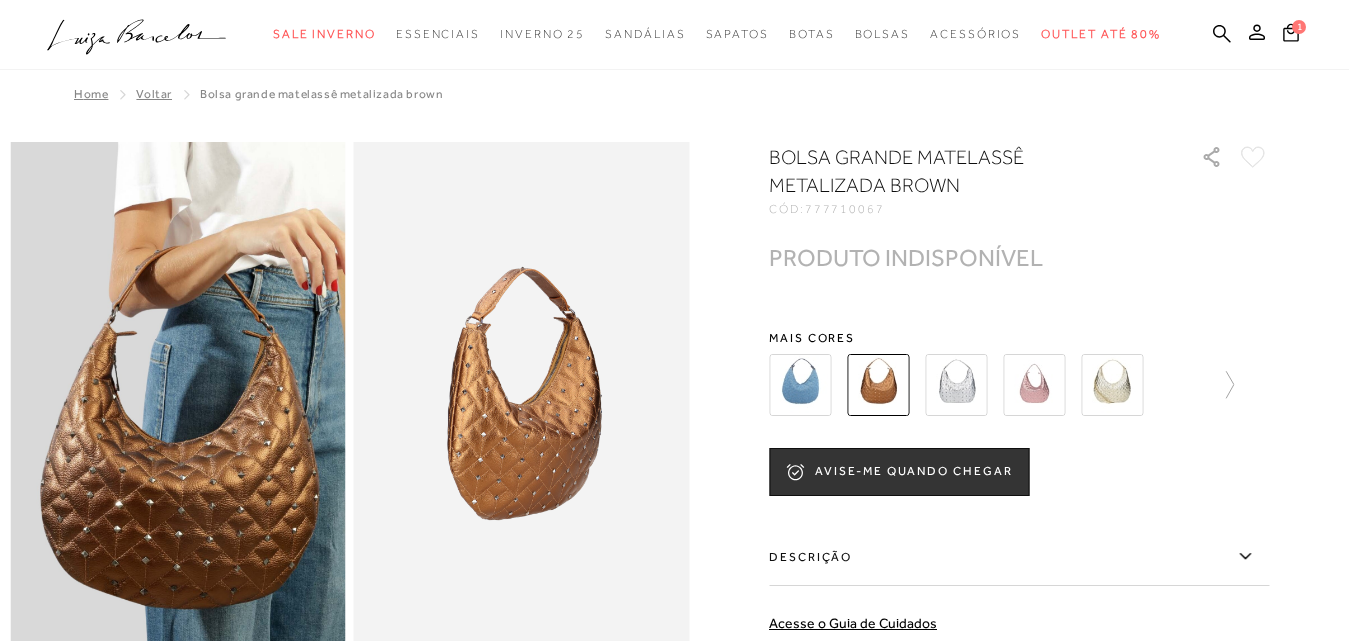 click at bounding box center [1034, 385] 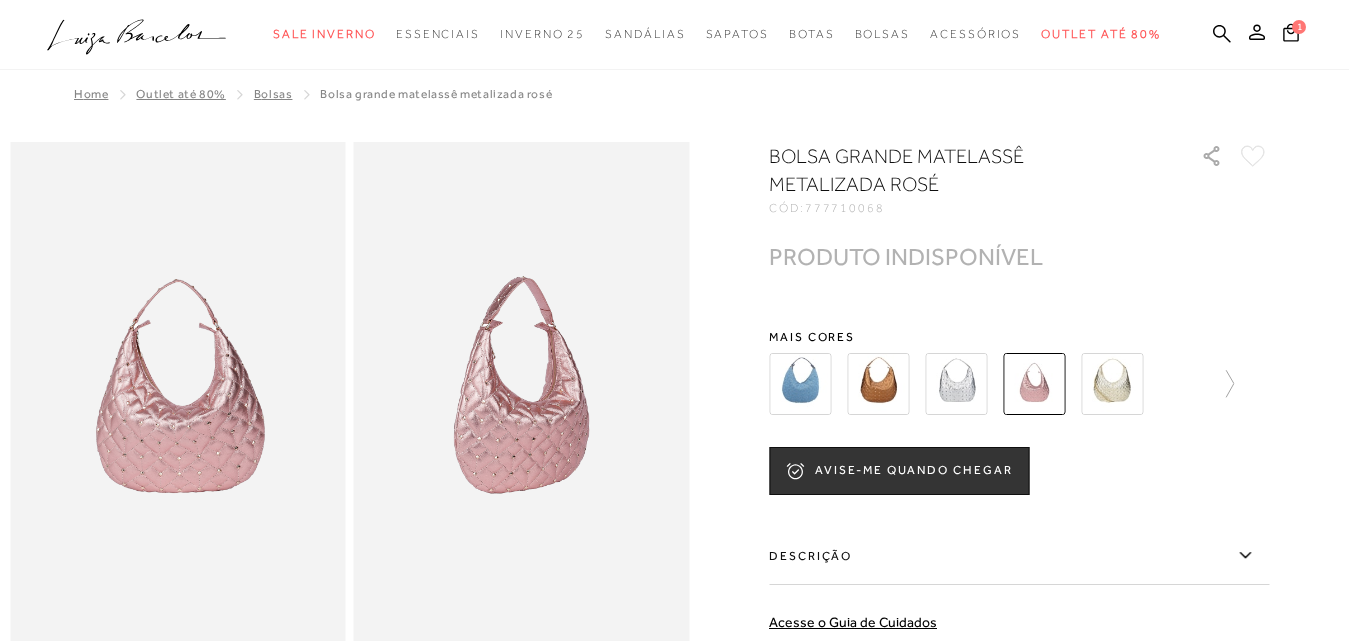 click at bounding box center (1112, 384) 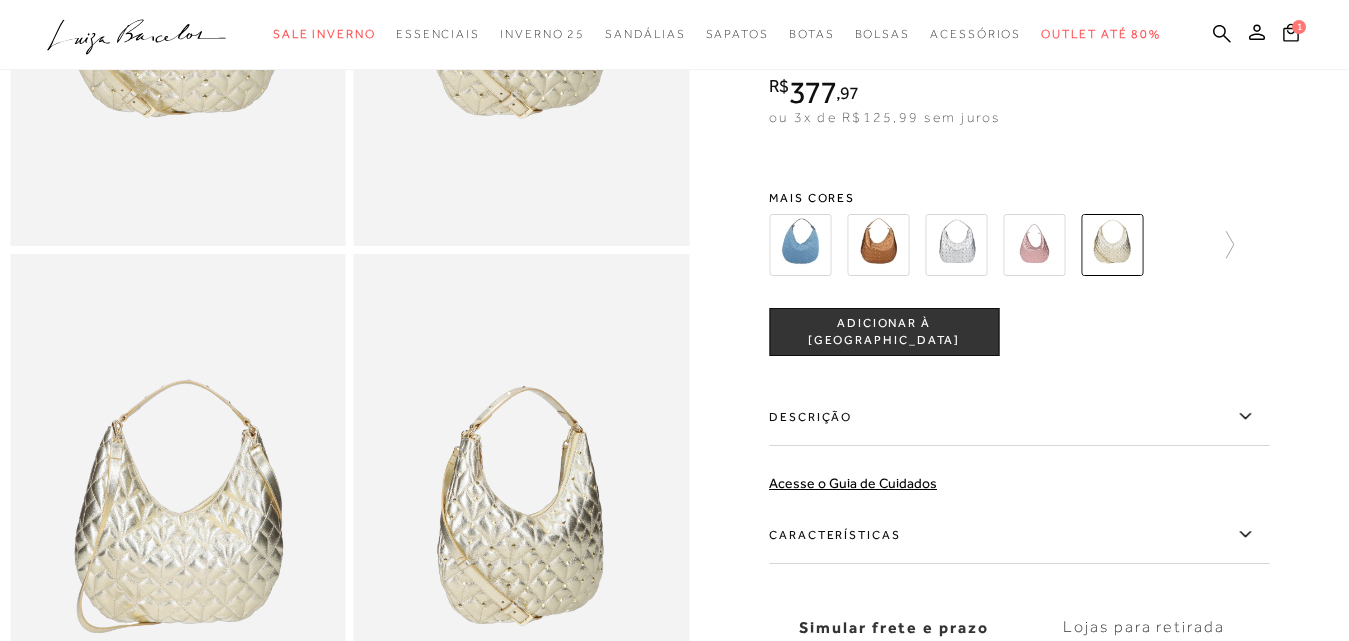 scroll, scrollTop: 200, scrollLeft: 0, axis: vertical 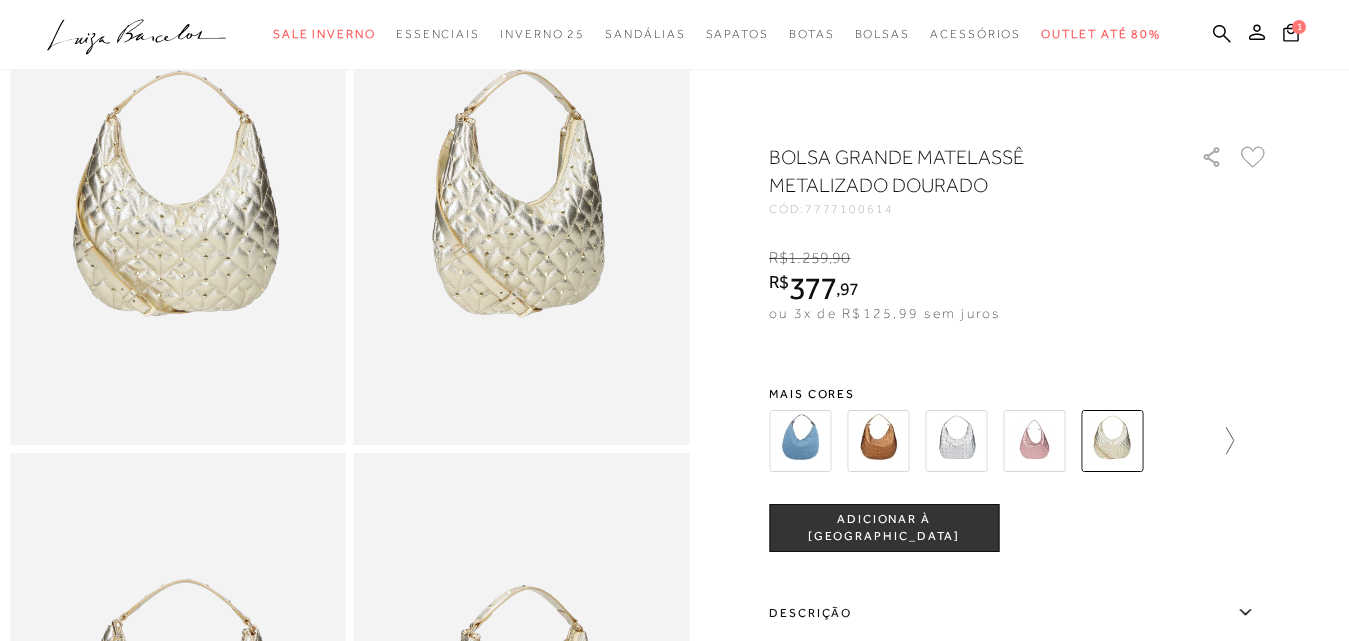 click 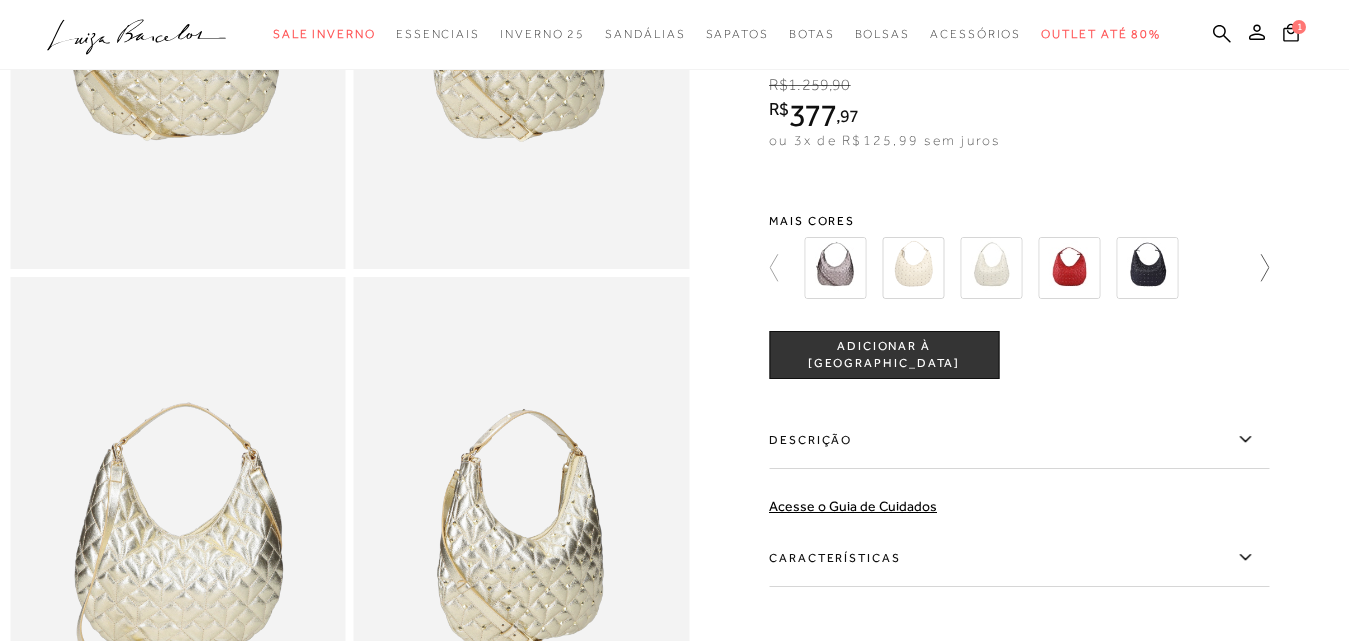 scroll, scrollTop: 400, scrollLeft: 0, axis: vertical 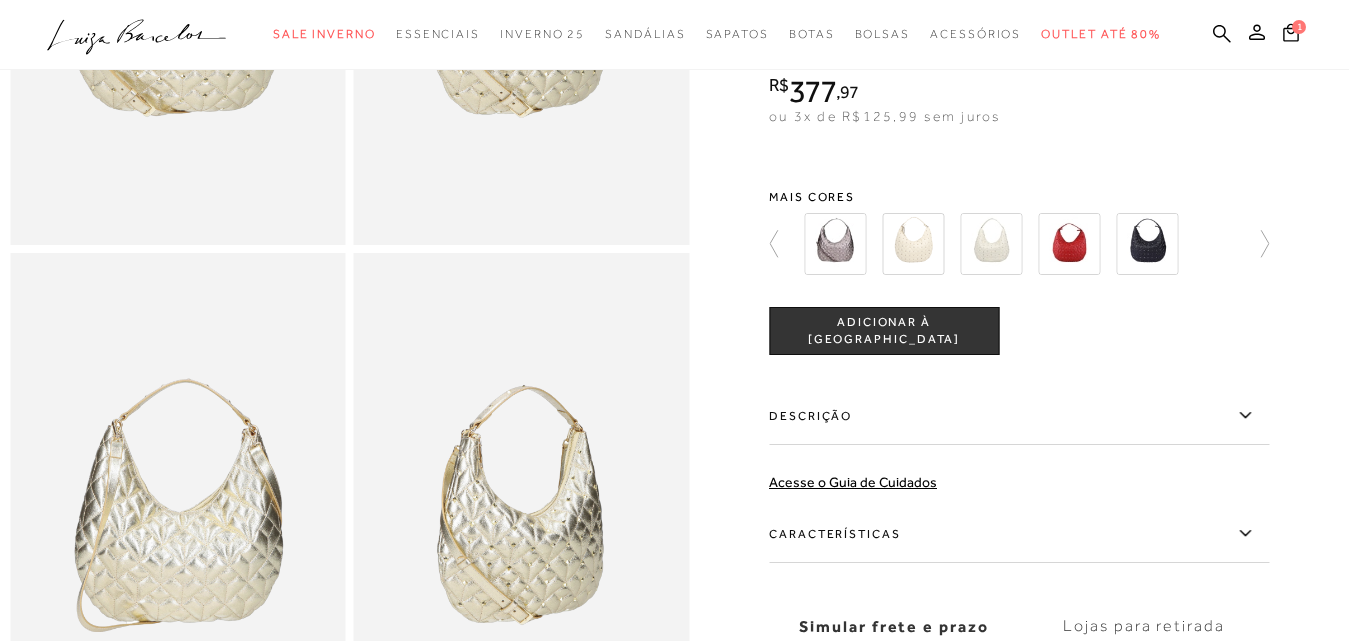 click at bounding box center (1147, 244) 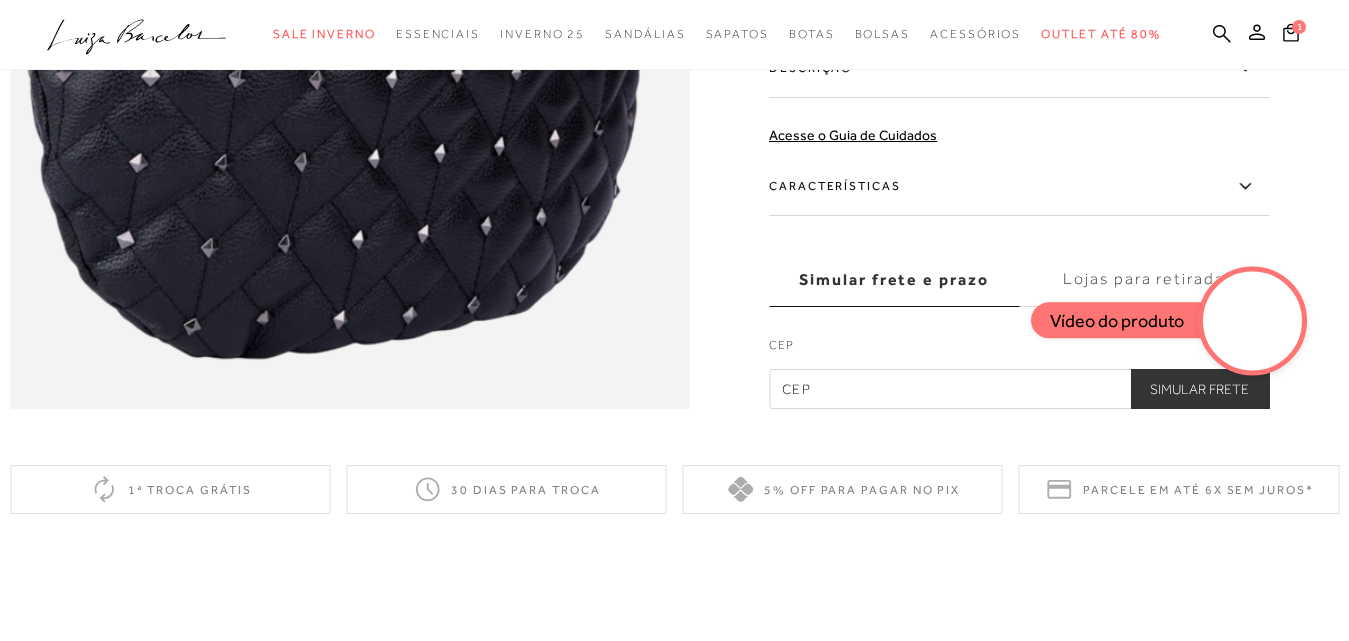 scroll, scrollTop: 1600, scrollLeft: 0, axis: vertical 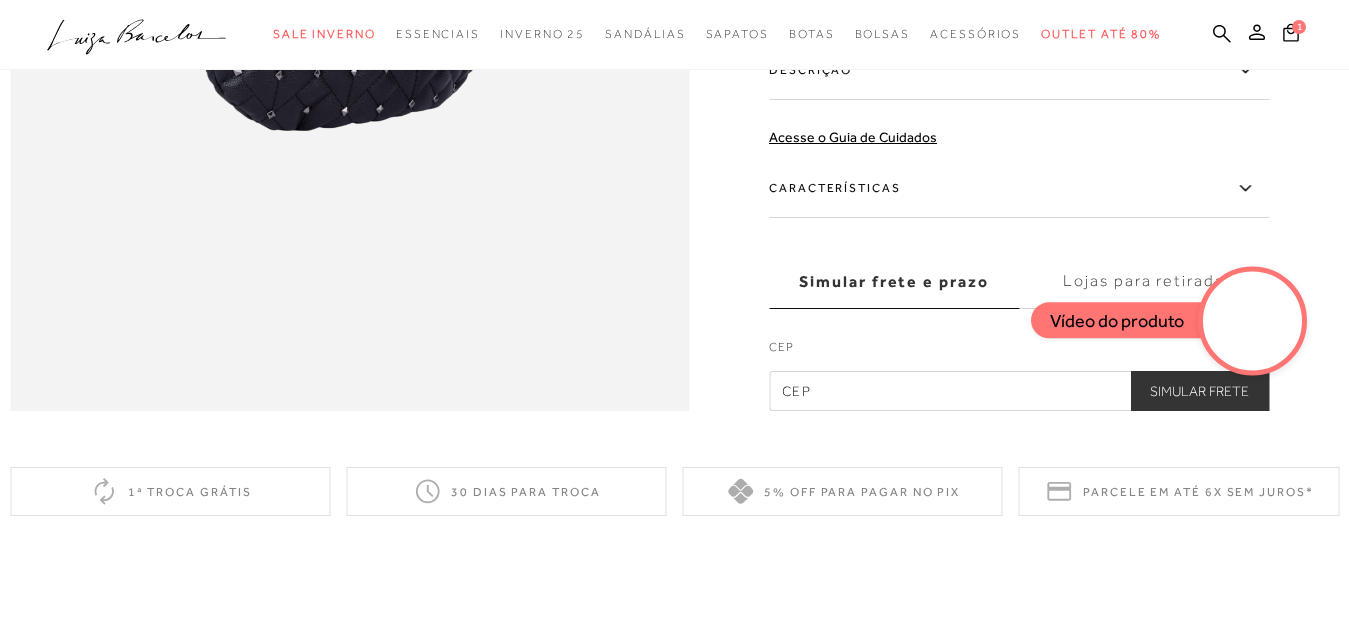 click at bounding box center [1253, 321] 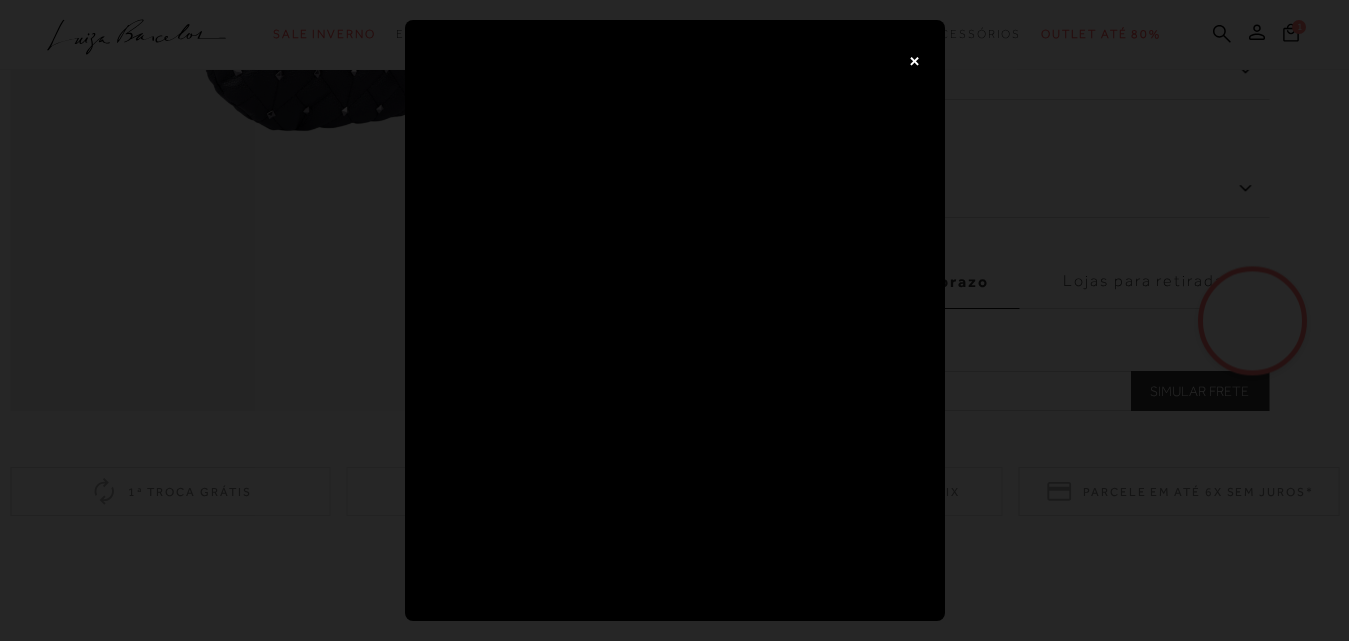 click on "×" at bounding box center (915, 60) 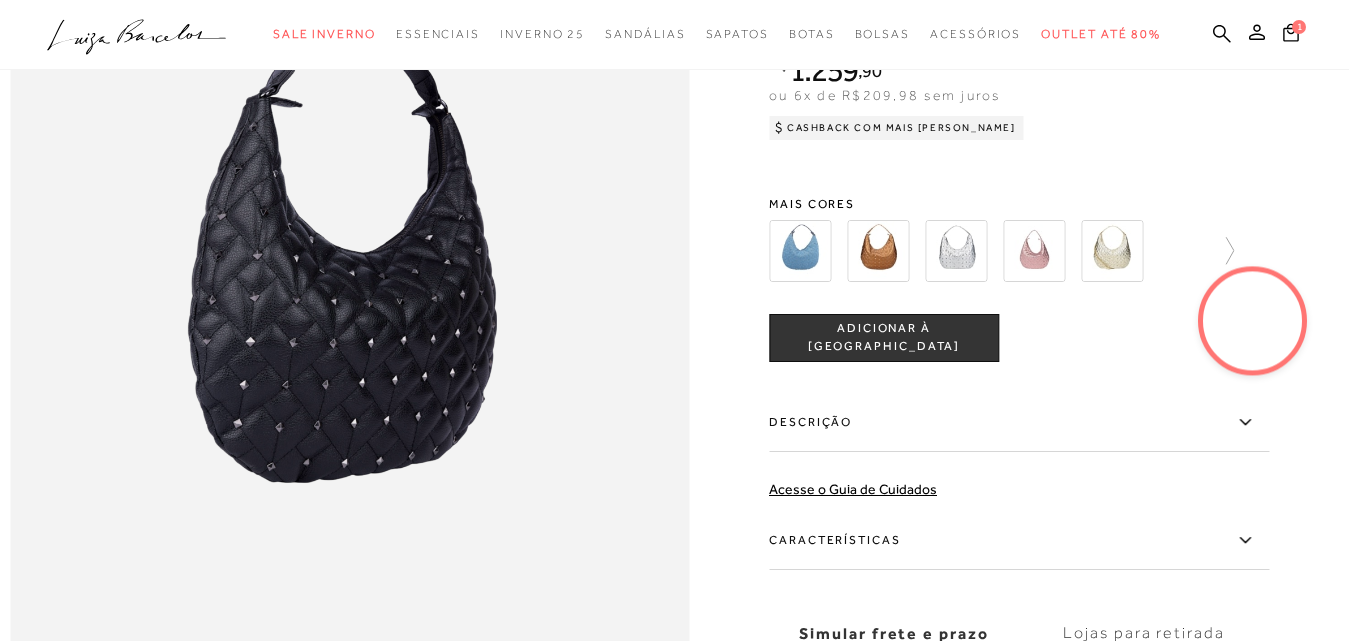 scroll, scrollTop: 1300, scrollLeft: 0, axis: vertical 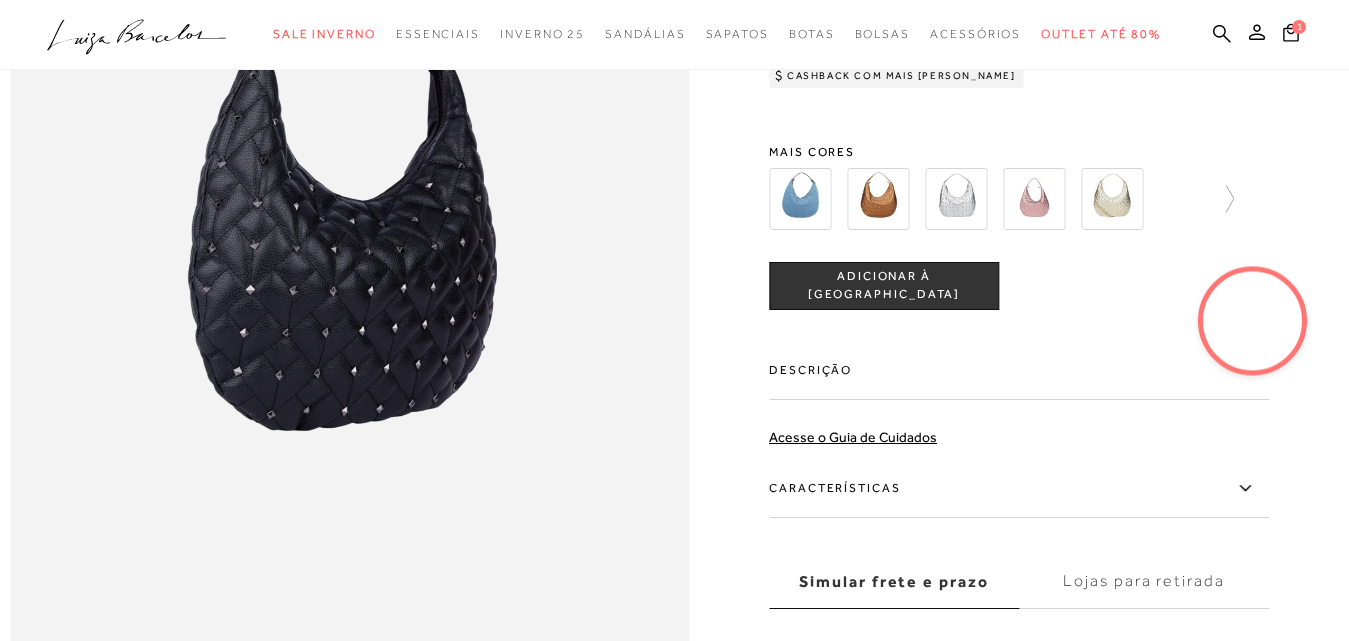 click at bounding box center (1112, 199) 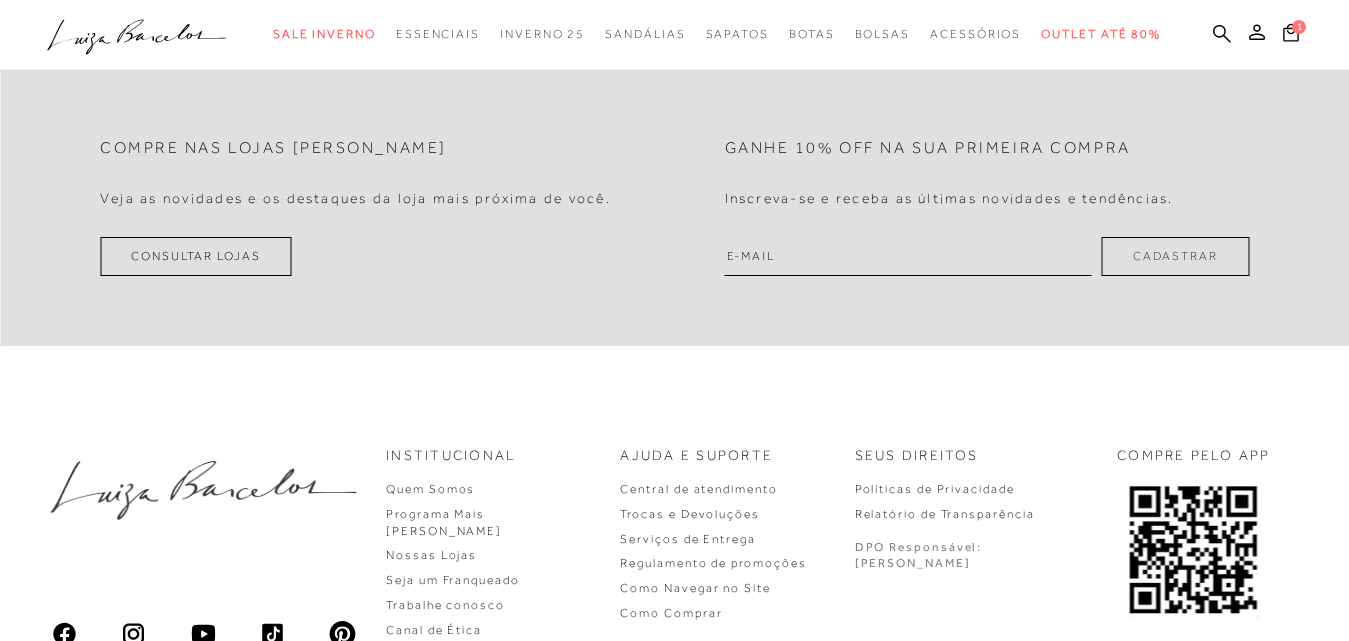 scroll, scrollTop: 0, scrollLeft: 0, axis: both 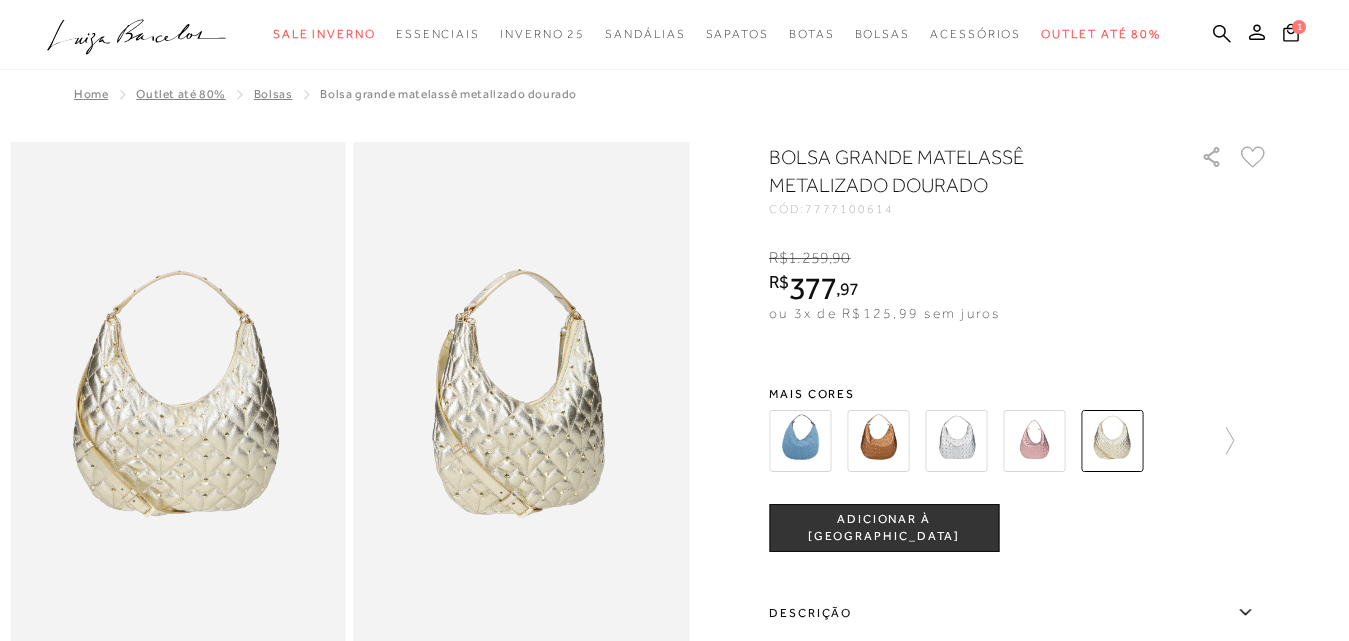 click at bounding box center [956, 441] 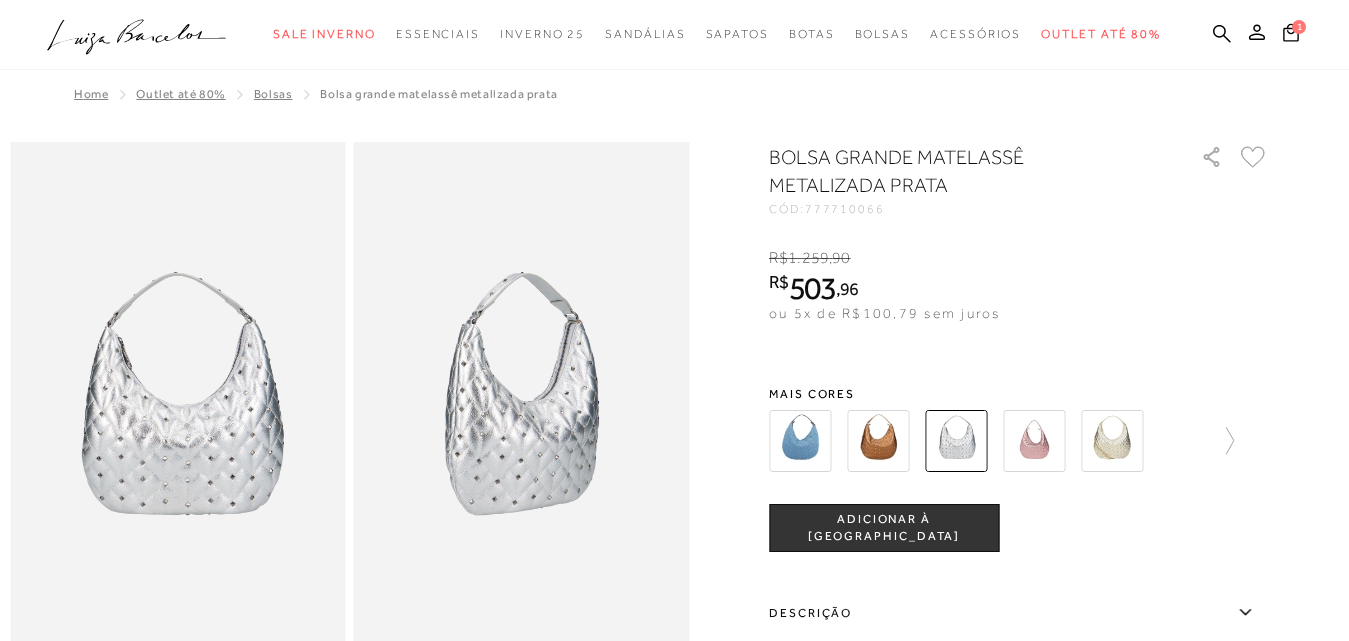 click at bounding box center [1112, 441] 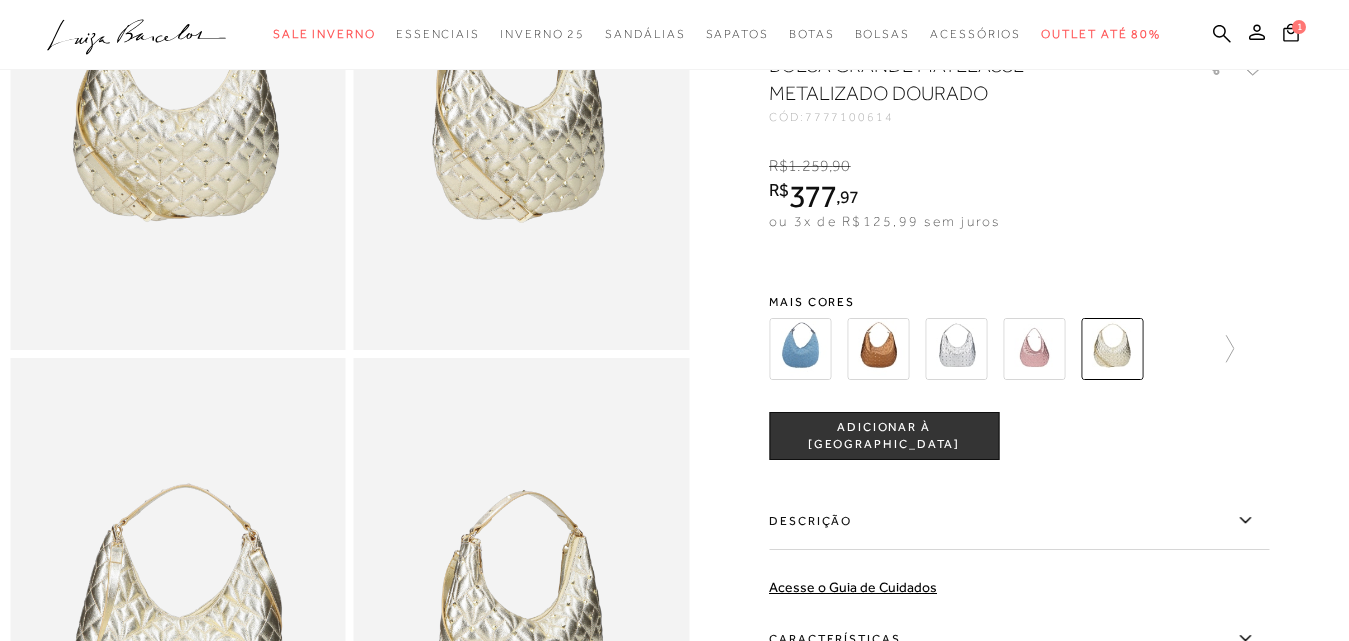 scroll, scrollTop: 500, scrollLeft: 0, axis: vertical 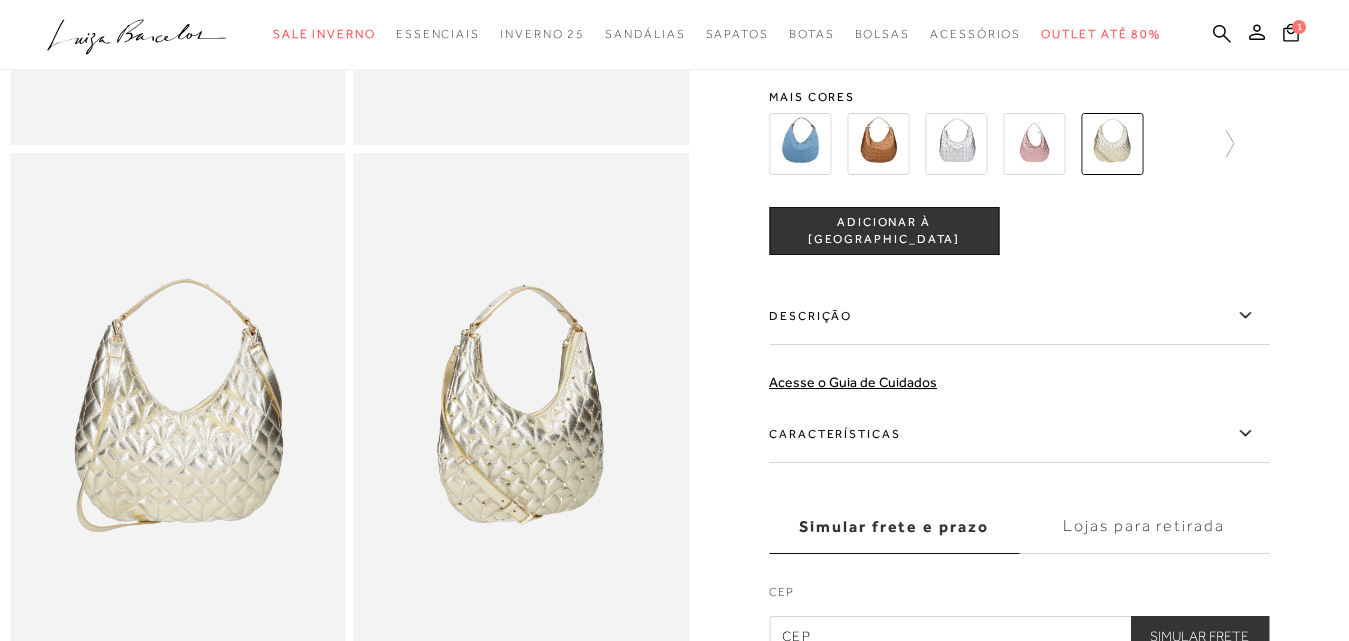click on "Descrição" at bounding box center (1019, 316) 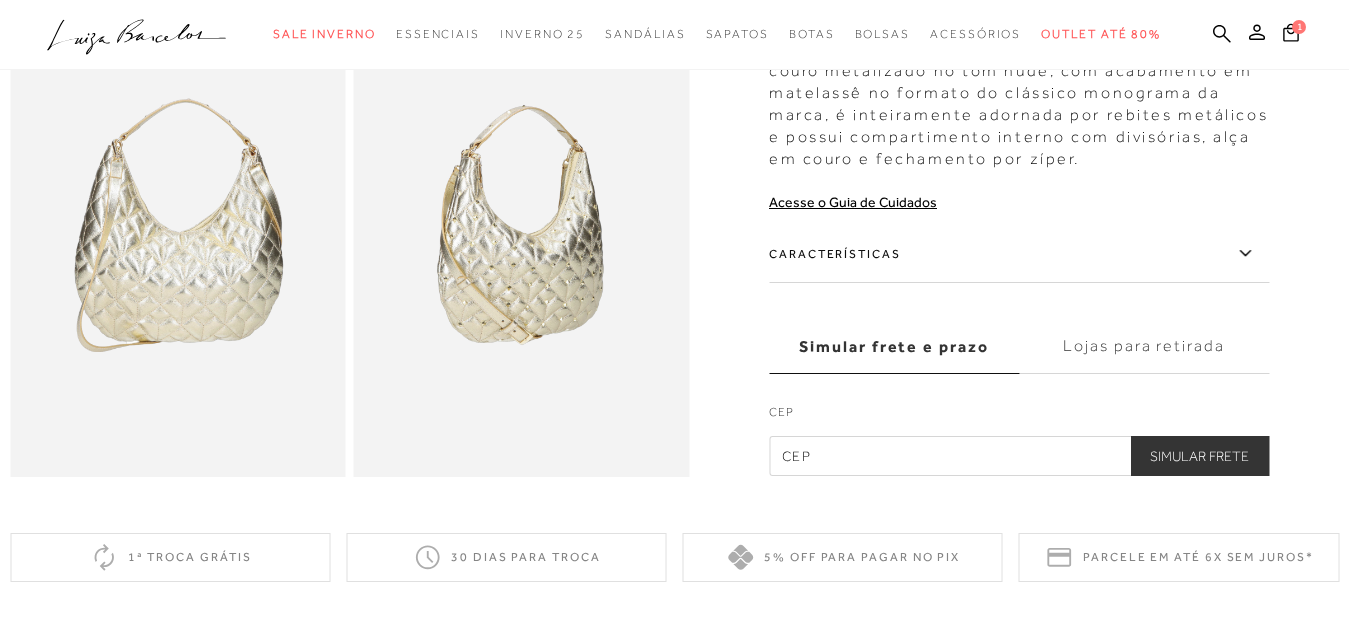 scroll, scrollTop: 700, scrollLeft: 0, axis: vertical 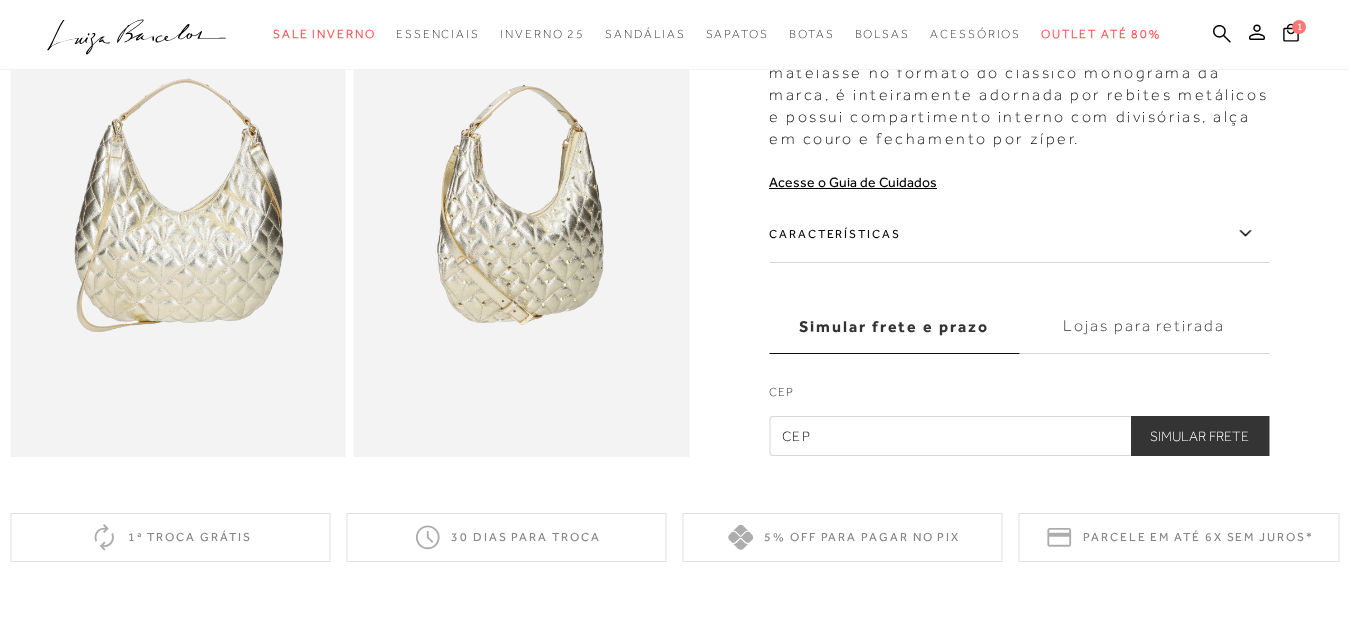 click on "Características" at bounding box center (1019, 234) 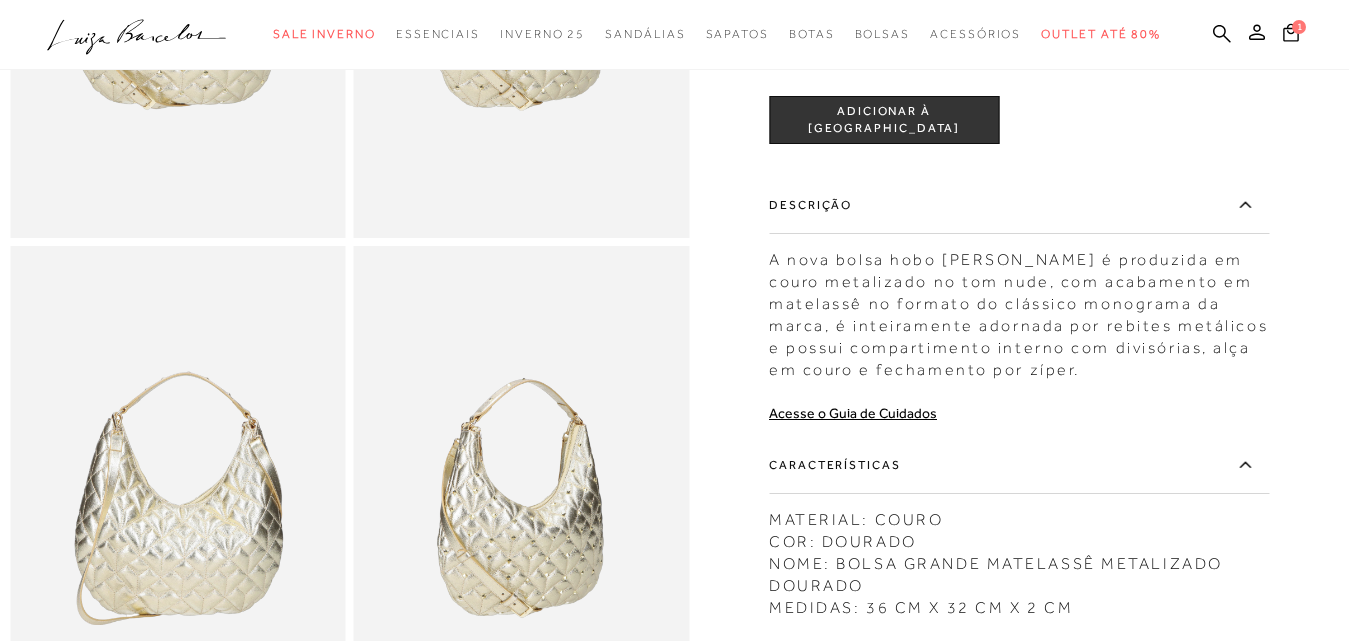 scroll, scrollTop: 600, scrollLeft: 0, axis: vertical 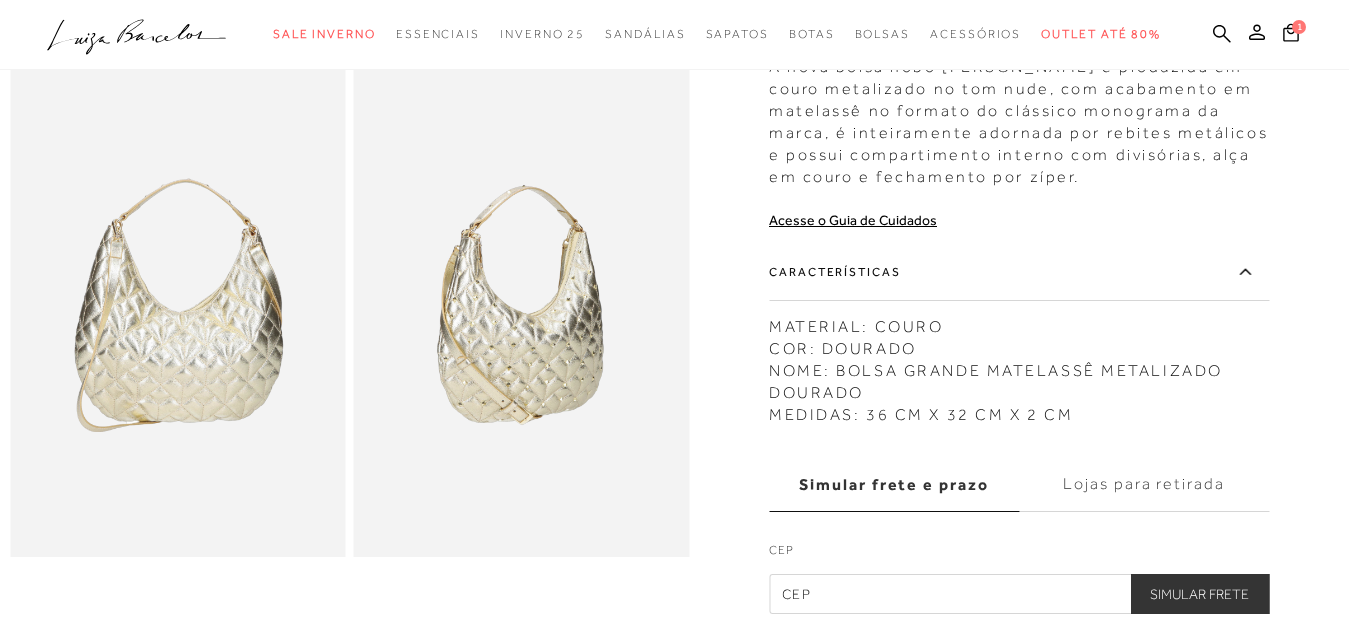 click at bounding box center (178, 304) 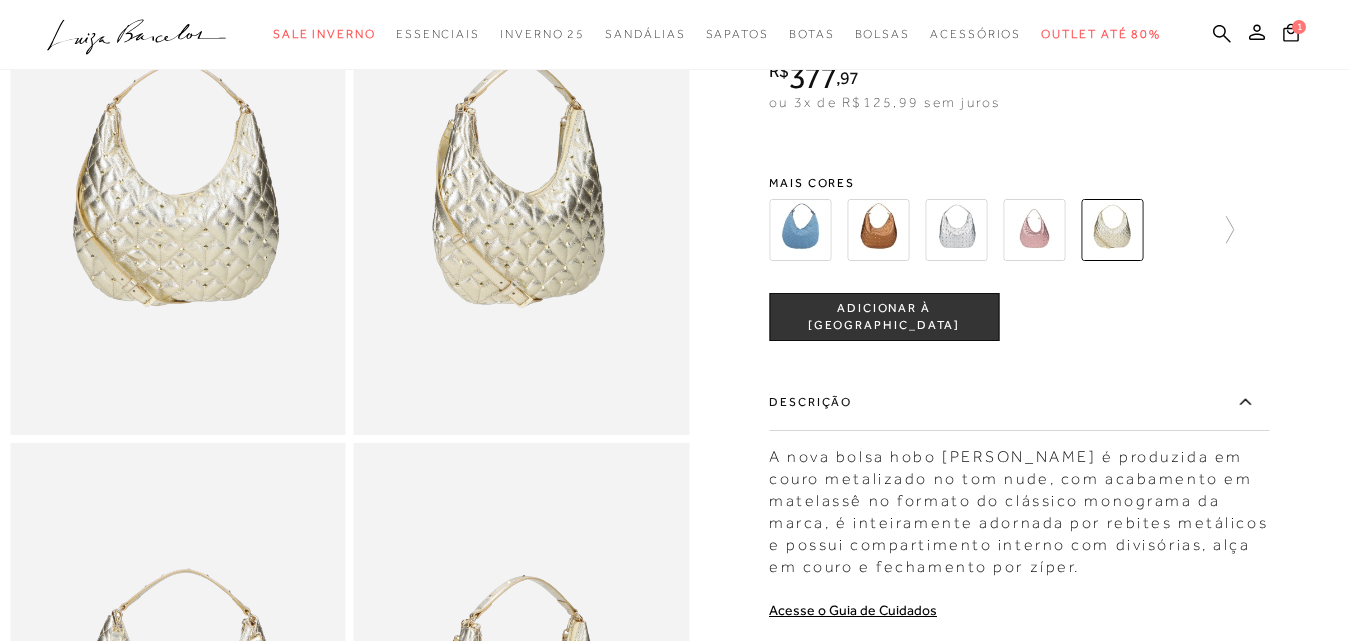scroll, scrollTop: 200, scrollLeft: 0, axis: vertical 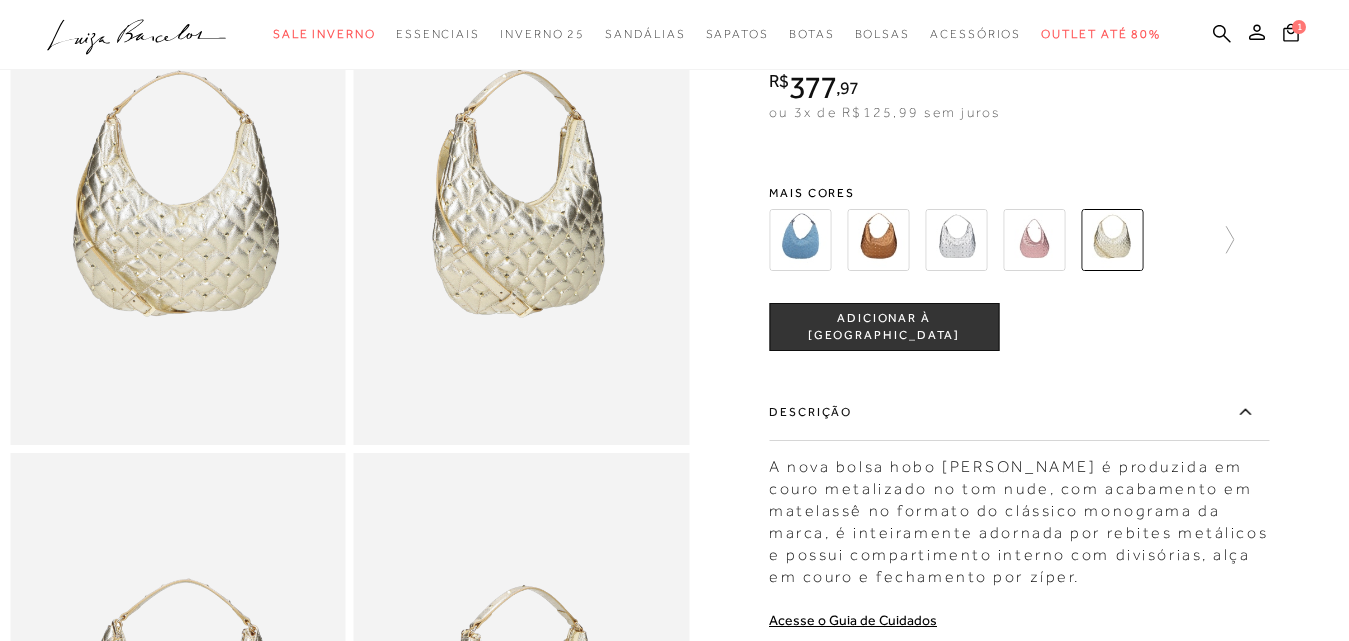 click at bounding box center [178, 193] 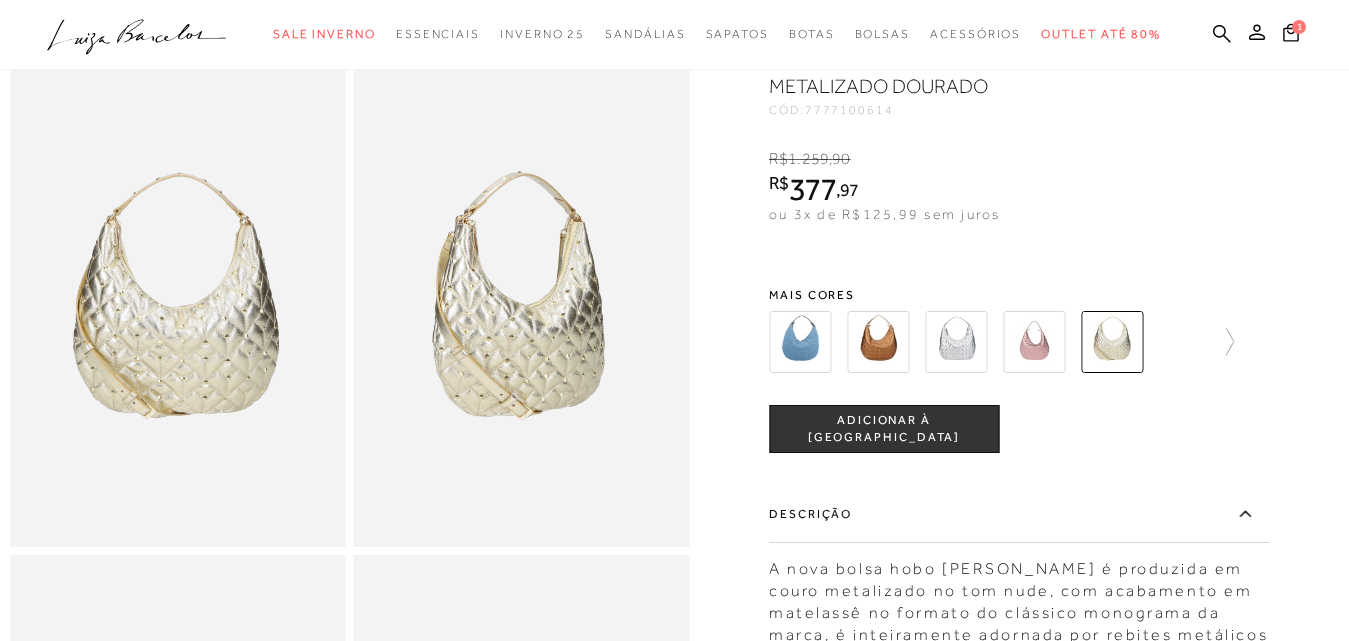 scroll, scrollTop: 0, scrollLeft: 0, axis: both 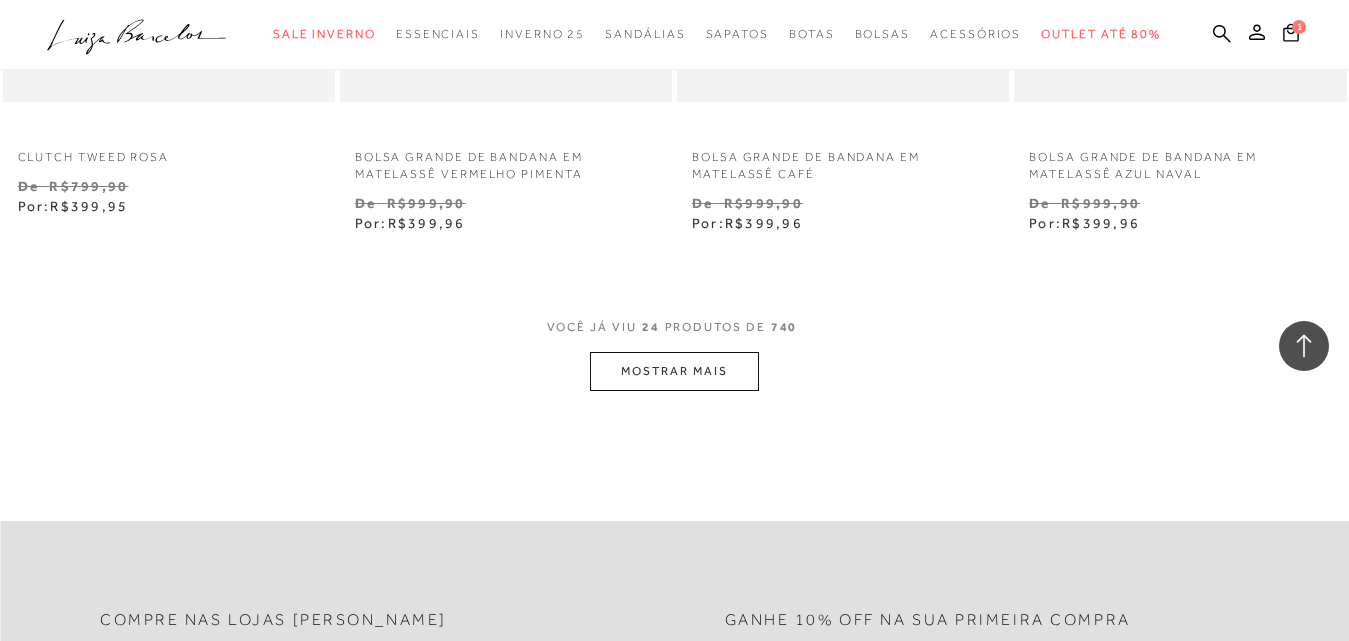 click on "MOSTRAR MAIS" at bounding box center [674, 371] 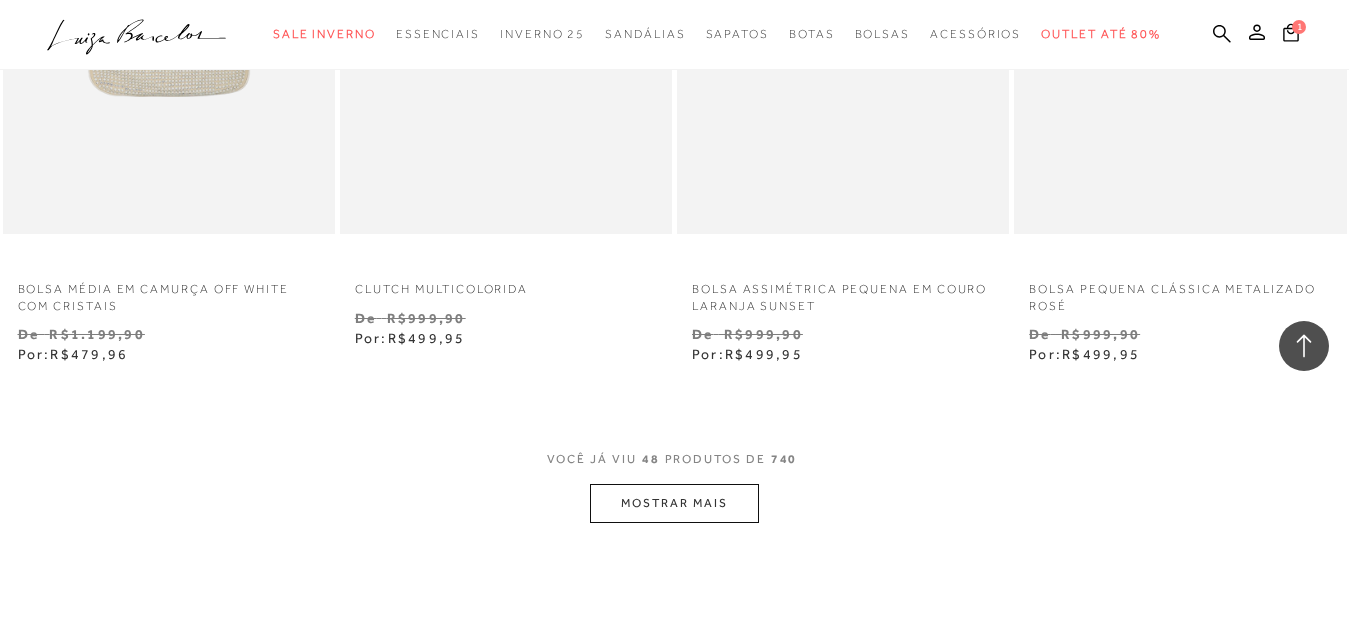 scroll, scrollTop: 7700, scrollLeft: 0, axis: vertical 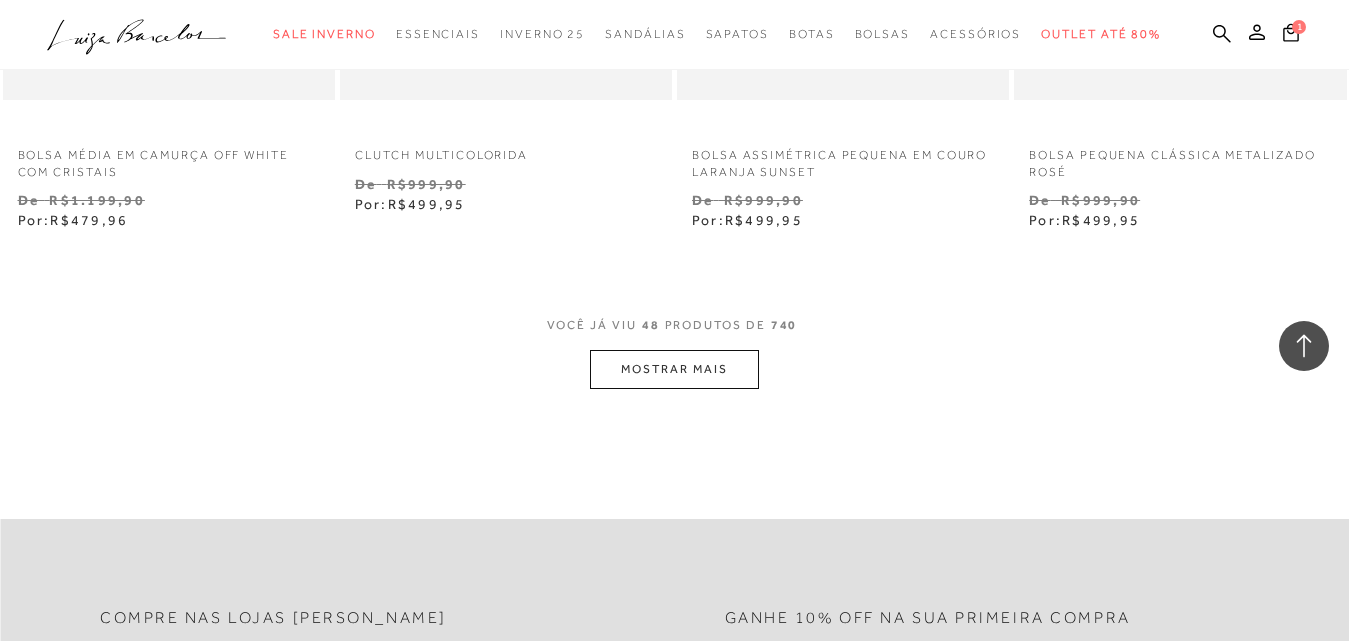 click on "MOSTRAR MAIS" at bounding box center (674, 369) 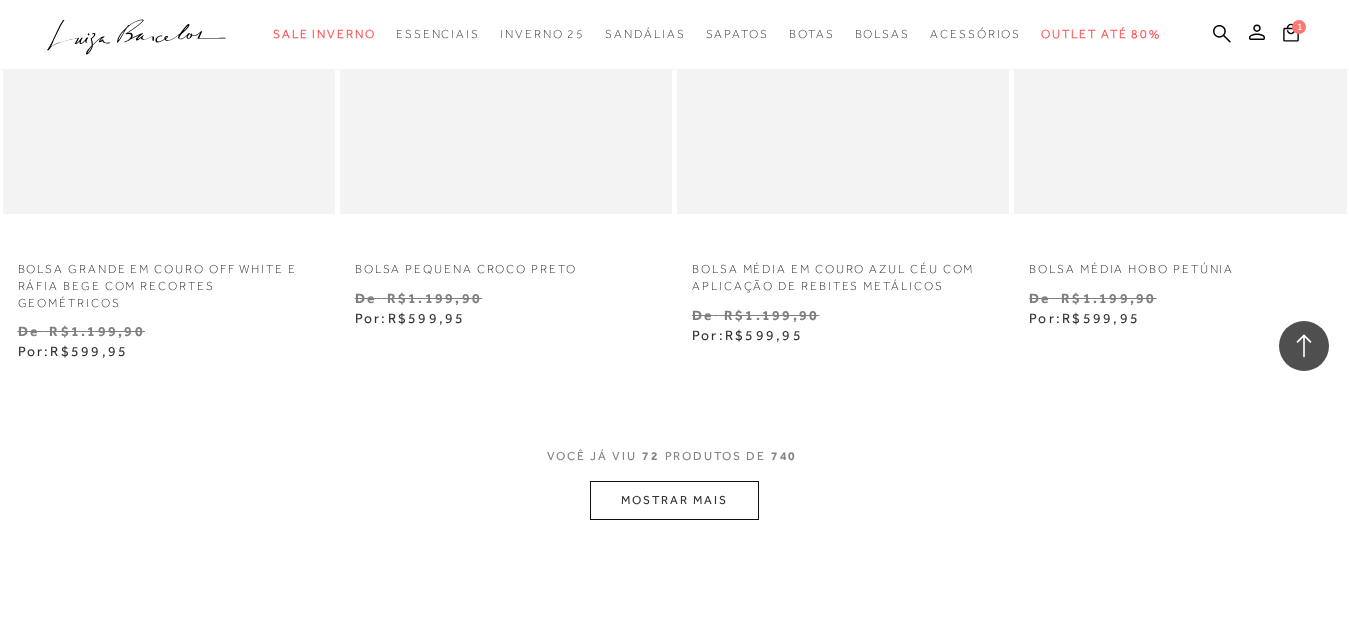 scroll, scrollTop: 11600, scrollLeft: 0, axis: vertical 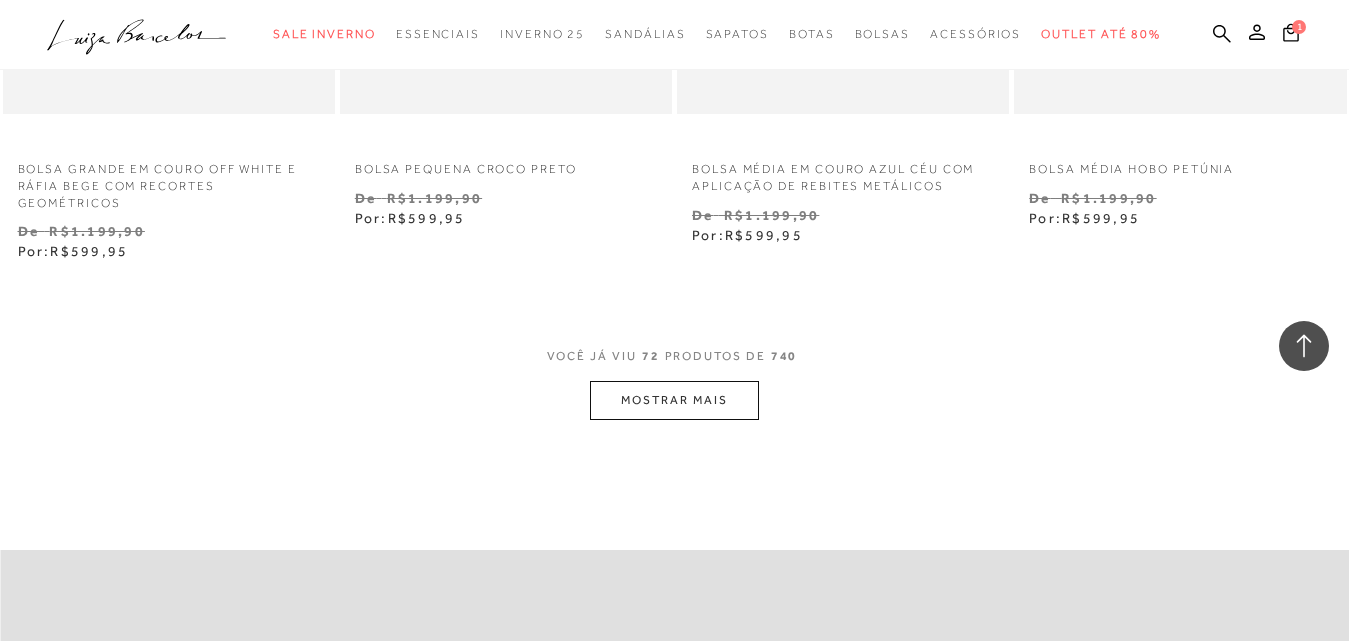 click on "MOSTRAR MAIS" at bounding box center (674, 400) 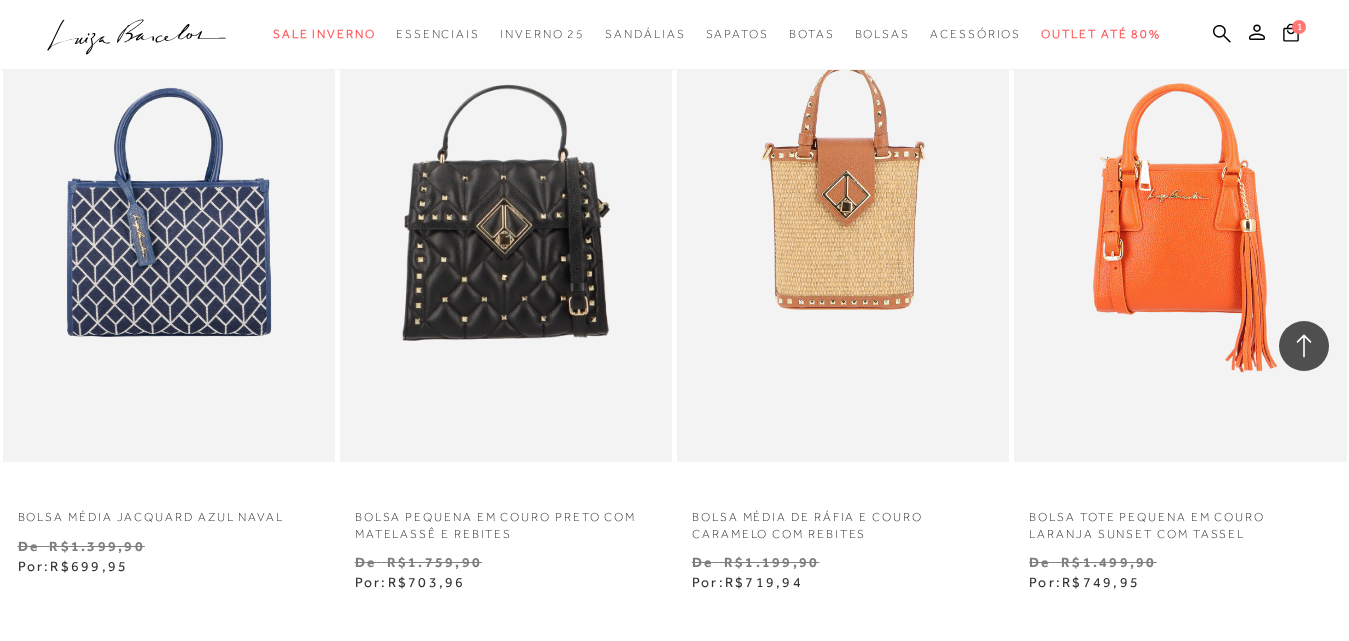 scroll, scrollTop: 15600, scrollLeft: 0, axis: vertical 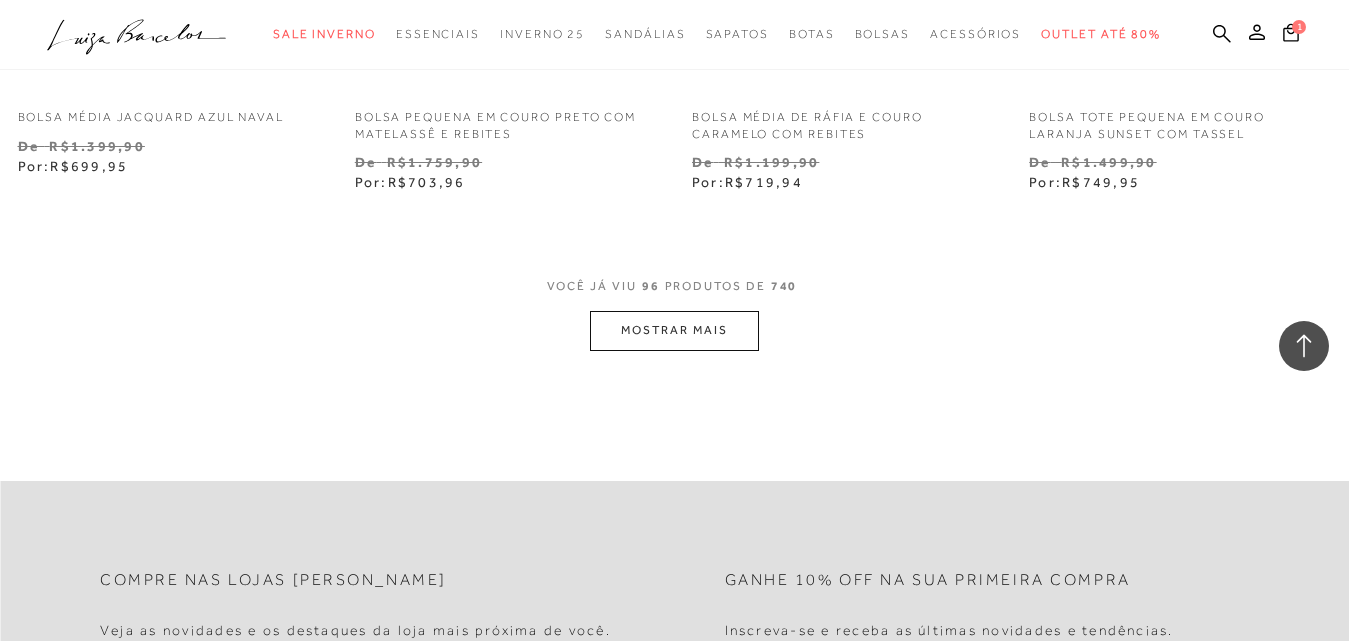 click on "MOSTRAR MAIS" at bounding box center [674, 330] 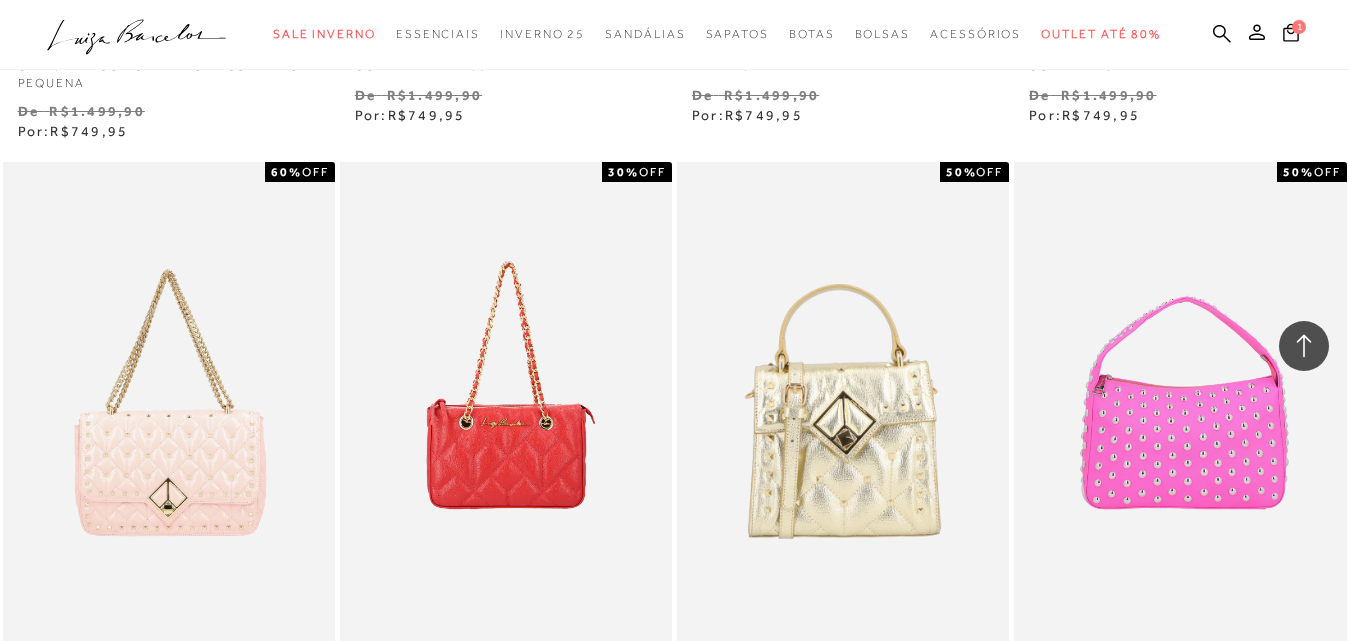 scroll, scrollTop: 17900, scrollLeft: 0, axis: vertical 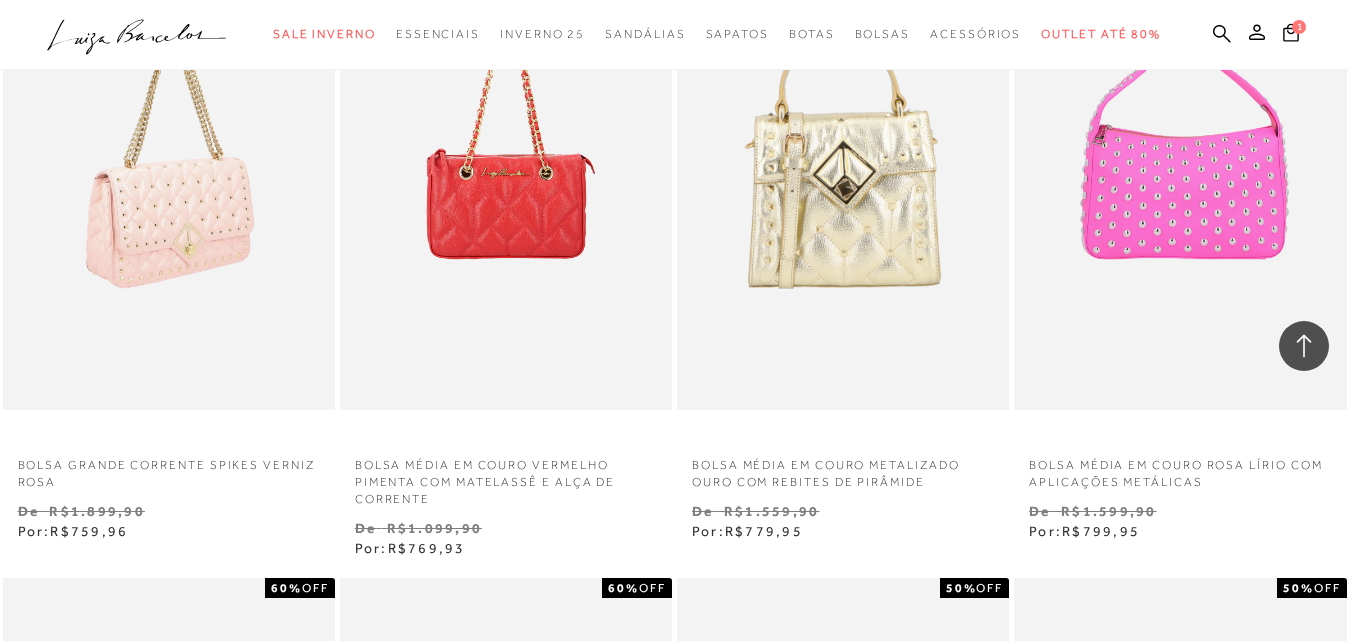 click at bounding box center (170, 161) 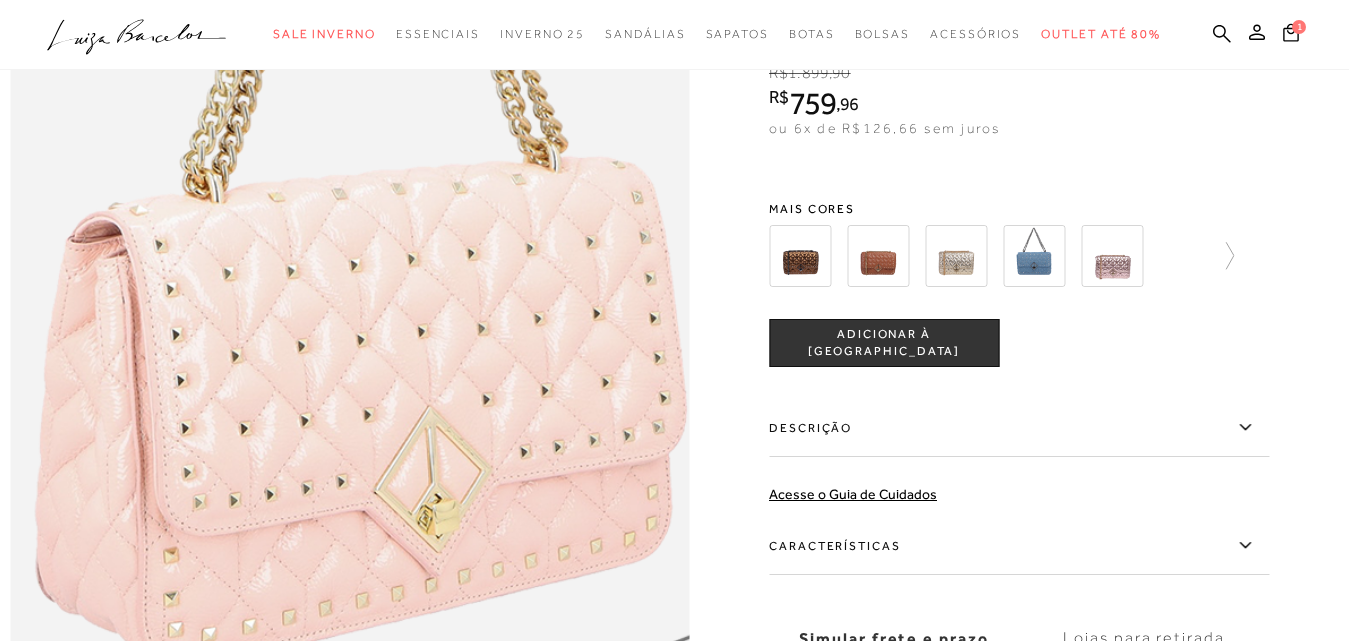 scroll, scrollTop: 1900, scrollLeft: 0, axis: vertical 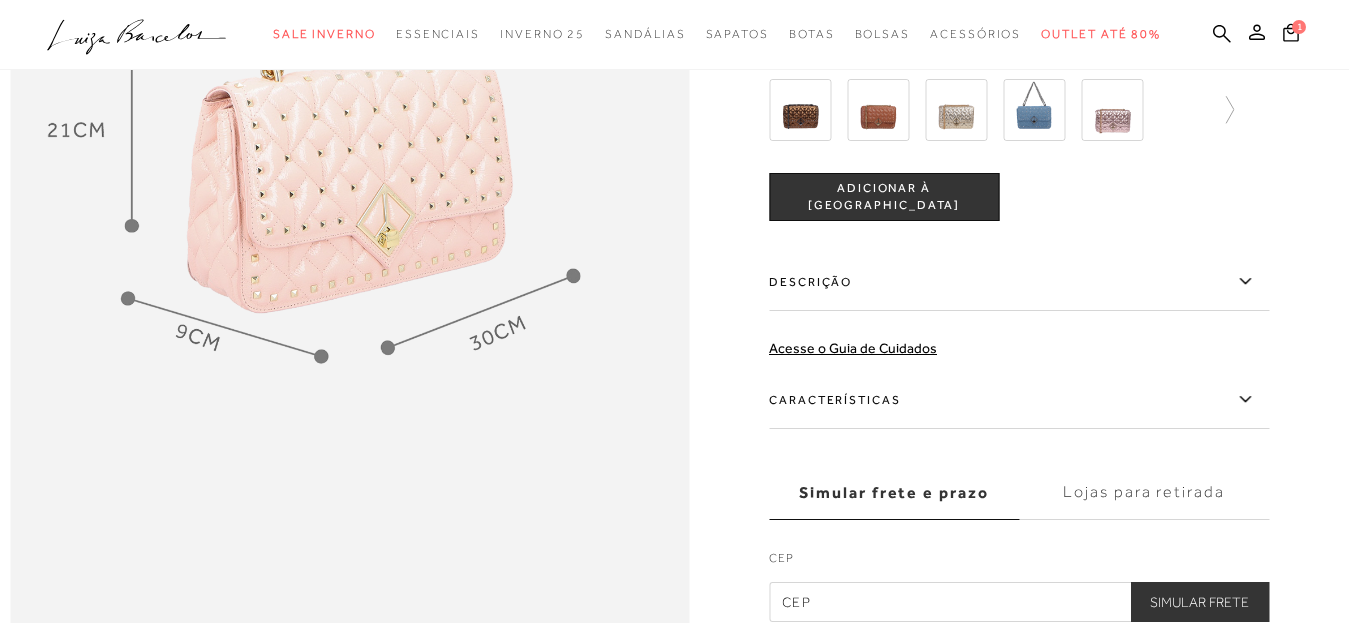 click at bounding box center (878, 110) 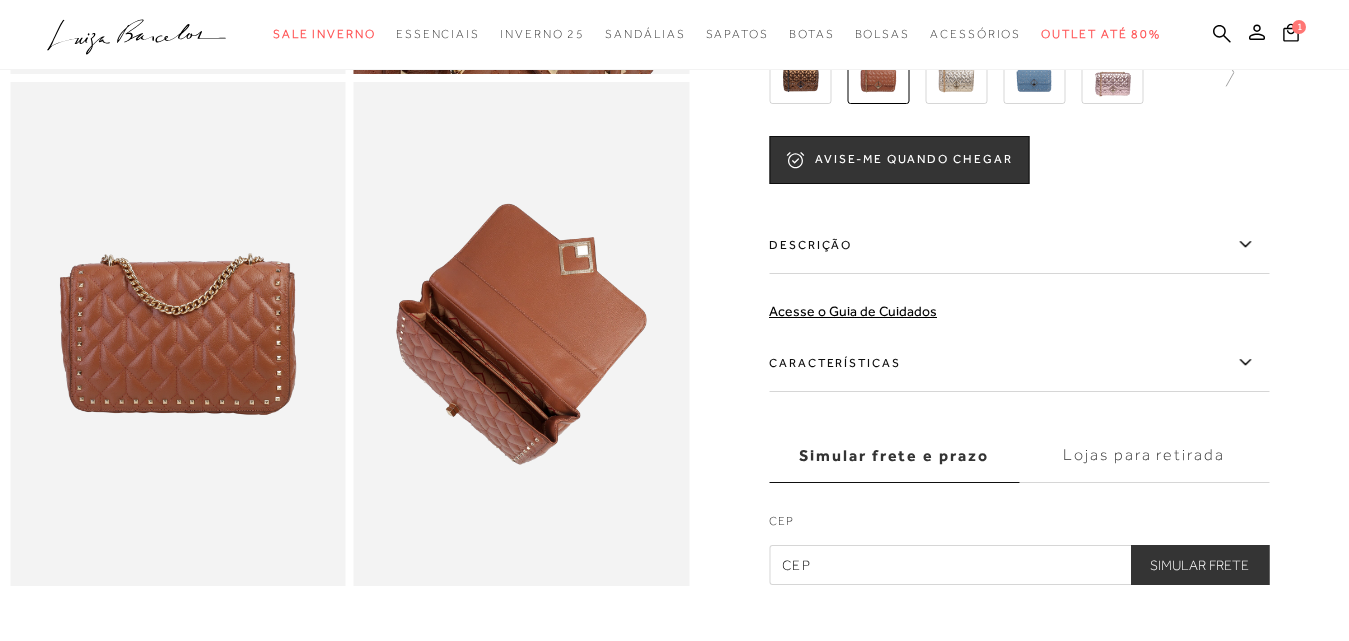 scroll, scrollTop: 600, scrollLeft: 0, axis: vertical 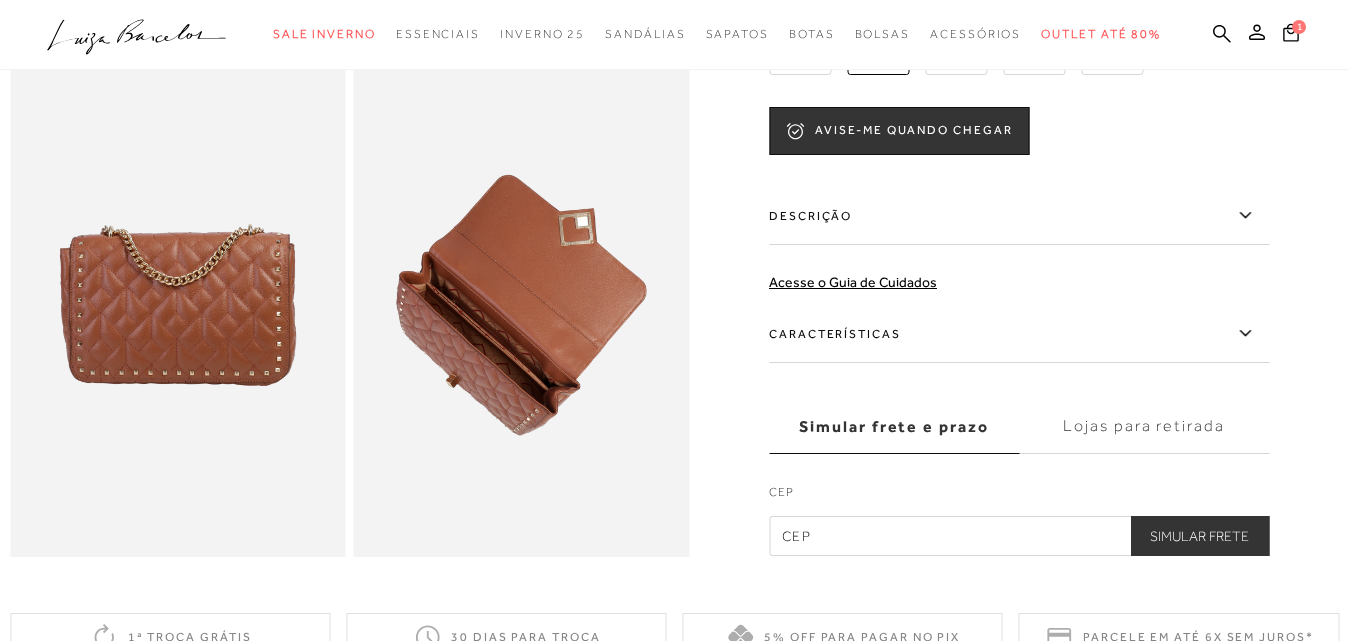 click at bounding box center (522, 304) 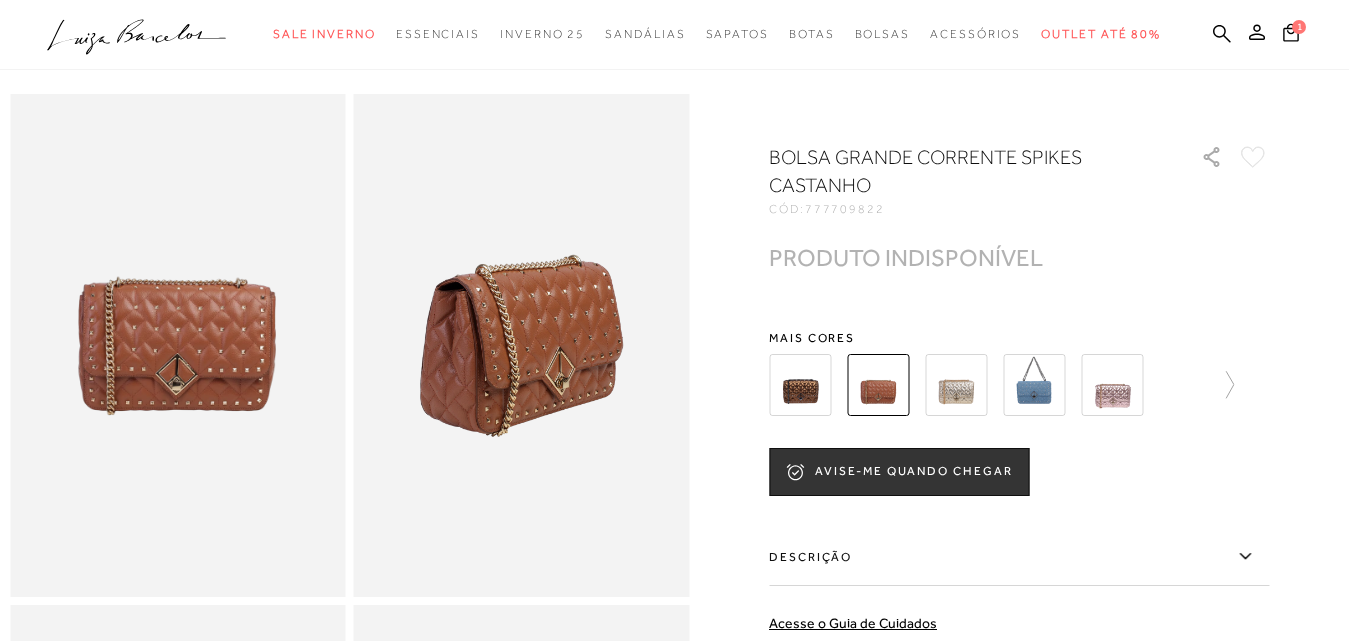 scroll, scrollTop: 0, scrollLeft: 0, axis: both 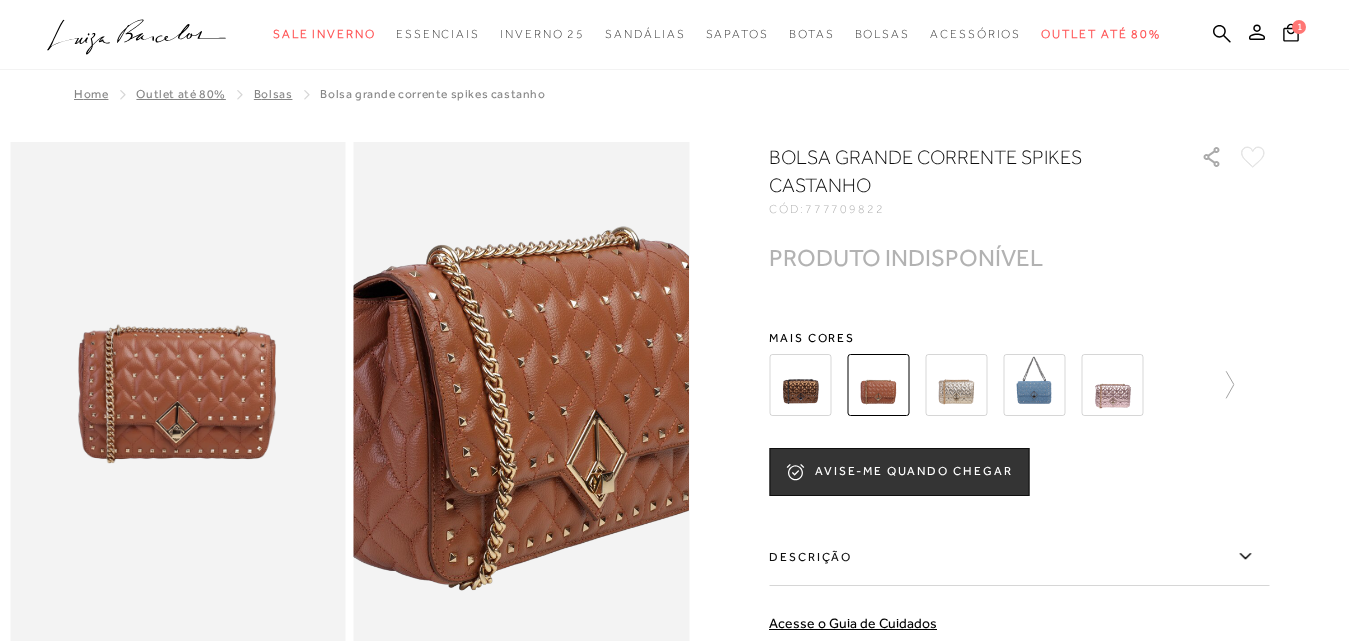 click at bounding box center (518, 408) 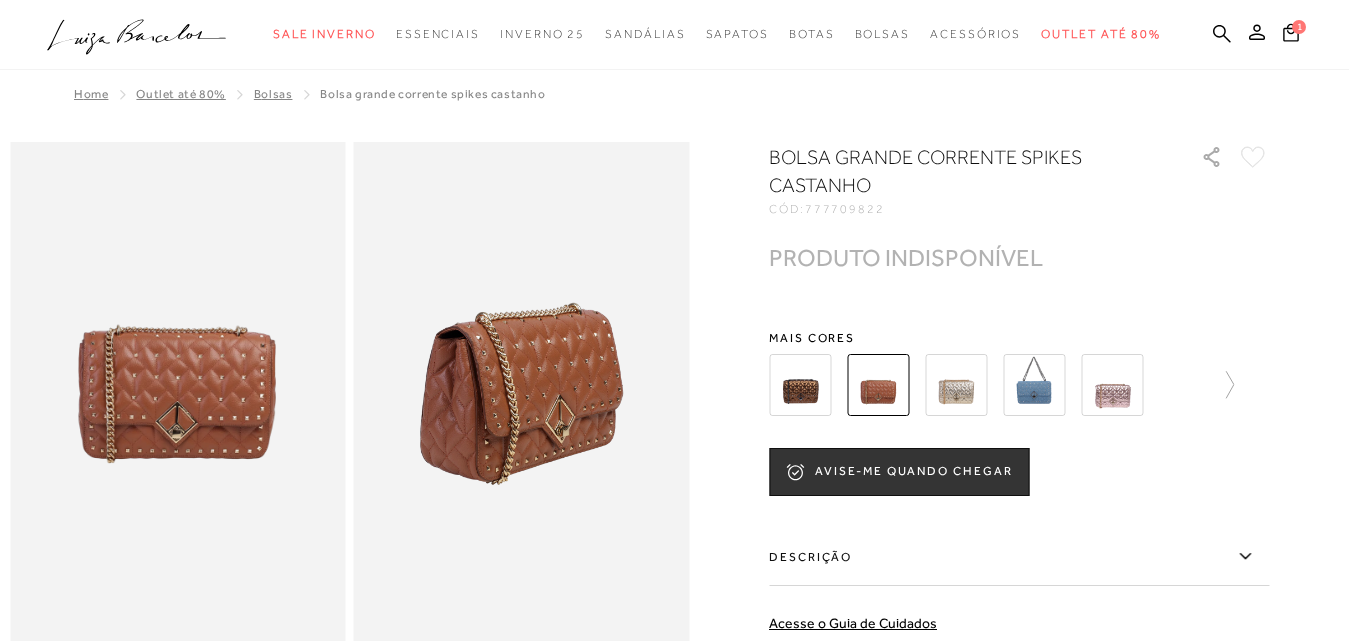 click at bounding box center [178, 393] 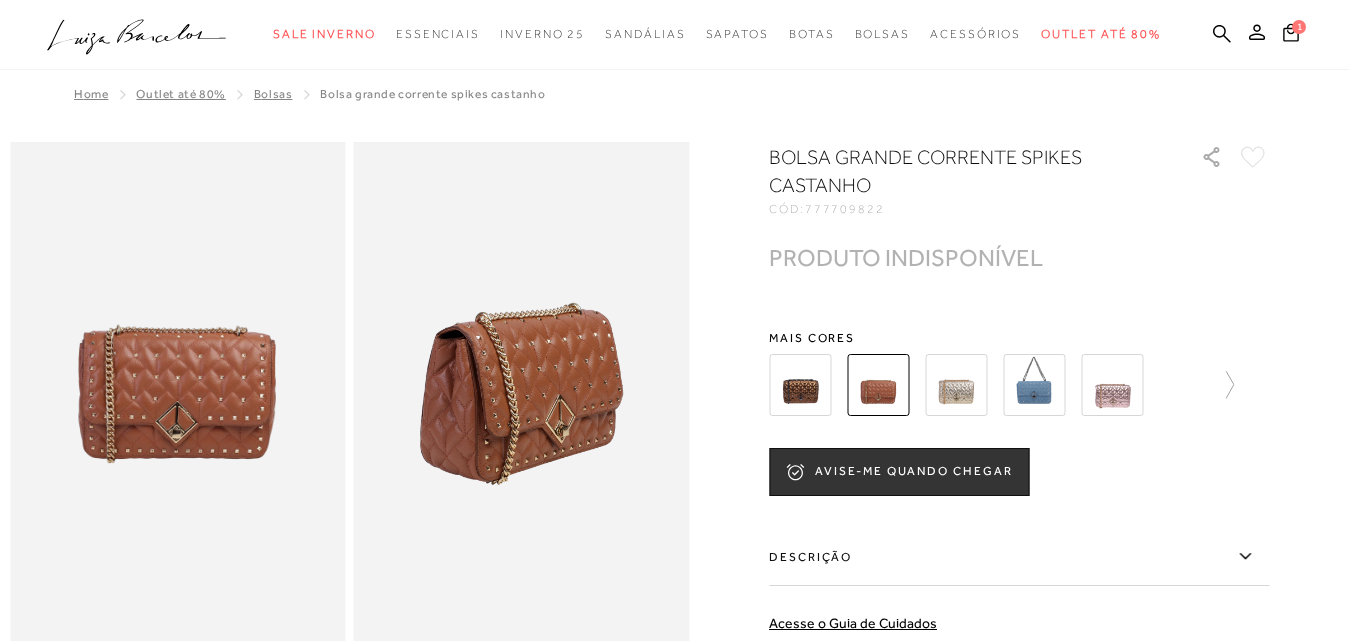 click at bounding box center (522, 393) 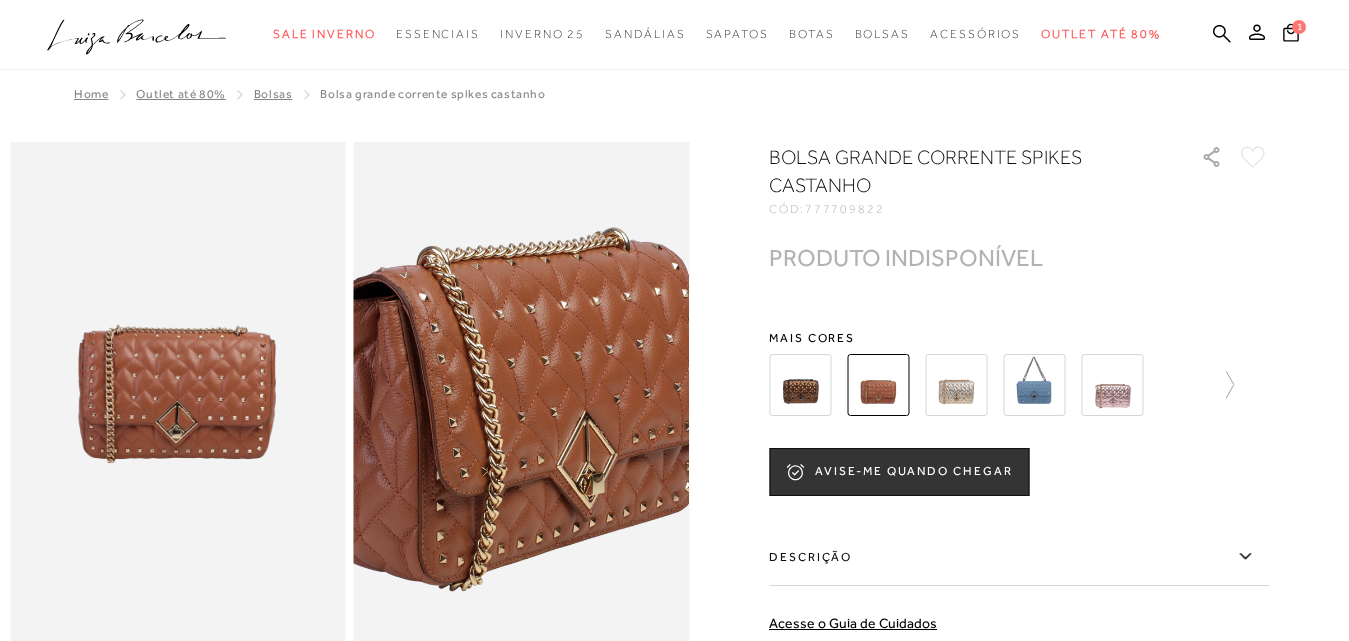 click at bounding box center (509, 409) 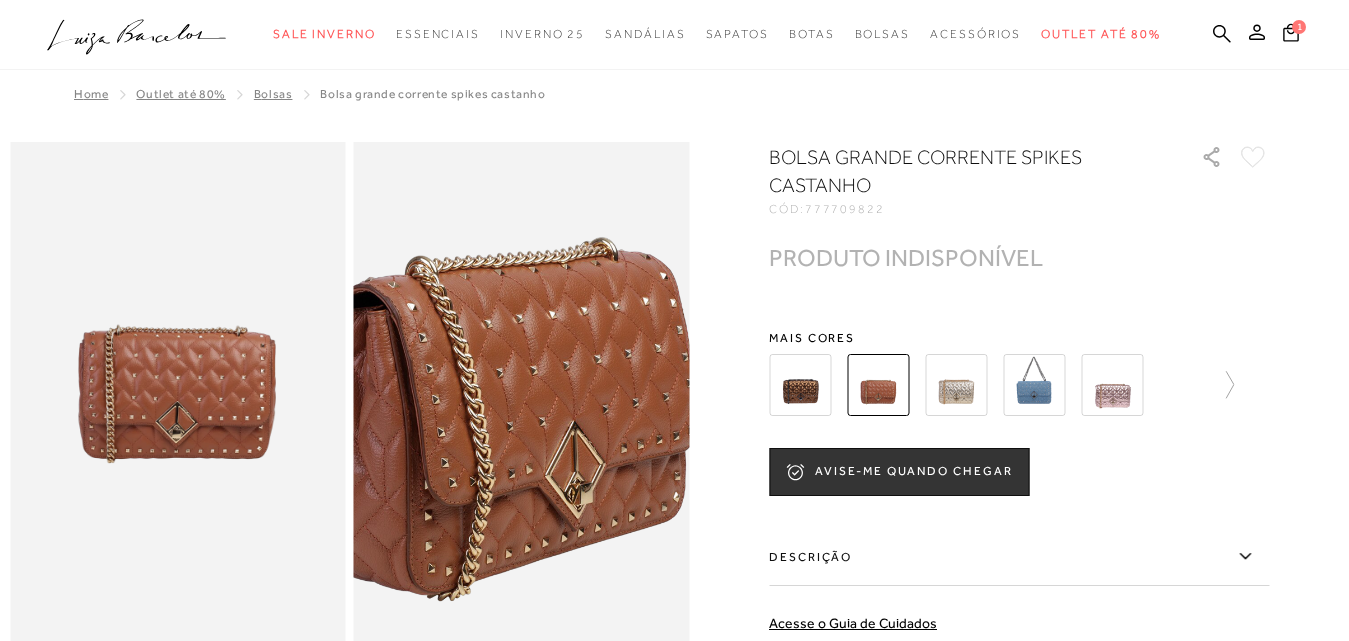 click at bounding box center (497, 419) 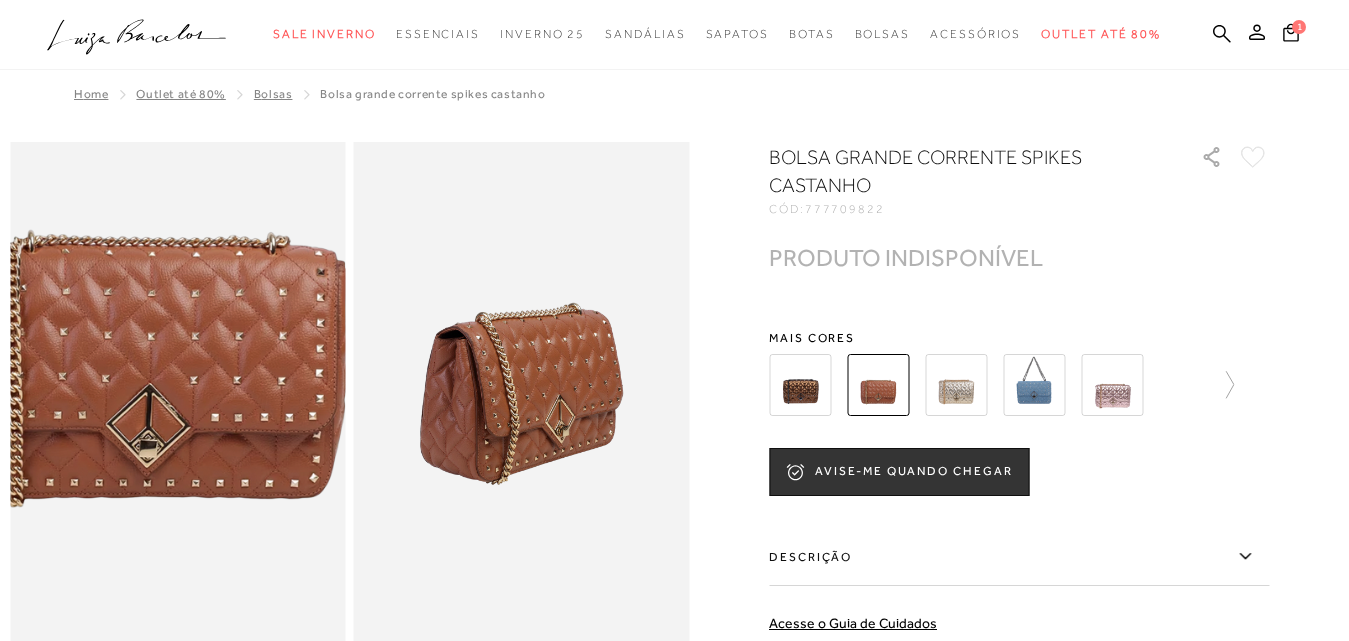 click at bounding box center [149, 368] 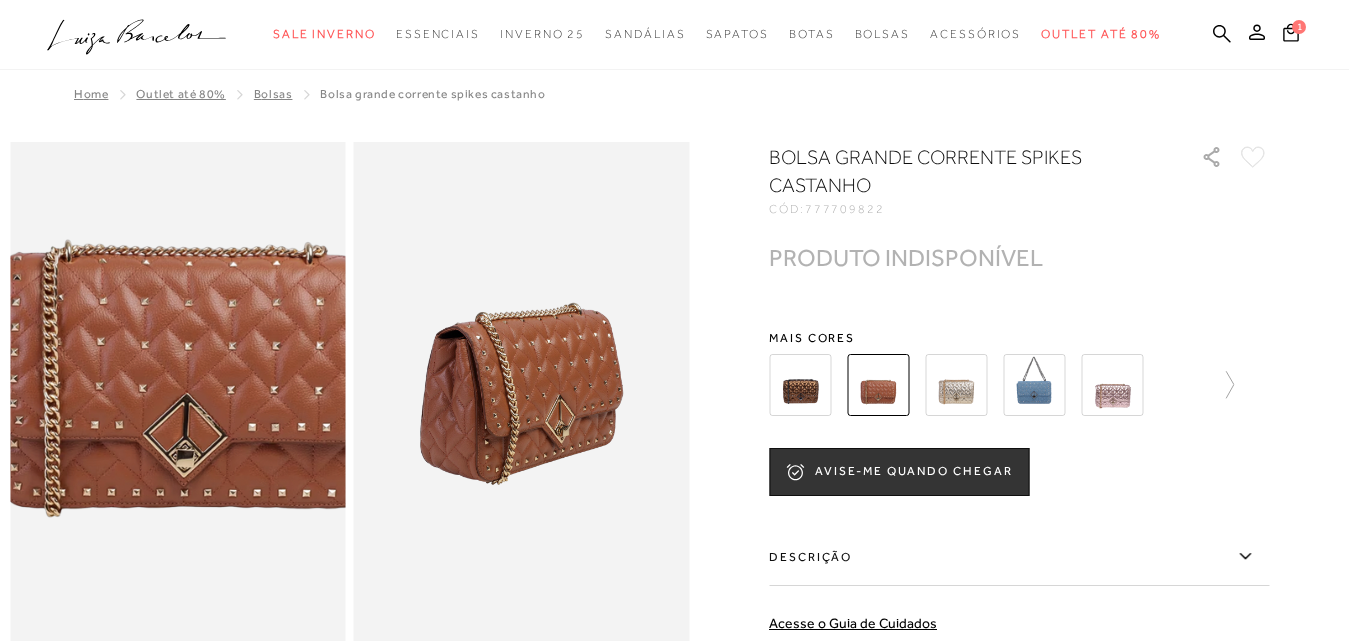 click at bounding box center (187, 378) 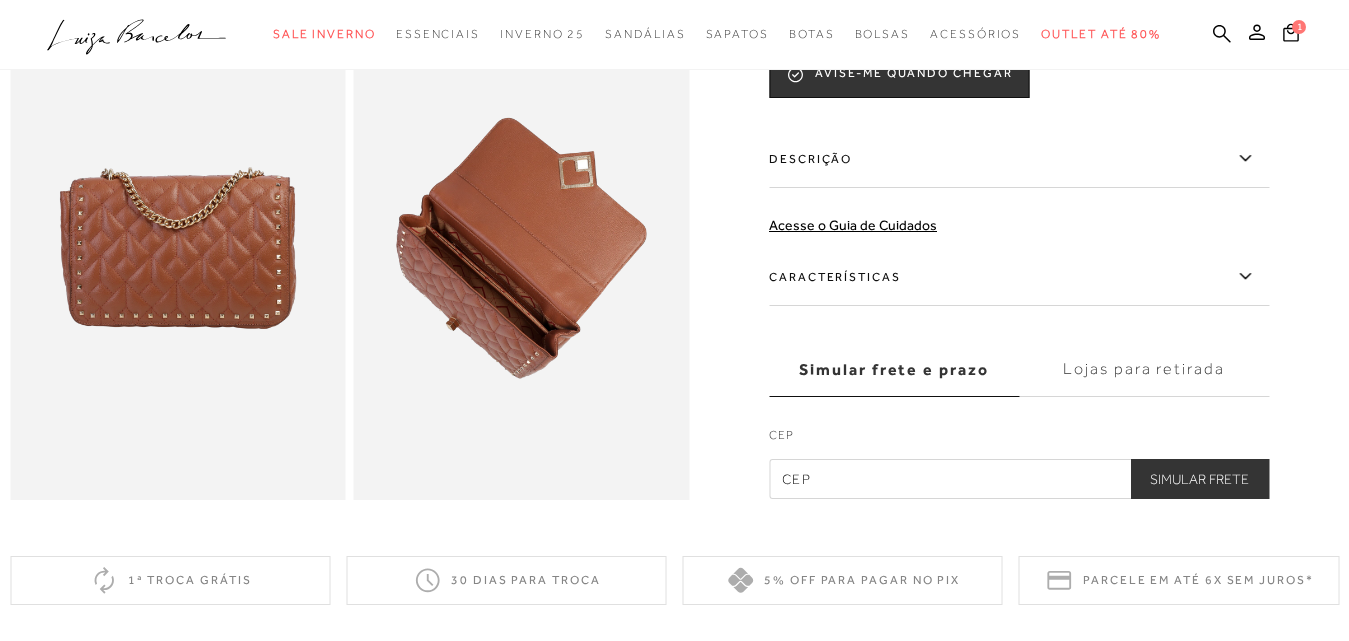 scroll, scrollTop: 700, scrollLeft: 0, axis: vertical 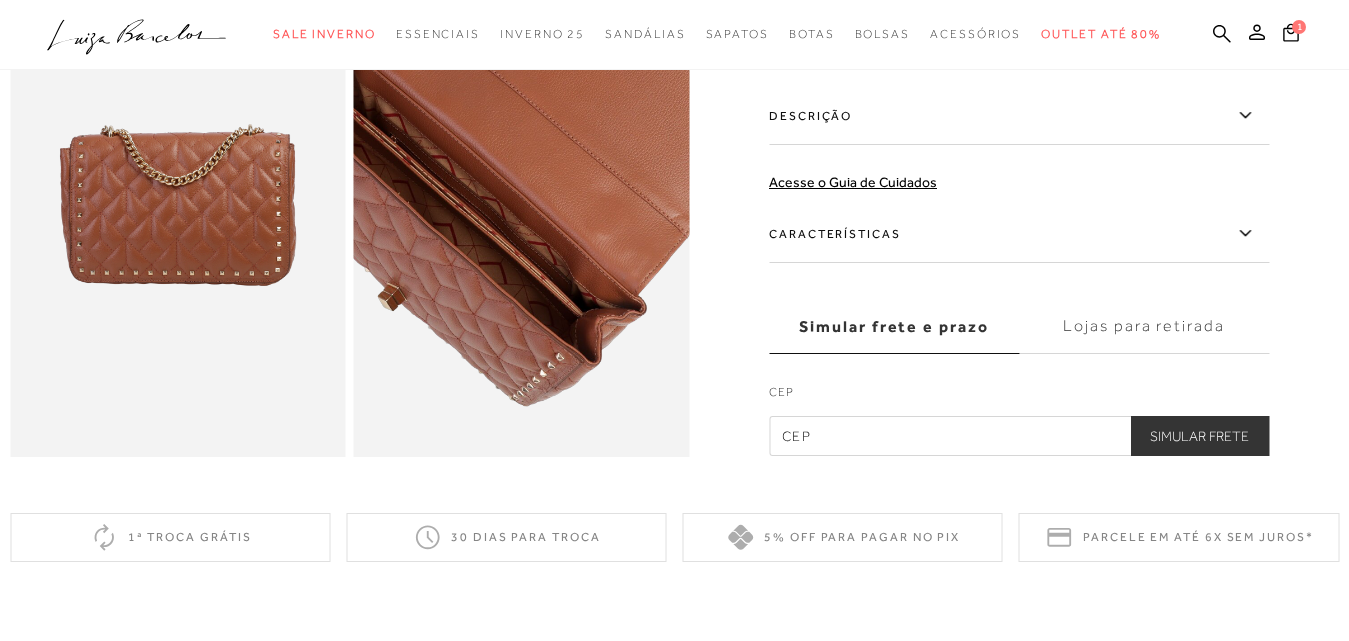 click at bounding box center [528, 146] 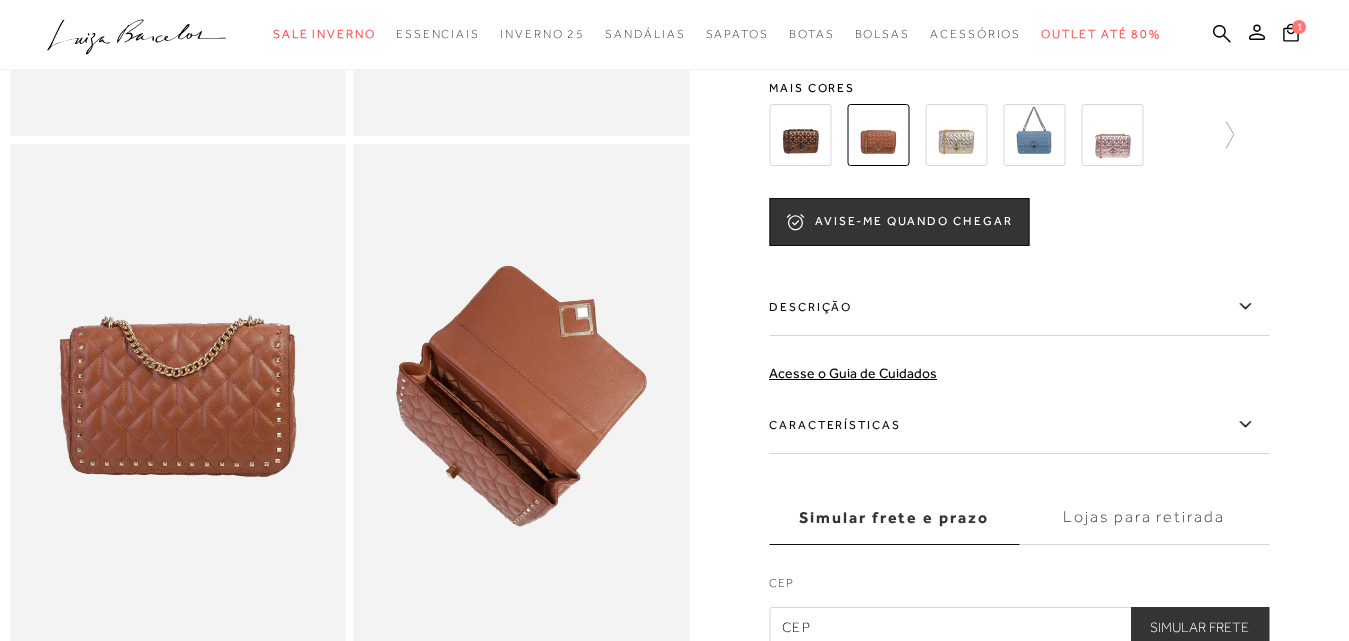 scroll, scrollTop: 500, scrollLeft: 0, axis: vertical 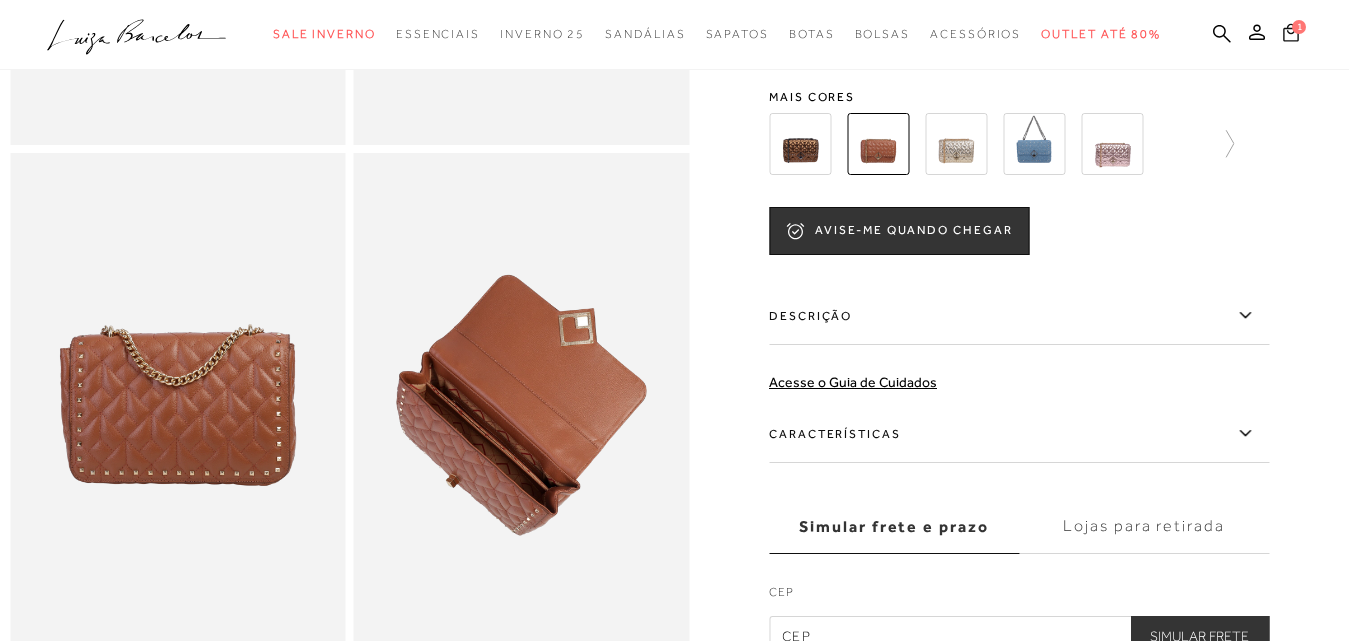 click 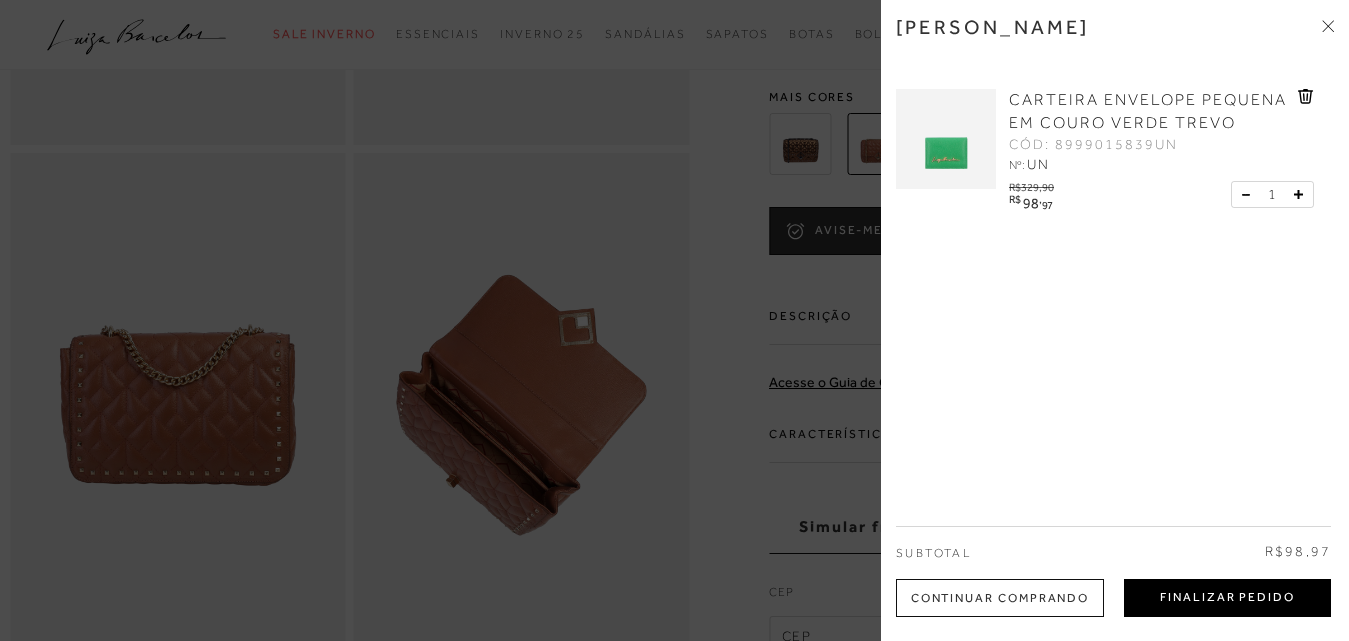 click on "Finalizar Pedido" at bounding box center [1227, 598] 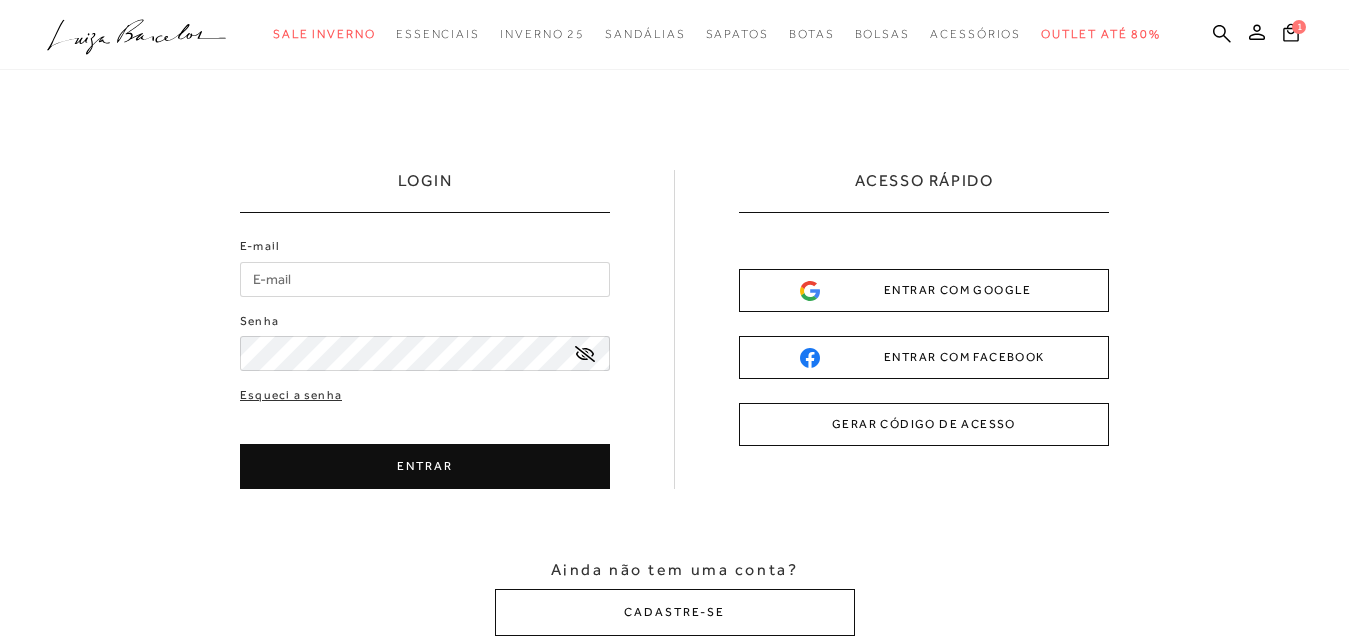 scroll, scrollTop: 200, scrollLeft: 0, axis: vertical 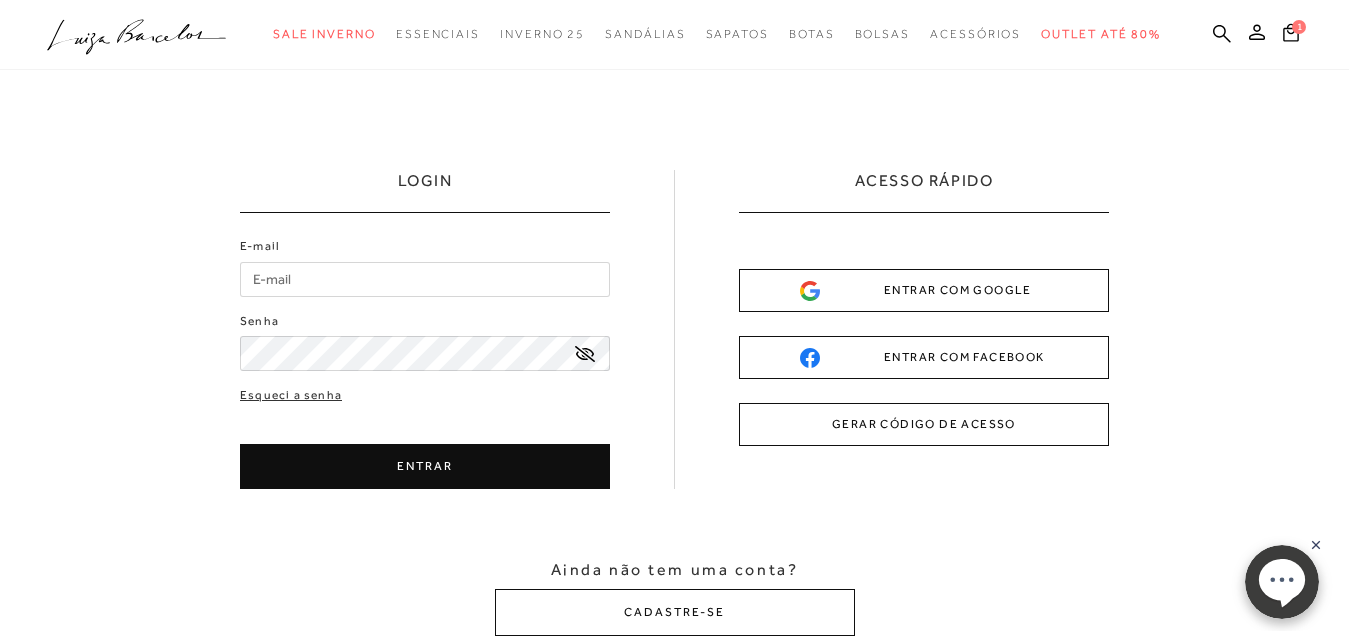 click on ".a{fill-rule:evenodd;}" 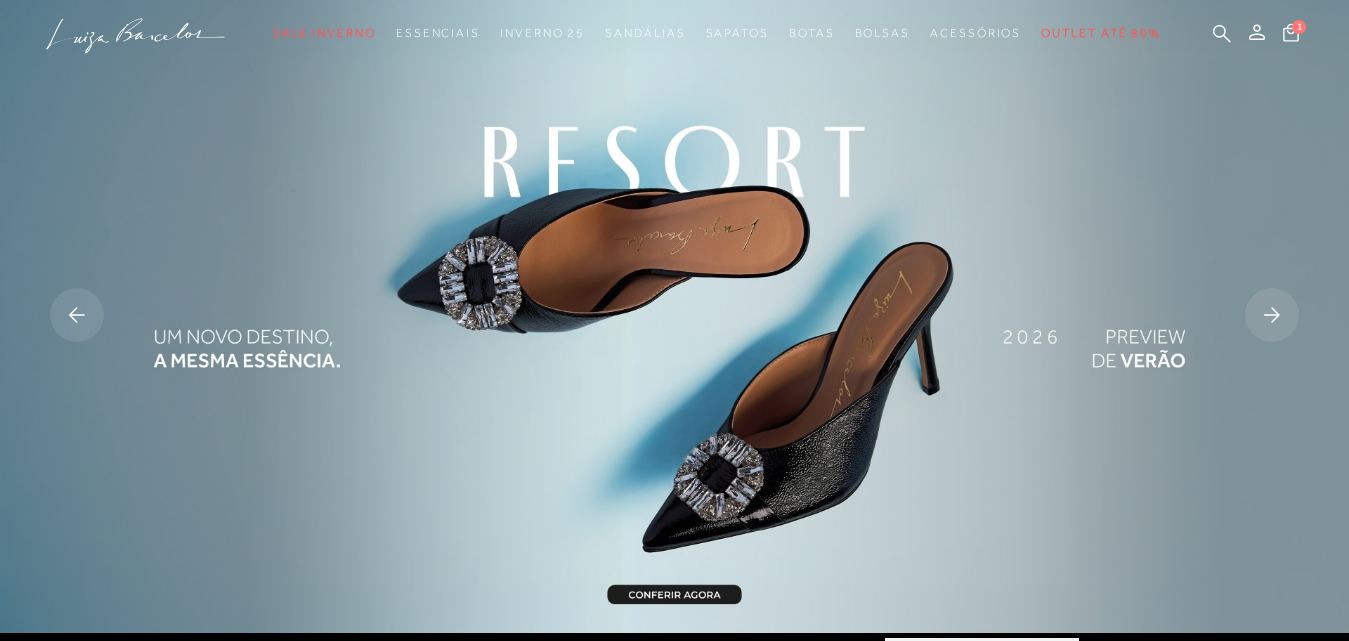 click 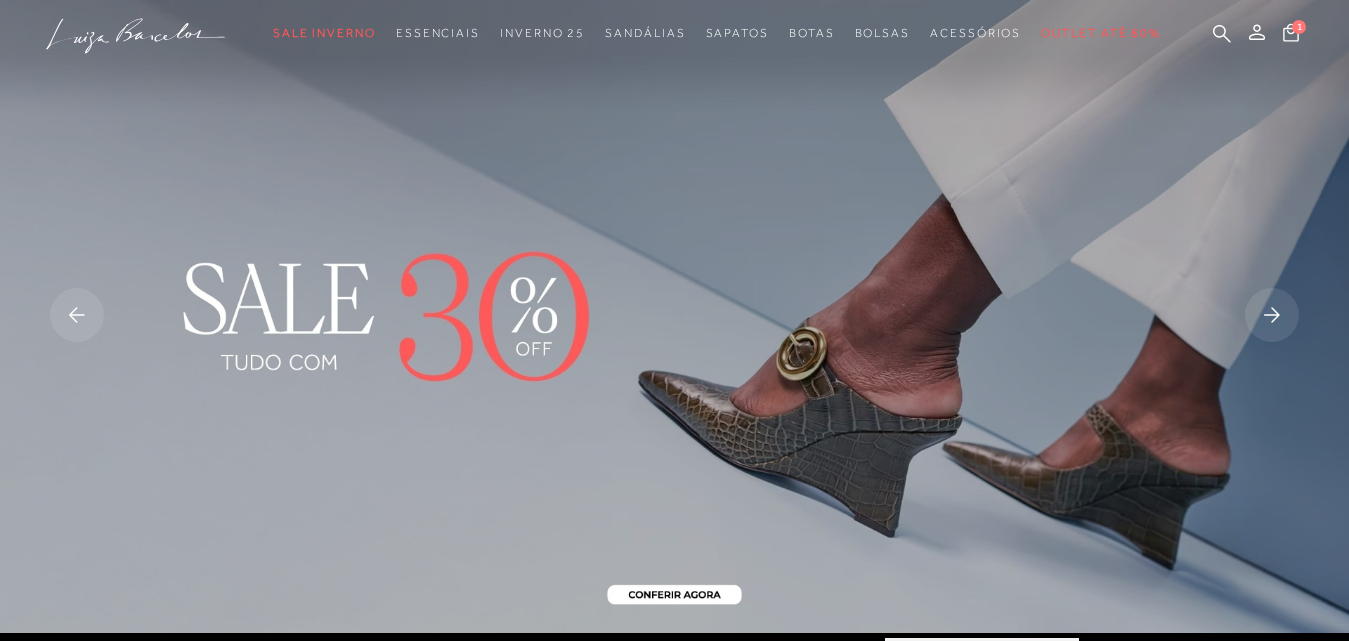 scroll, scrollTop: 0, scrollLeft: 0, axis: both 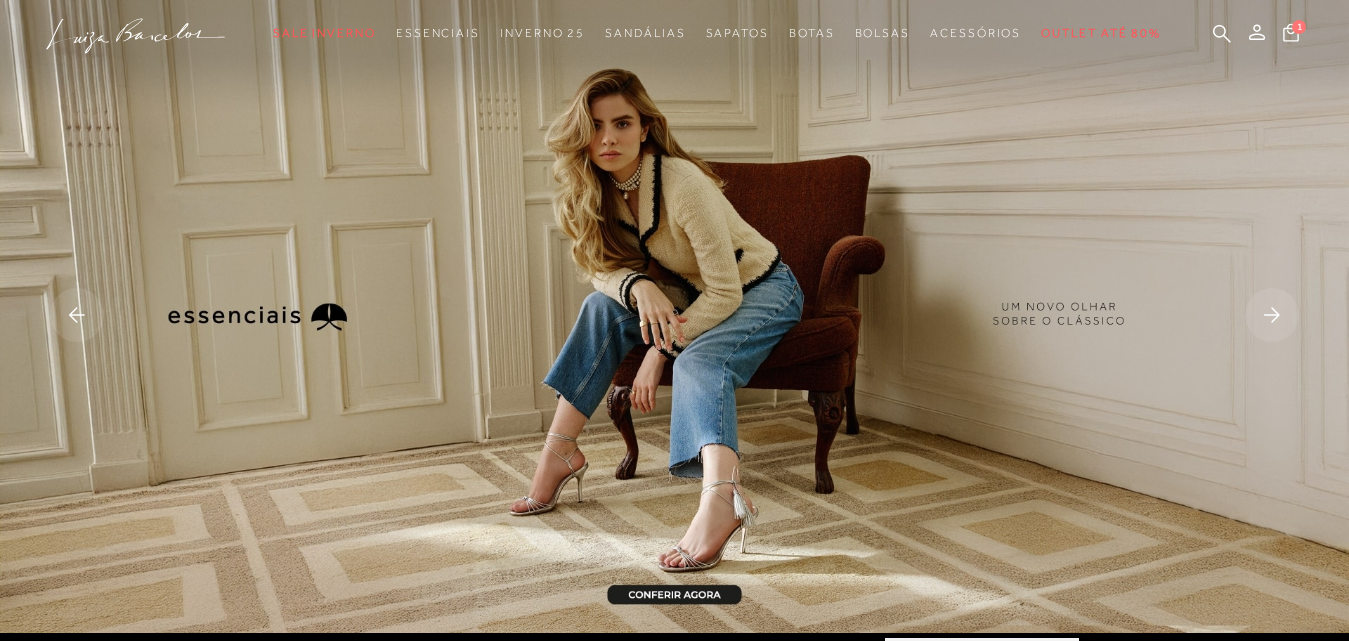 click 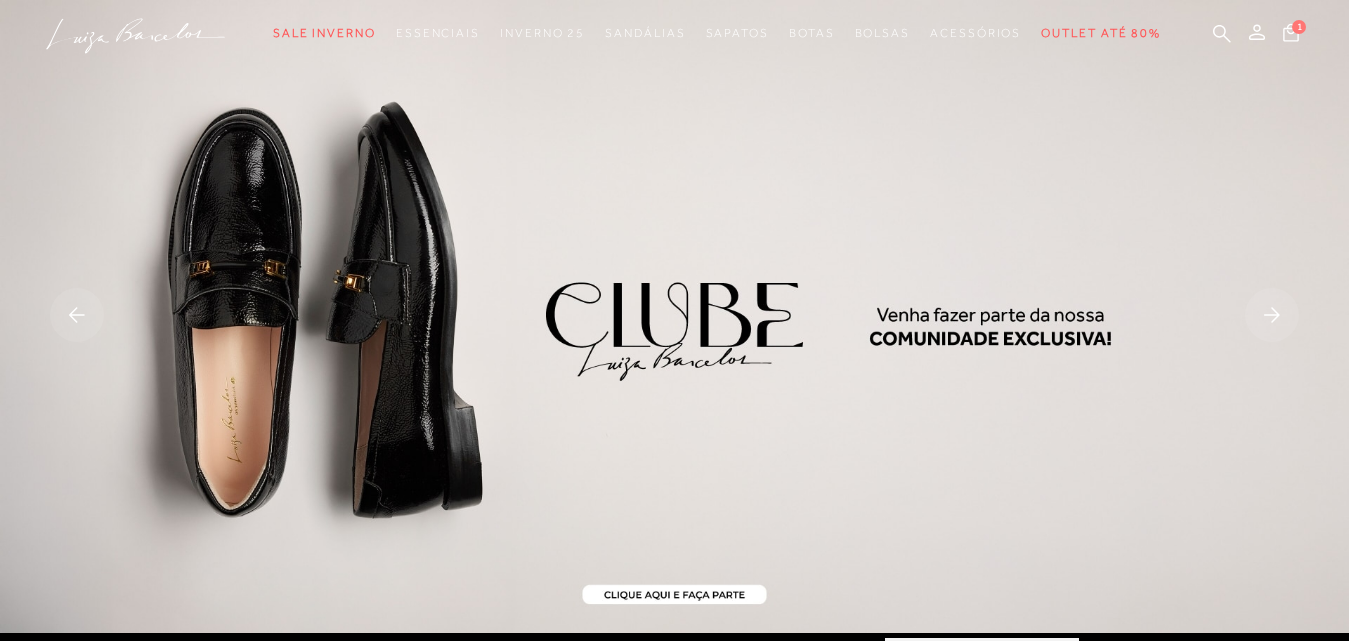 click at bounding box center (674, 316) 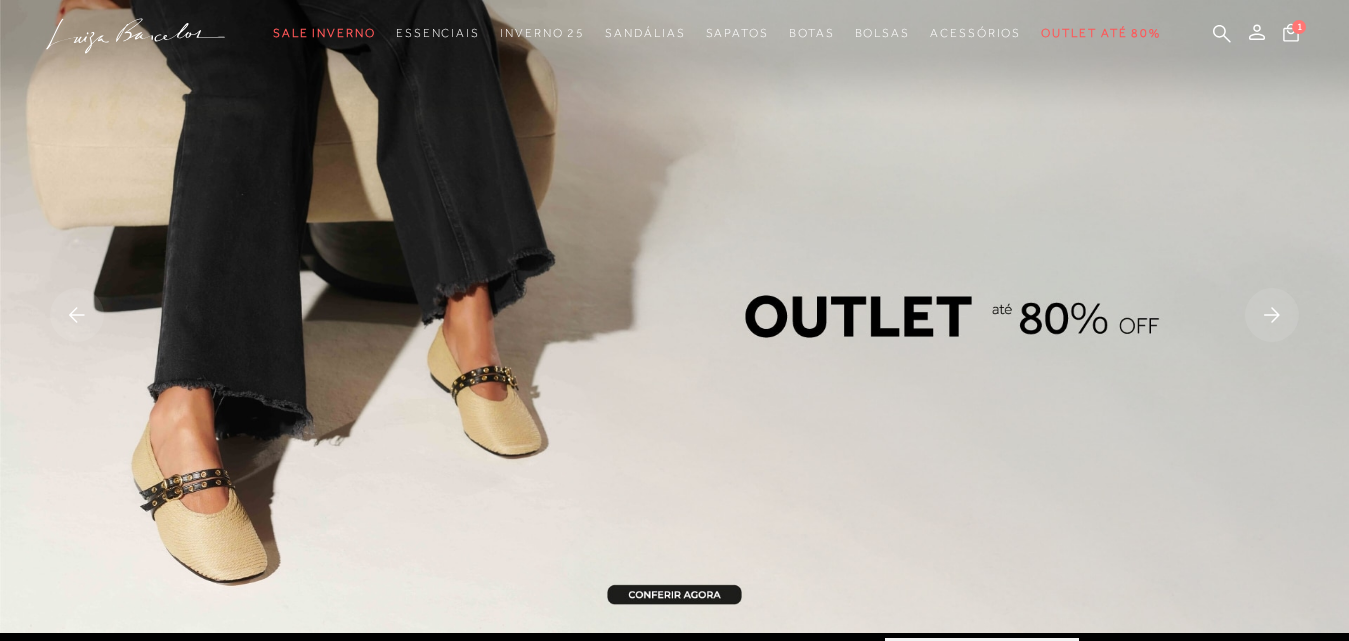 click 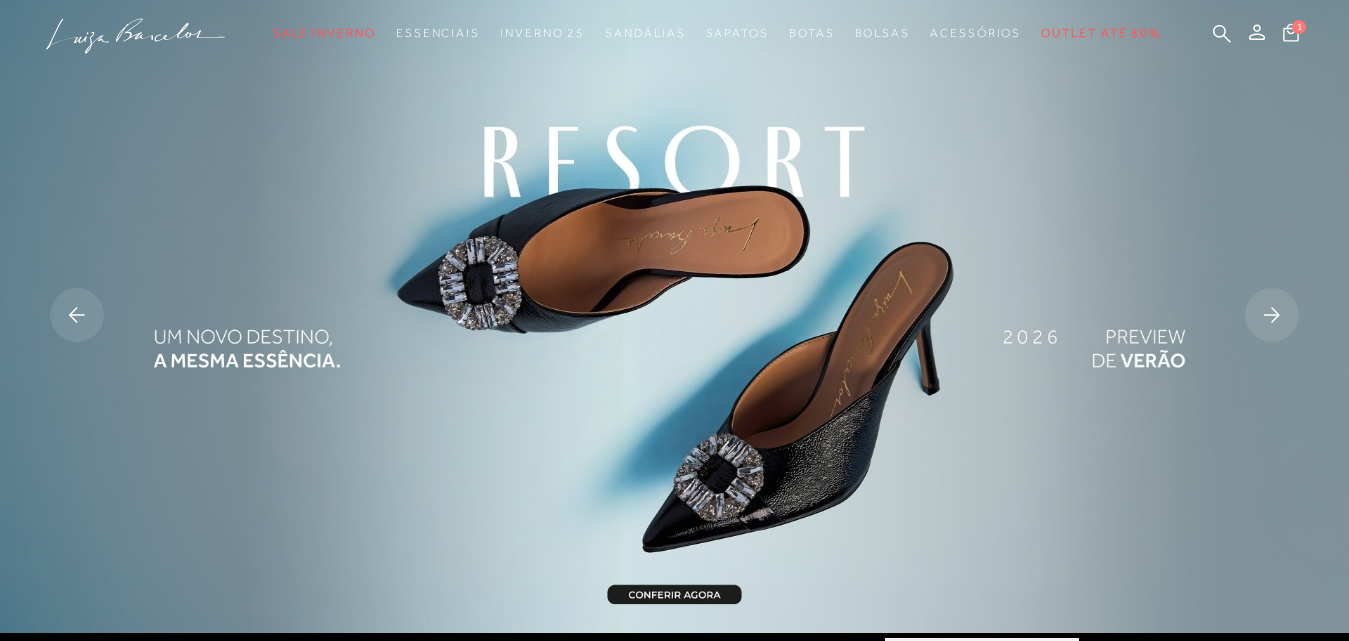 click 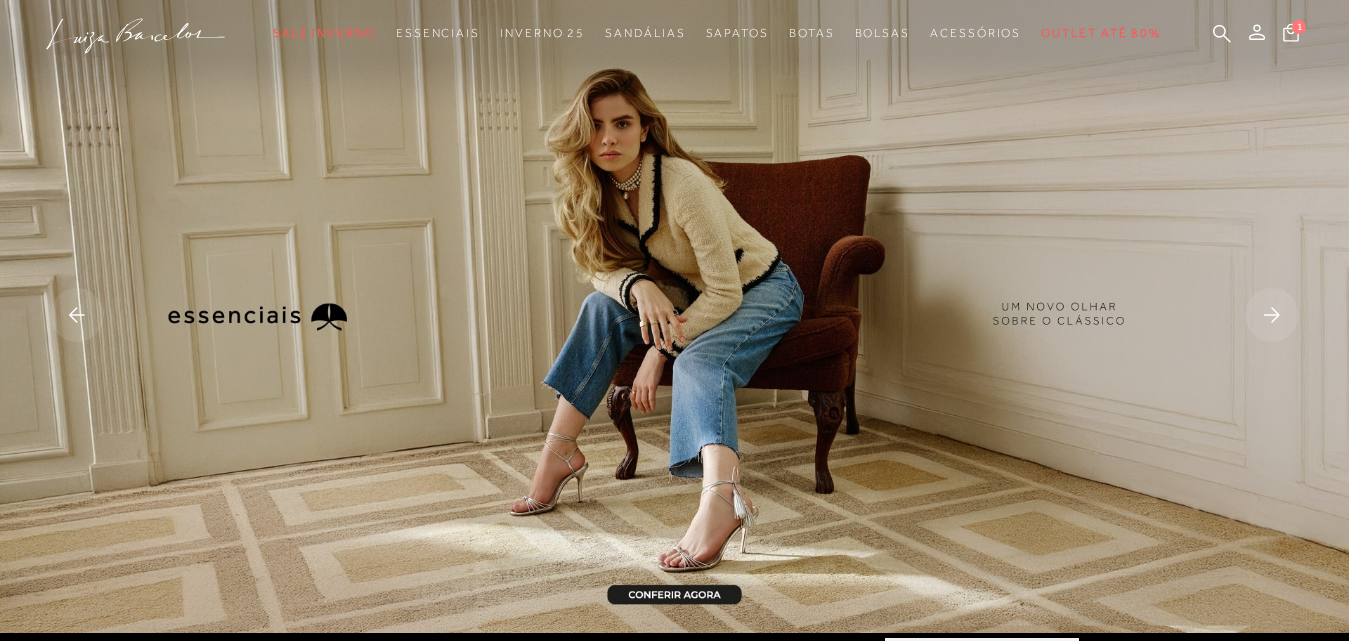 click 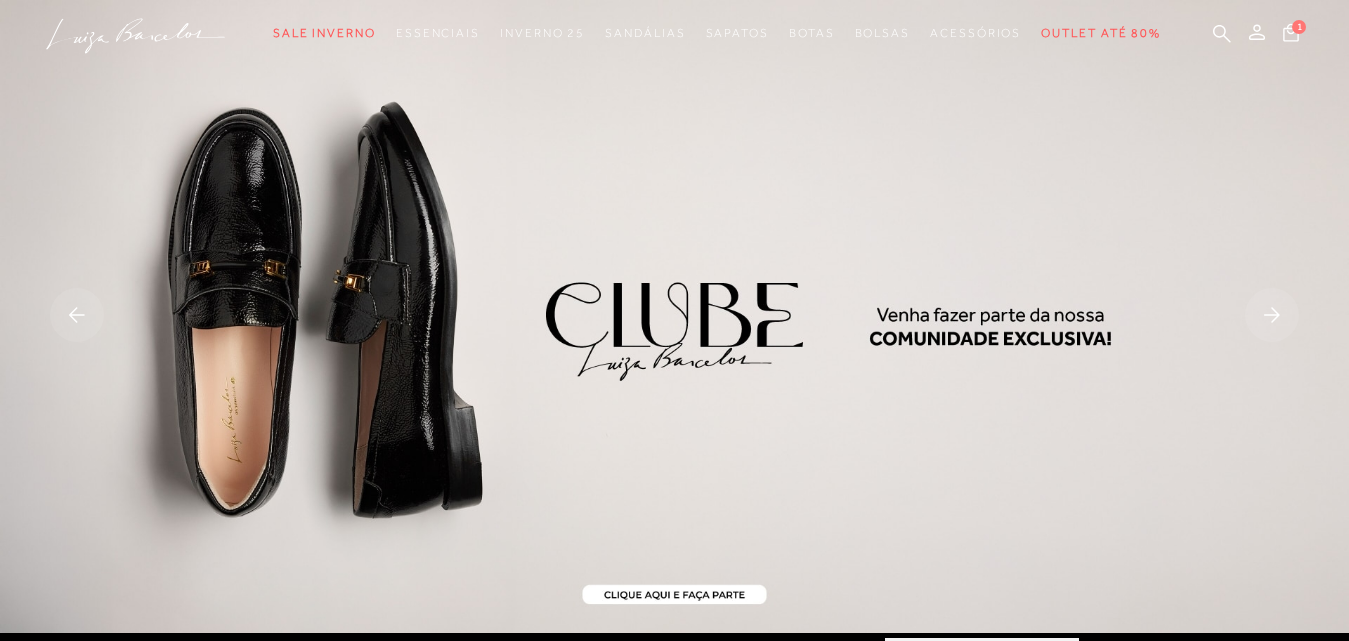 click 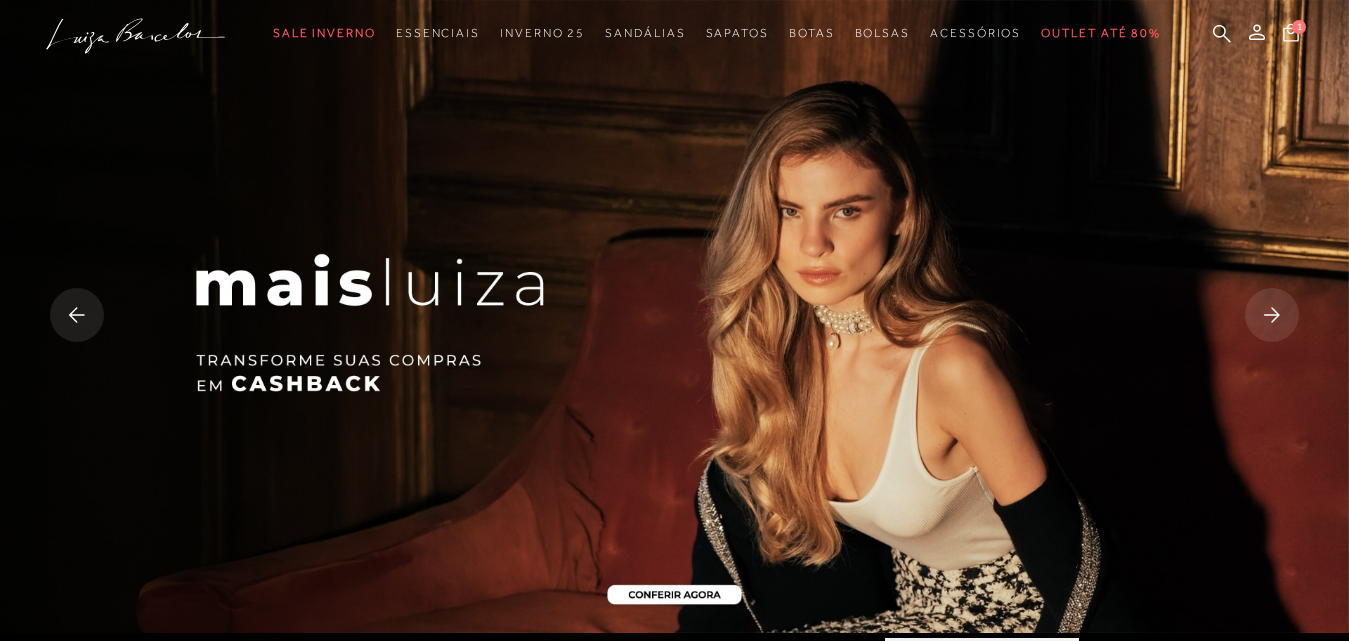 click 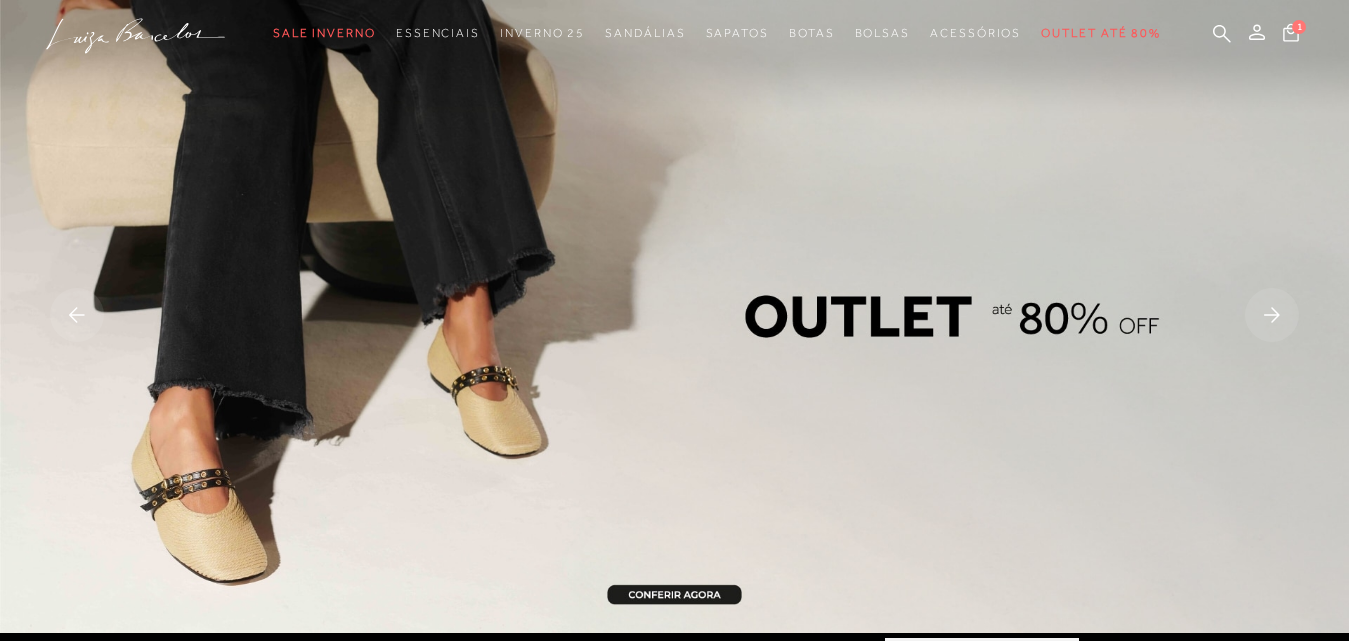 click 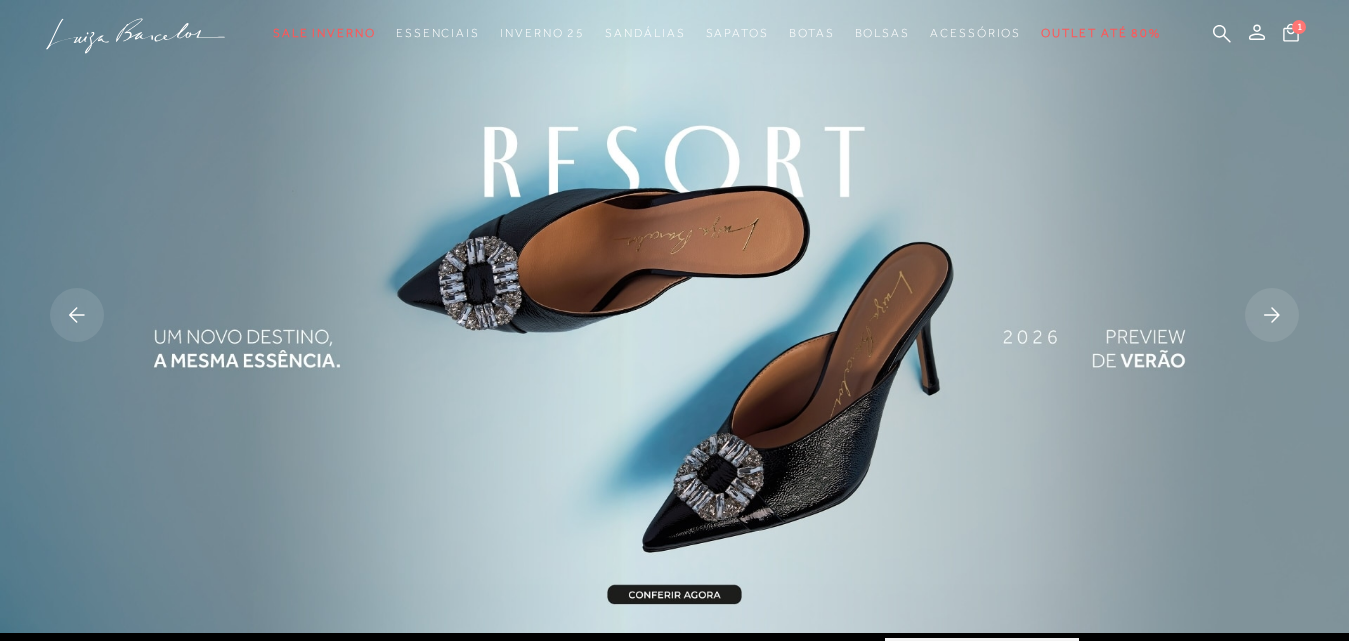 click 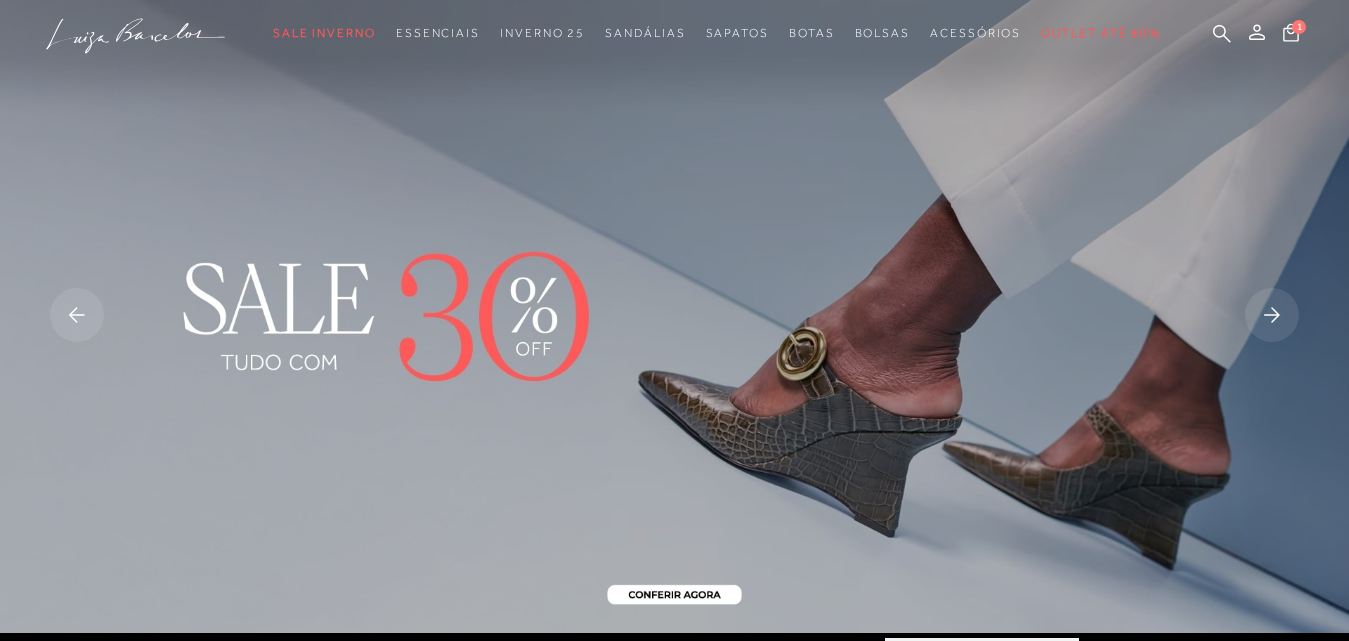 click 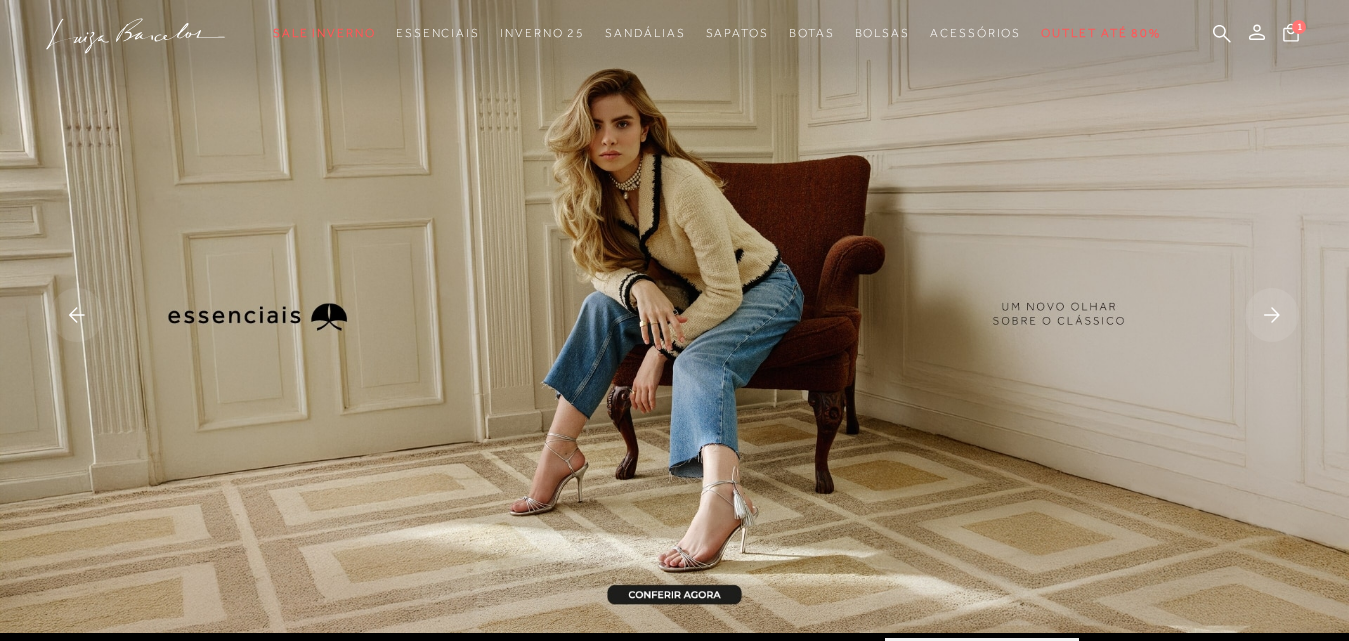 click 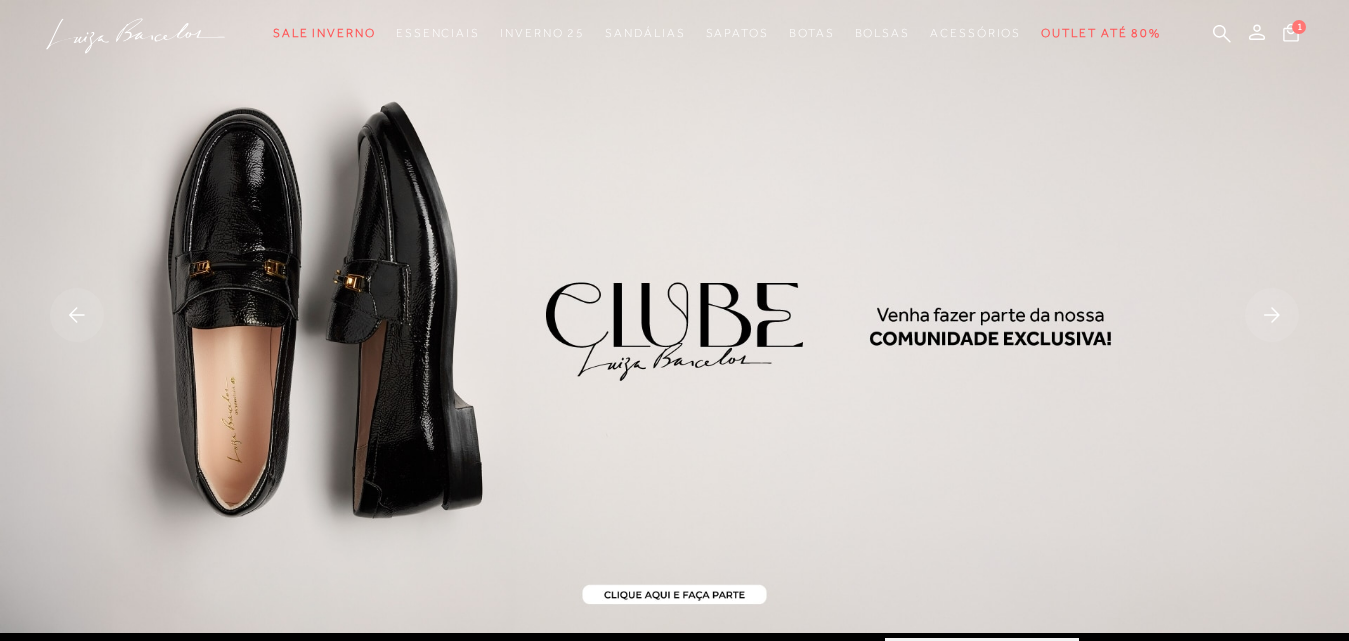 click 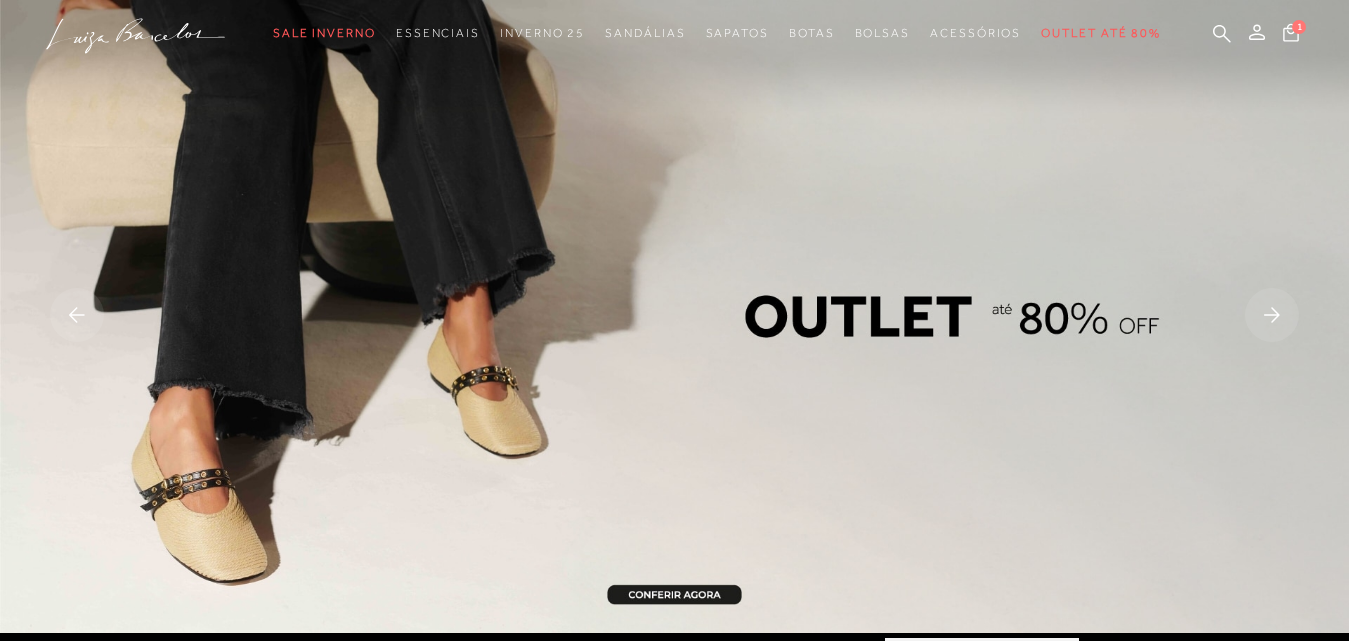 click 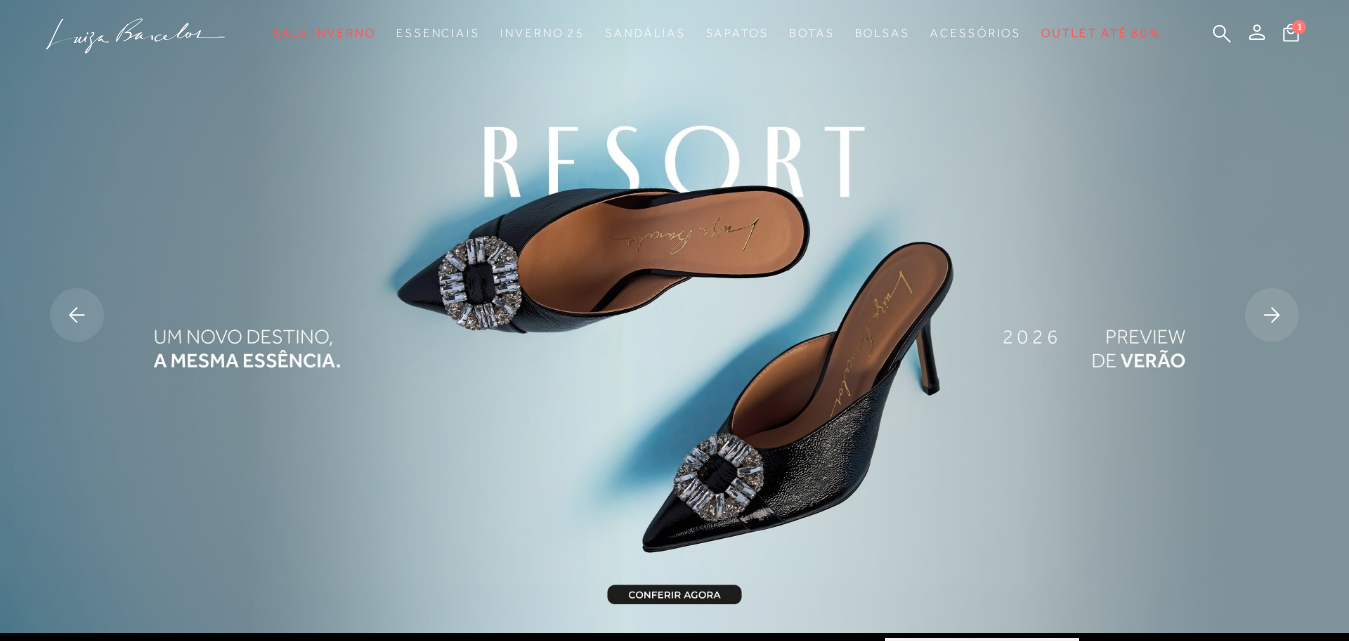 click 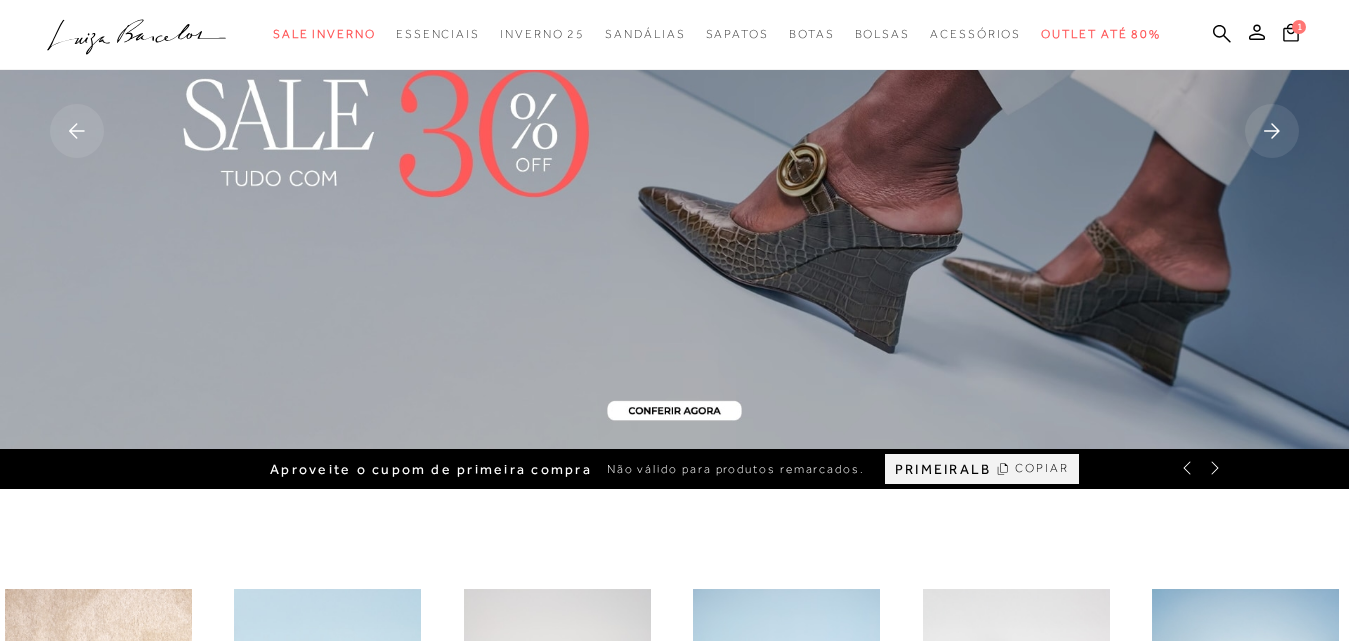 scroll, scrollTop: 200, scrollLeft: 0, axis: vertical 